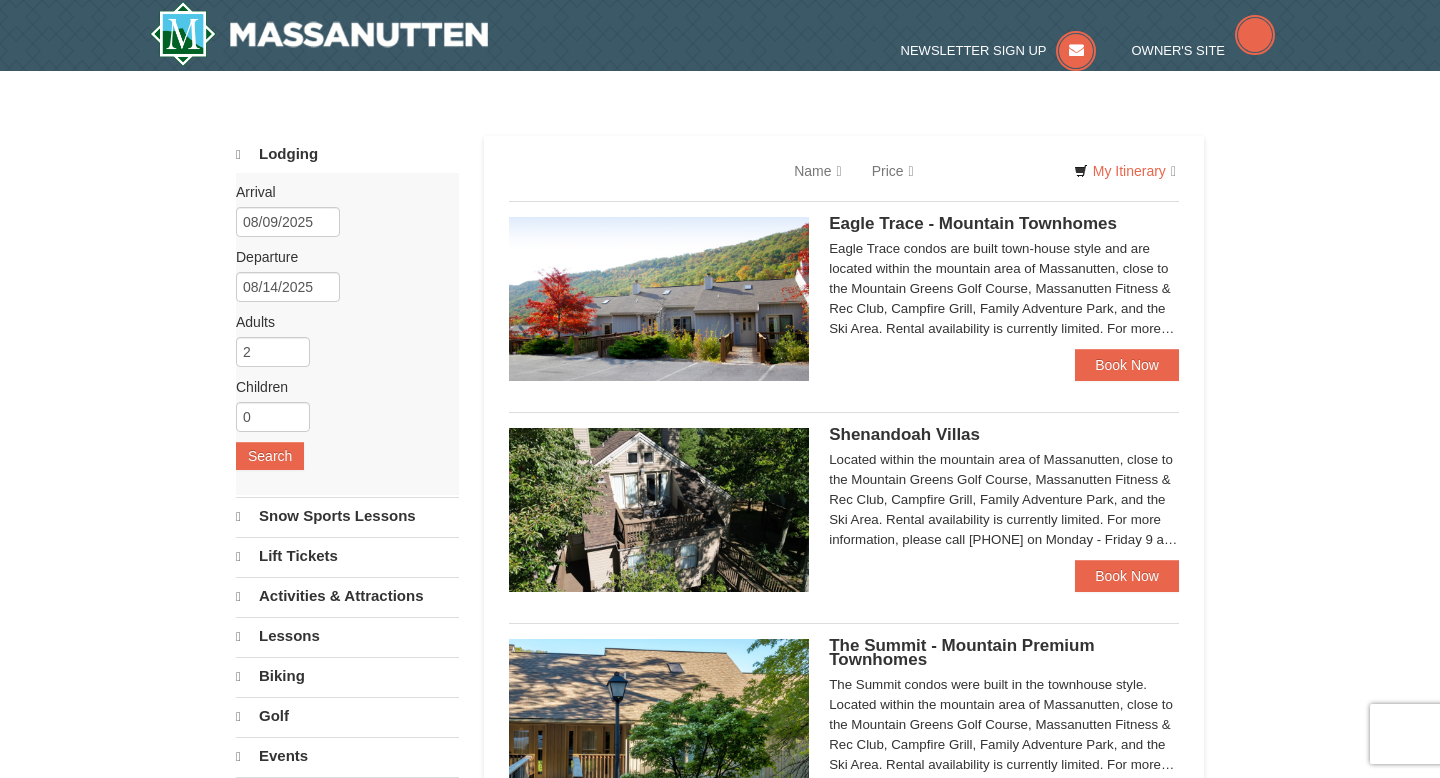 scroll, scrollTop: 0, scrollLeft: 0, axis: both 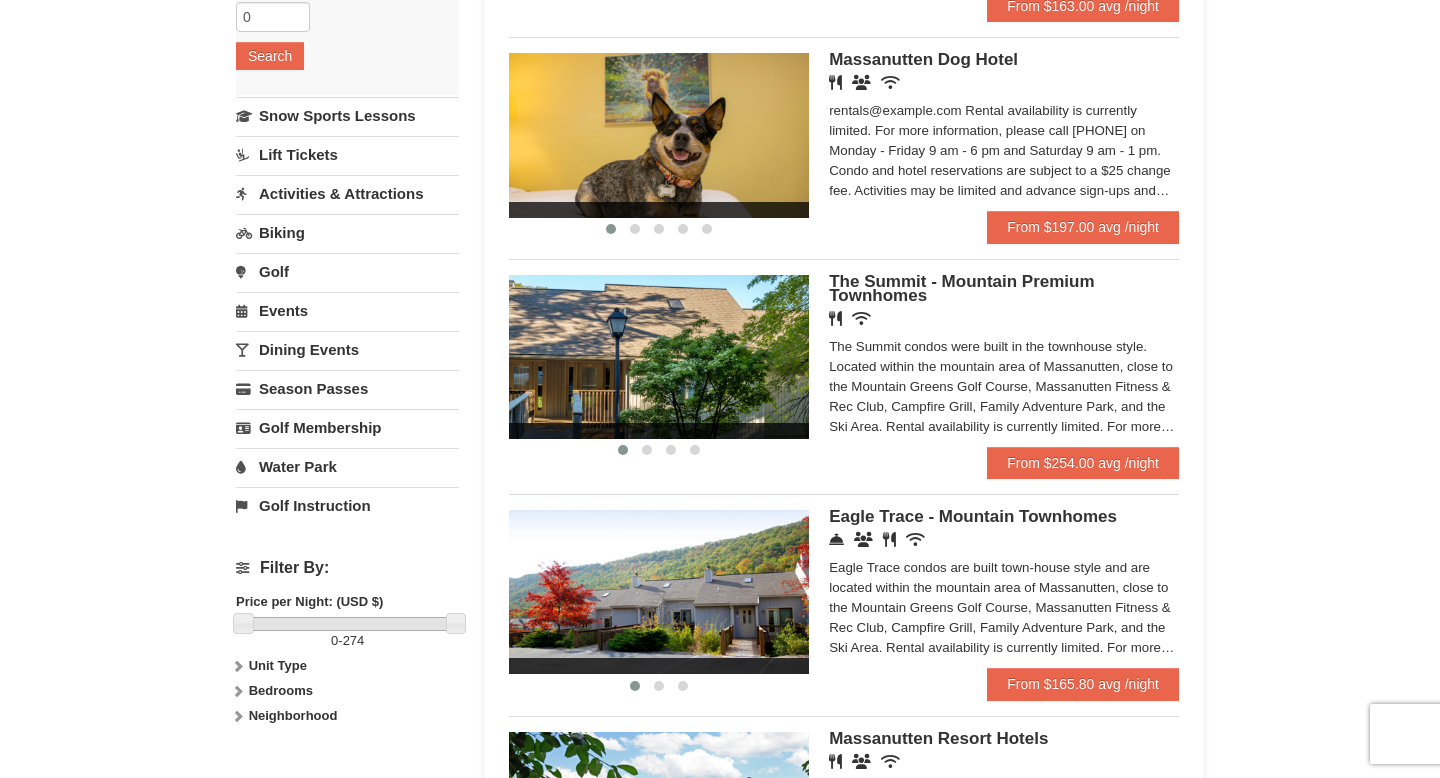 click on "Activities & Attractions" at bounding box center [347, 193] 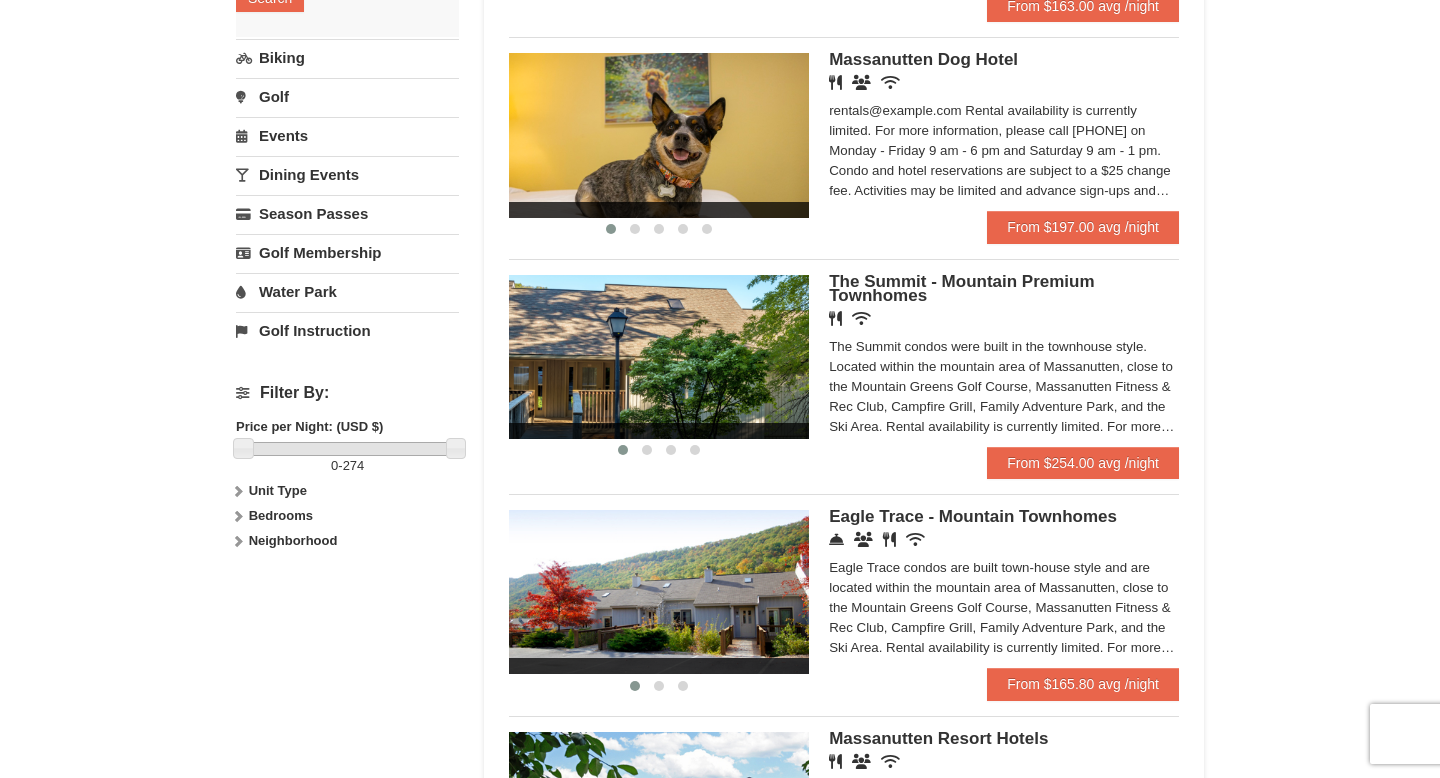 scroll, scrollTop: 0, scrollLeft: 0, axis: both 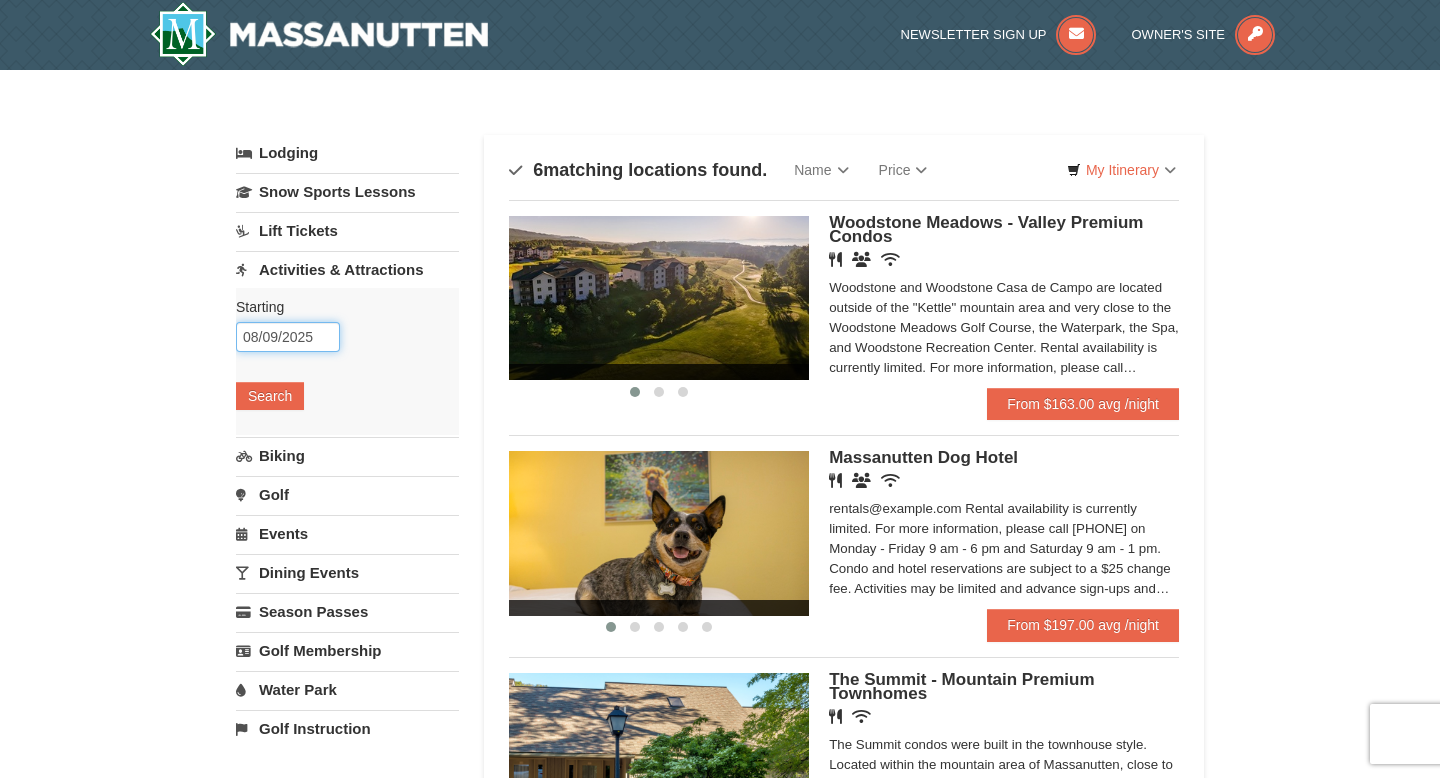 click on "08/09/2025" at bounding box center [288, 337] 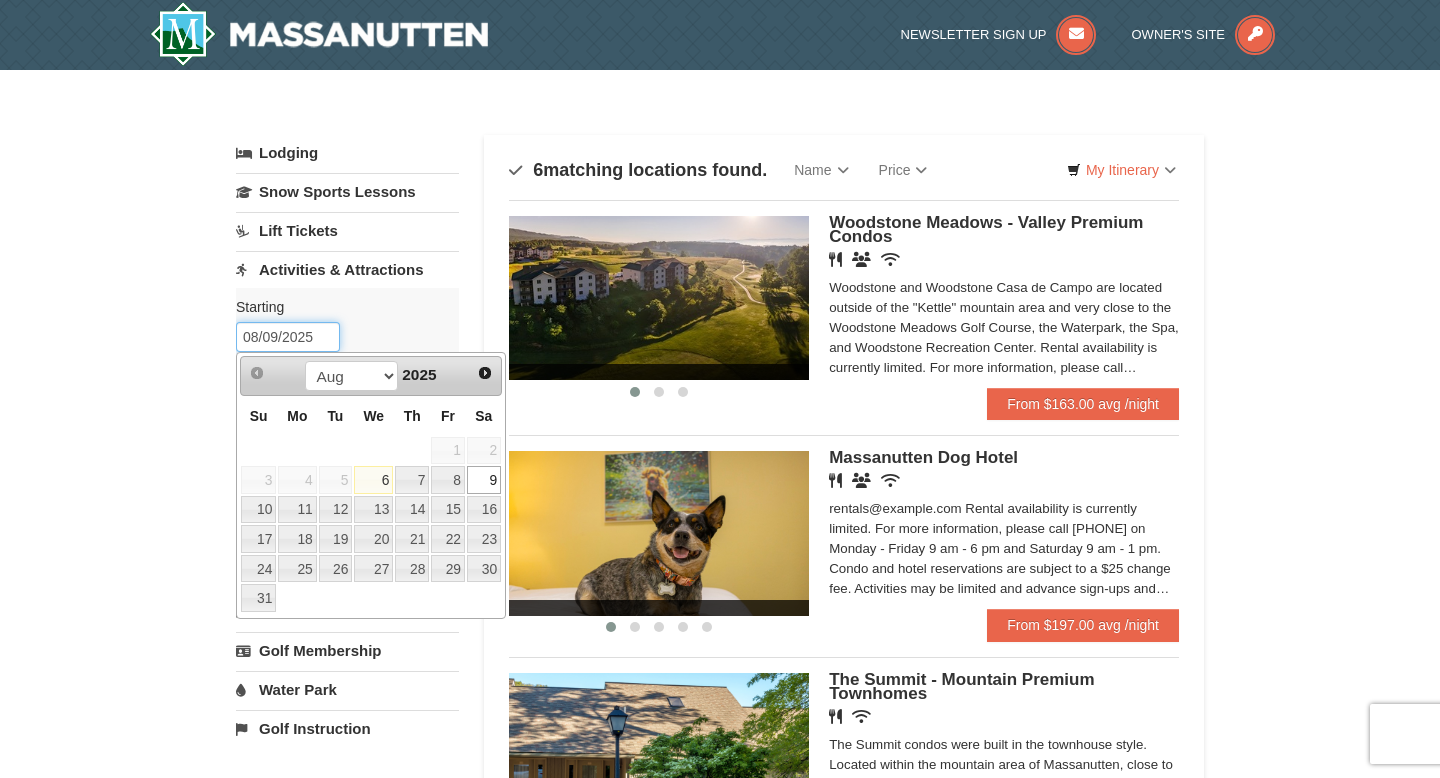click on "08/09/2025" at bounding box center [288, 337] 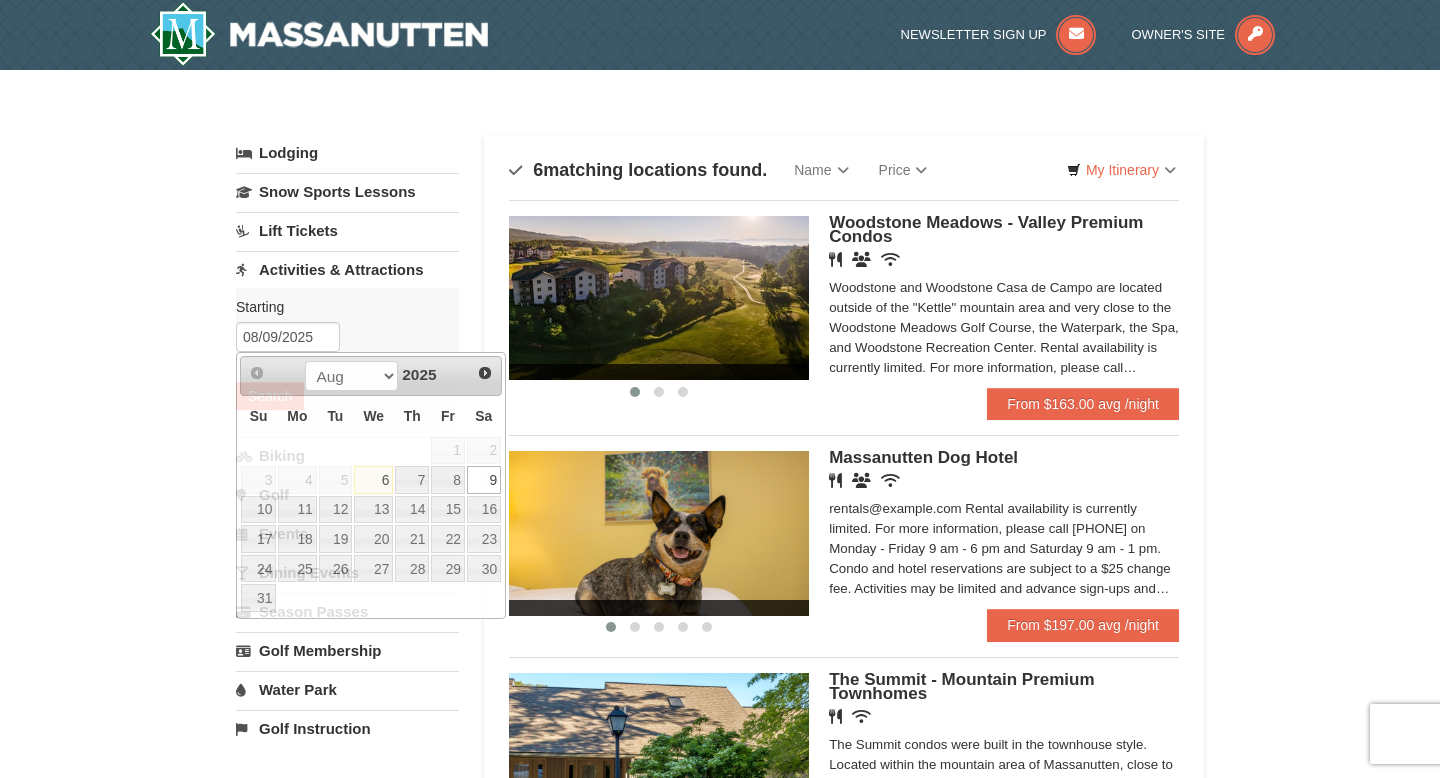 click on "Starting Please format dates MM/DD/YYYY Please format dates MM/DD/YYYY" at bounding box center [340, 307] 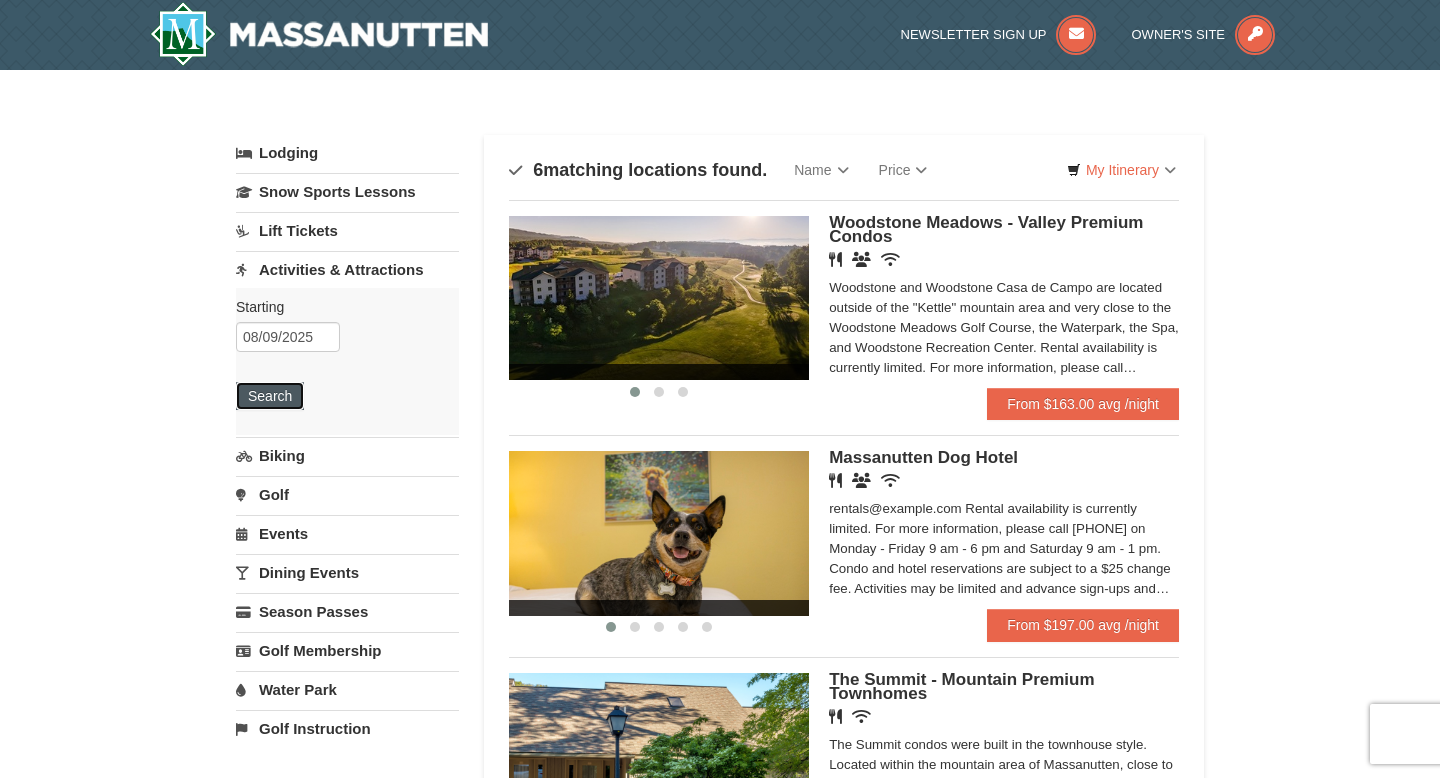 click on "Search" at bounding box center [270, 396] 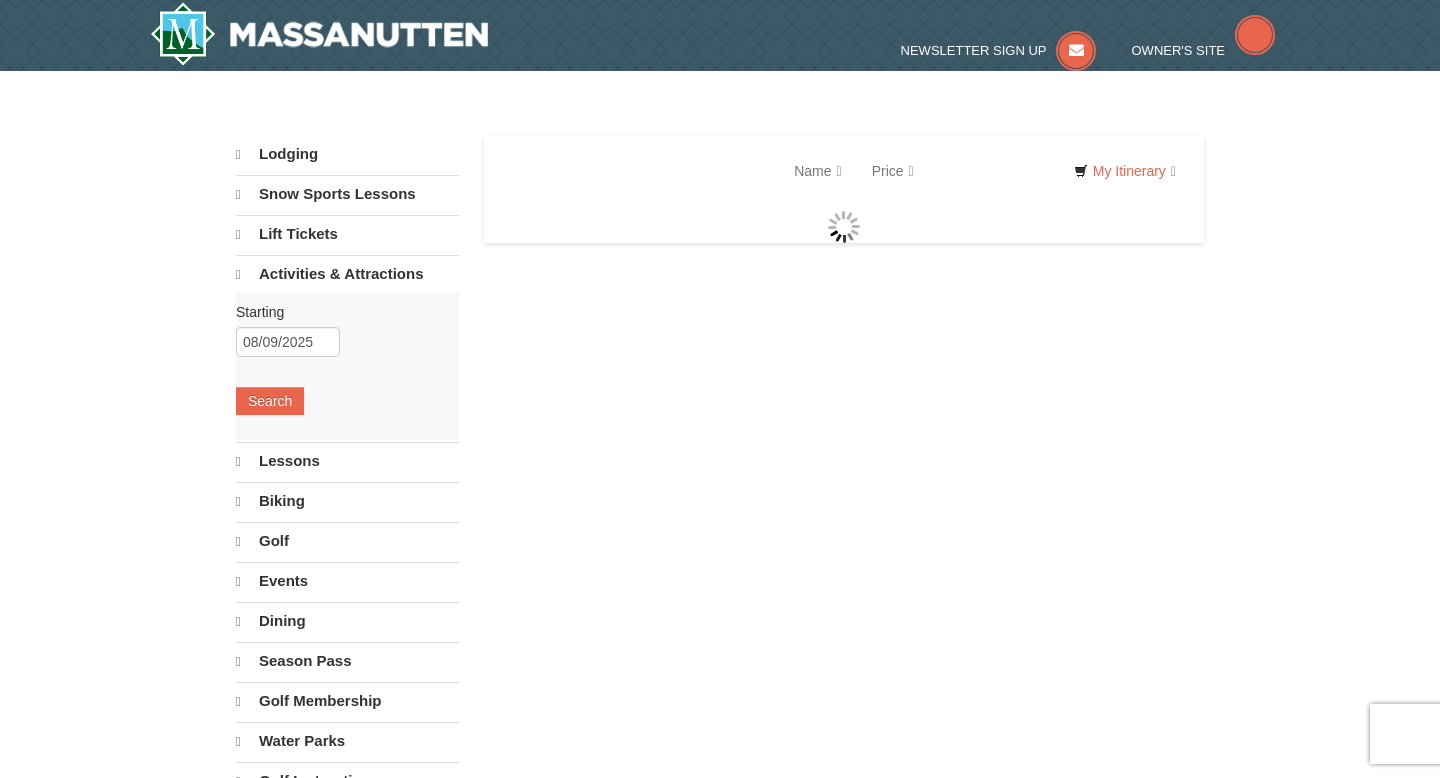 scroll, scrollTop: 0, scrollLeft: 0, axis: both 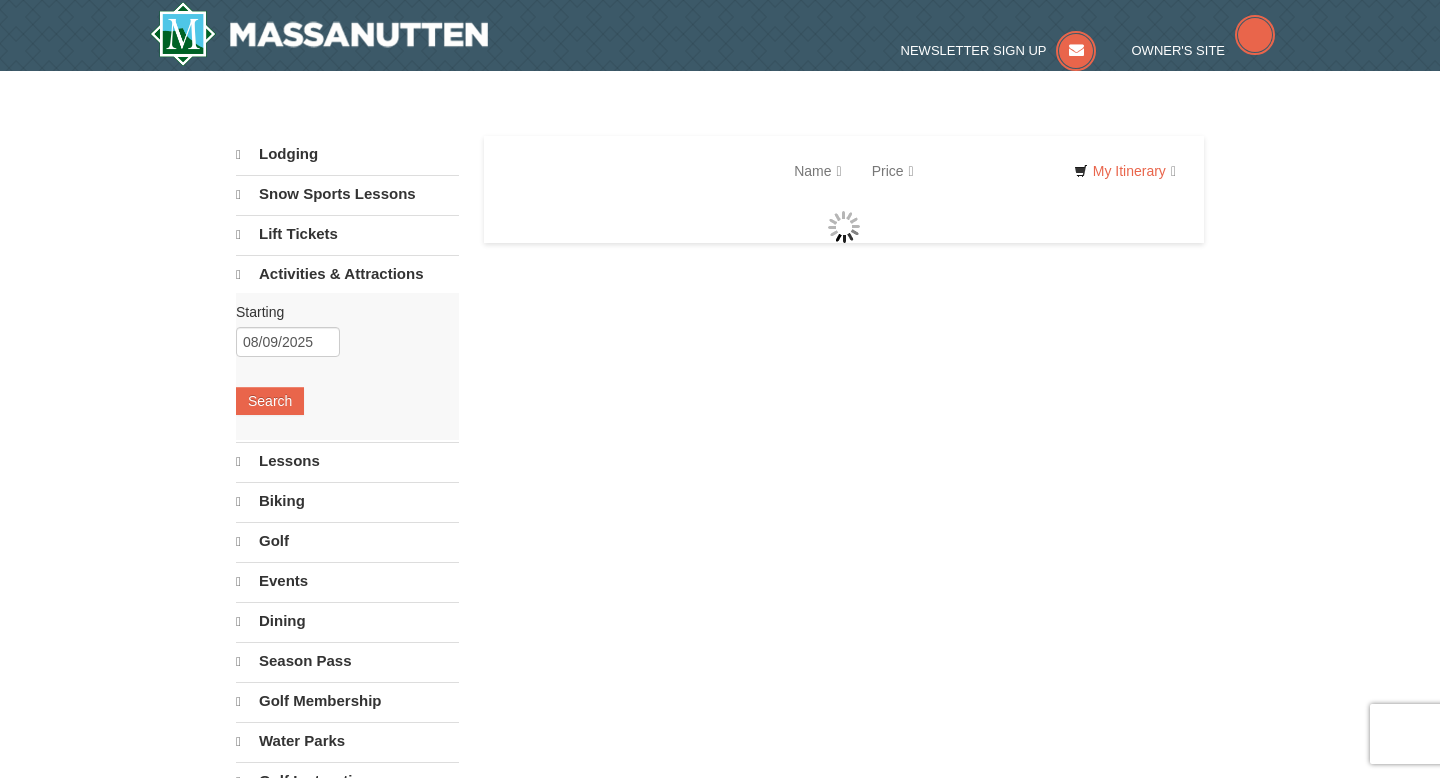 select on "8" 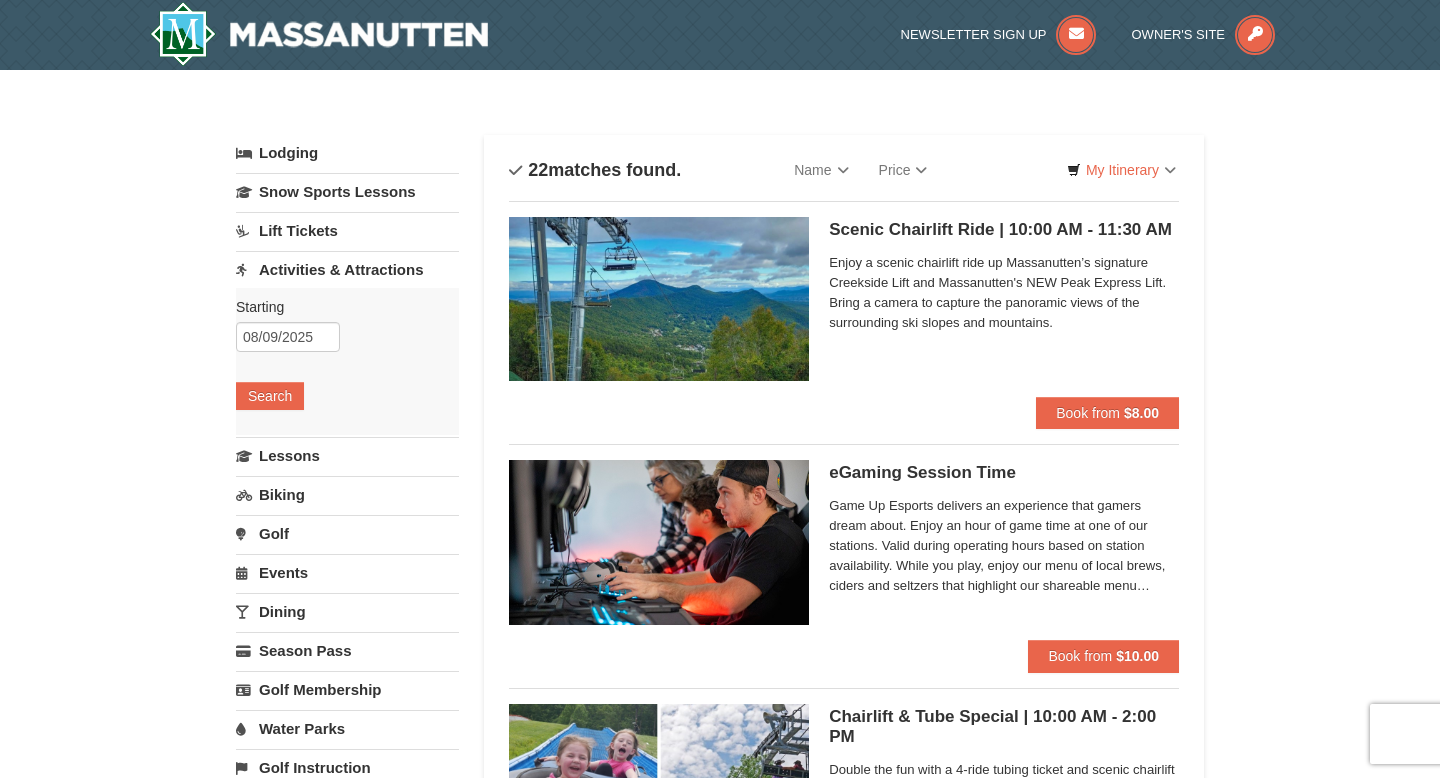 scroll, scrollTop: 0, scrollLeft: 0, axis: both 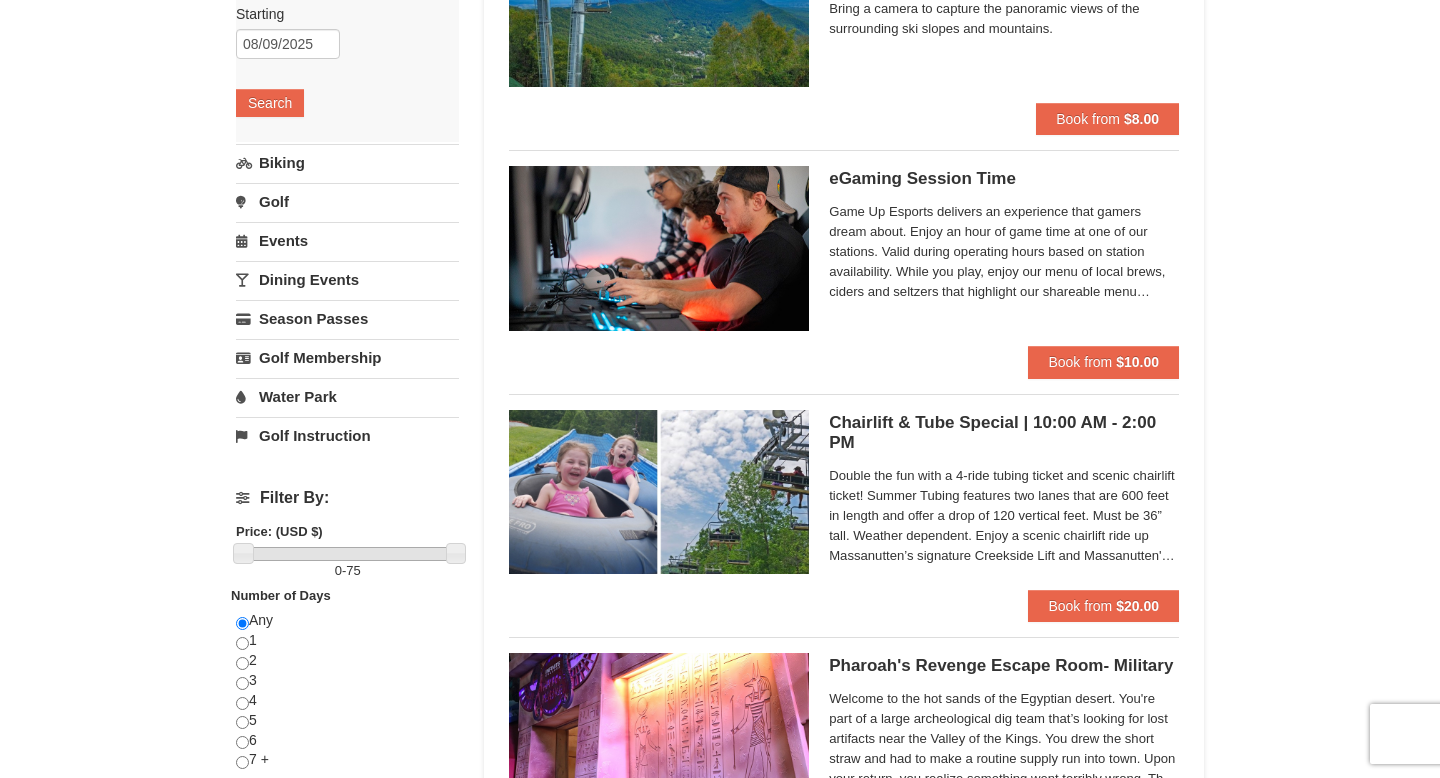 click on "Dining Events" at bounding box center (347, 279) 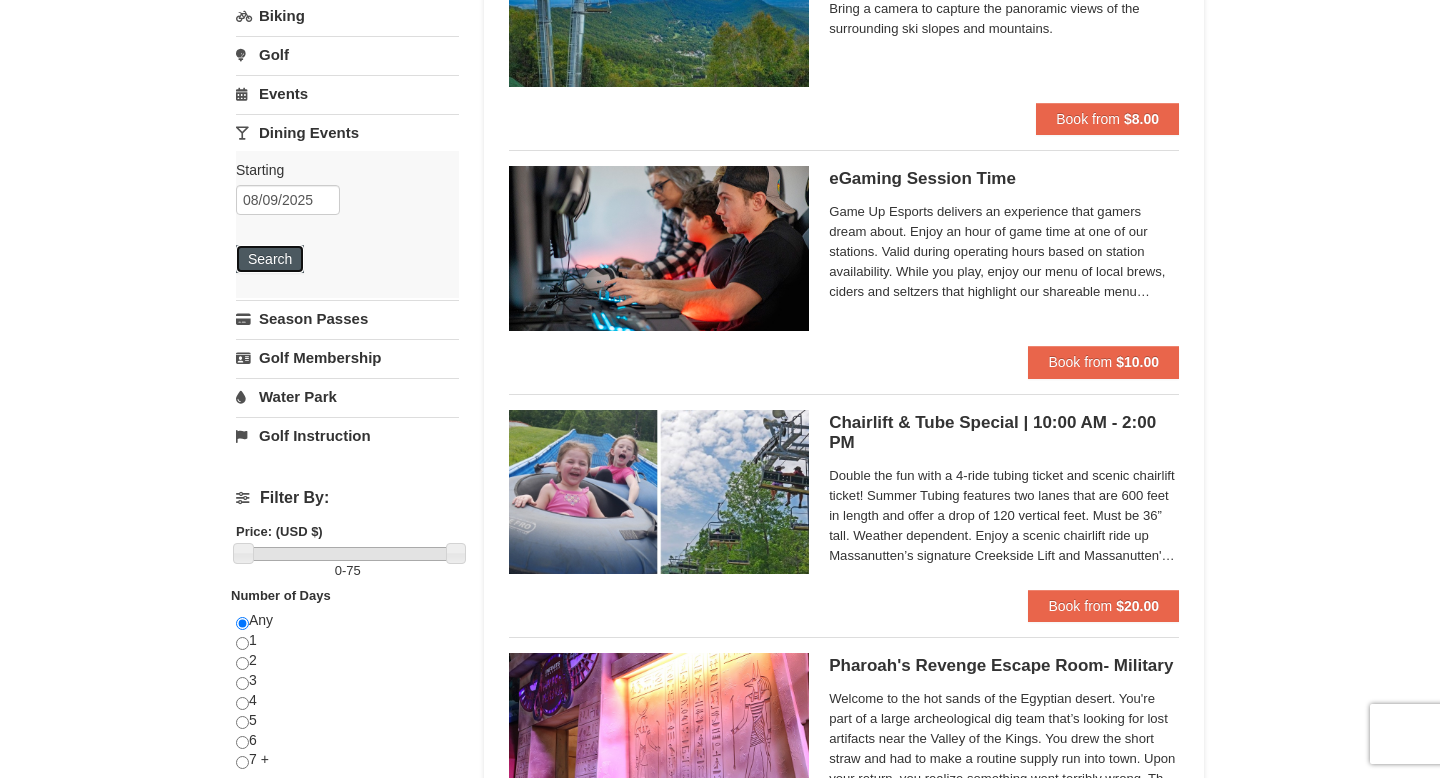 click on "Search" at bounding box center (270, 259) 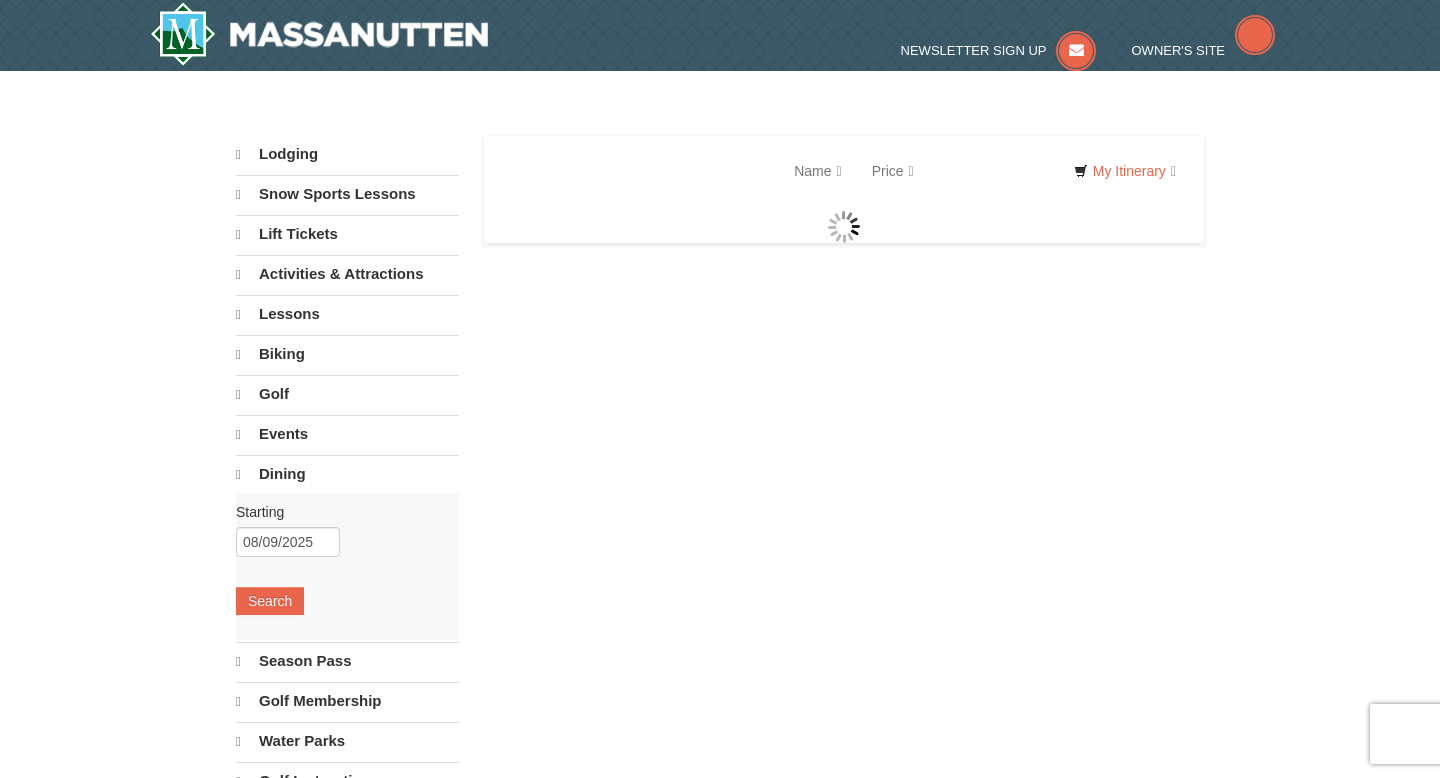 scroll, scrollTop: 0, scrollLeft: 0, axis: both 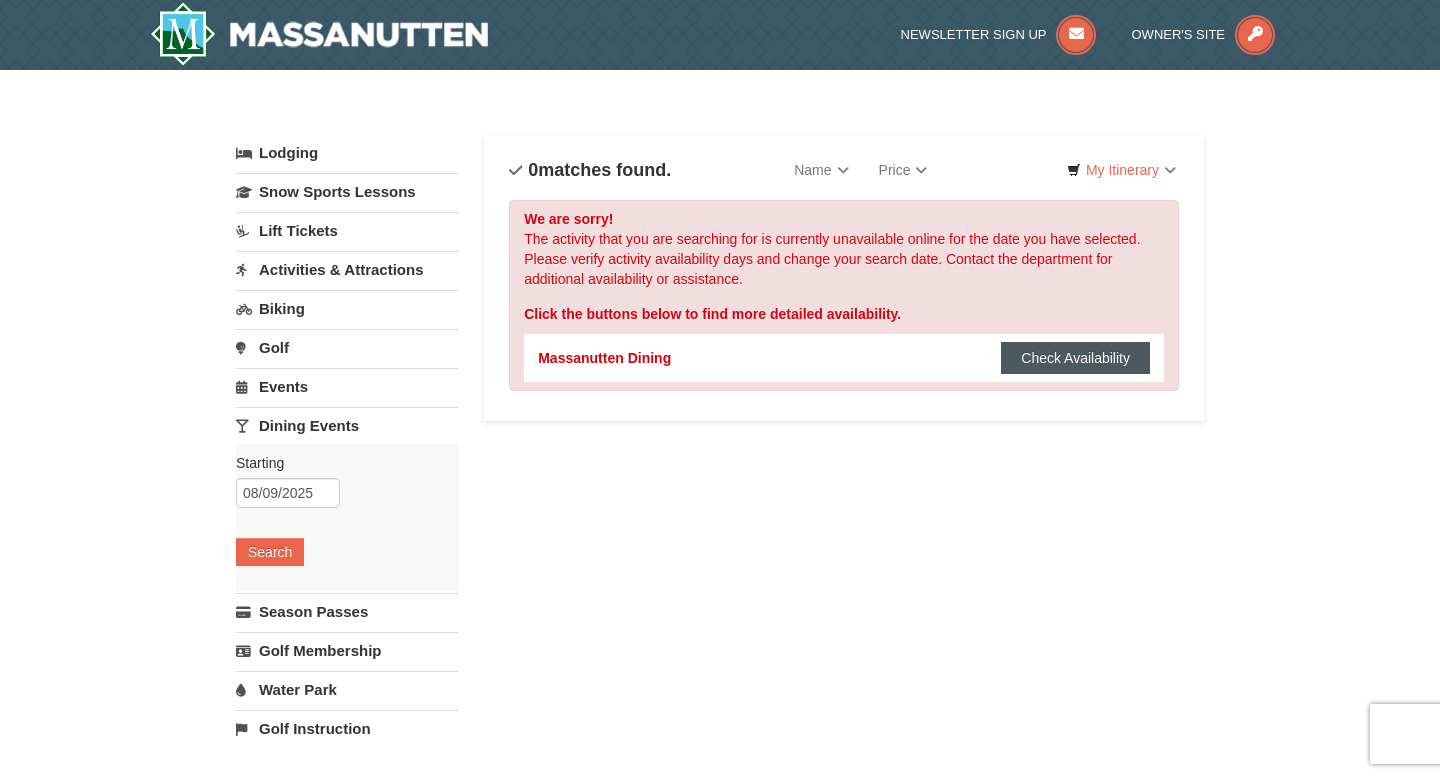 click on "Check Availability" at bounding box center (1075, 358) 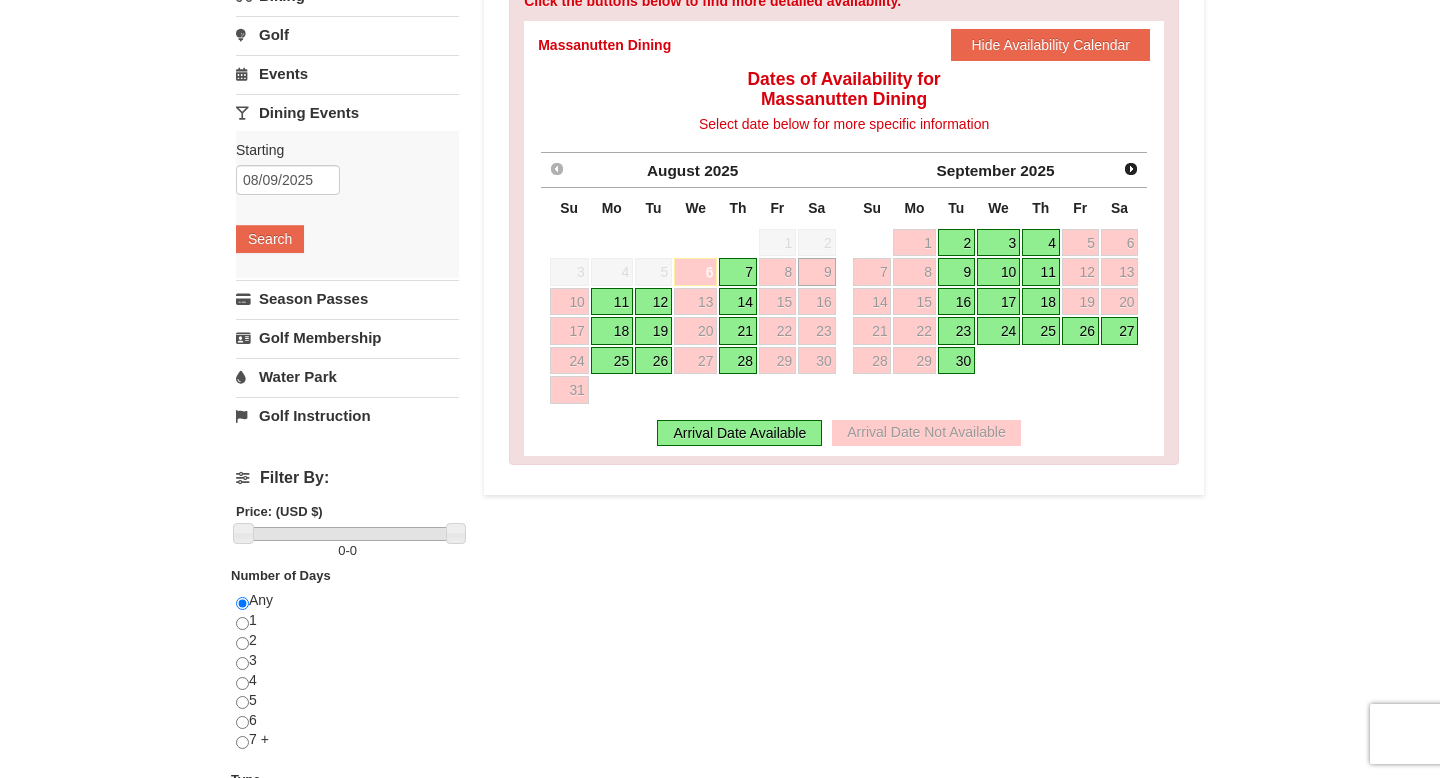 scroll, scrollTop: 314, scrollLeft: 0, axis: vertical 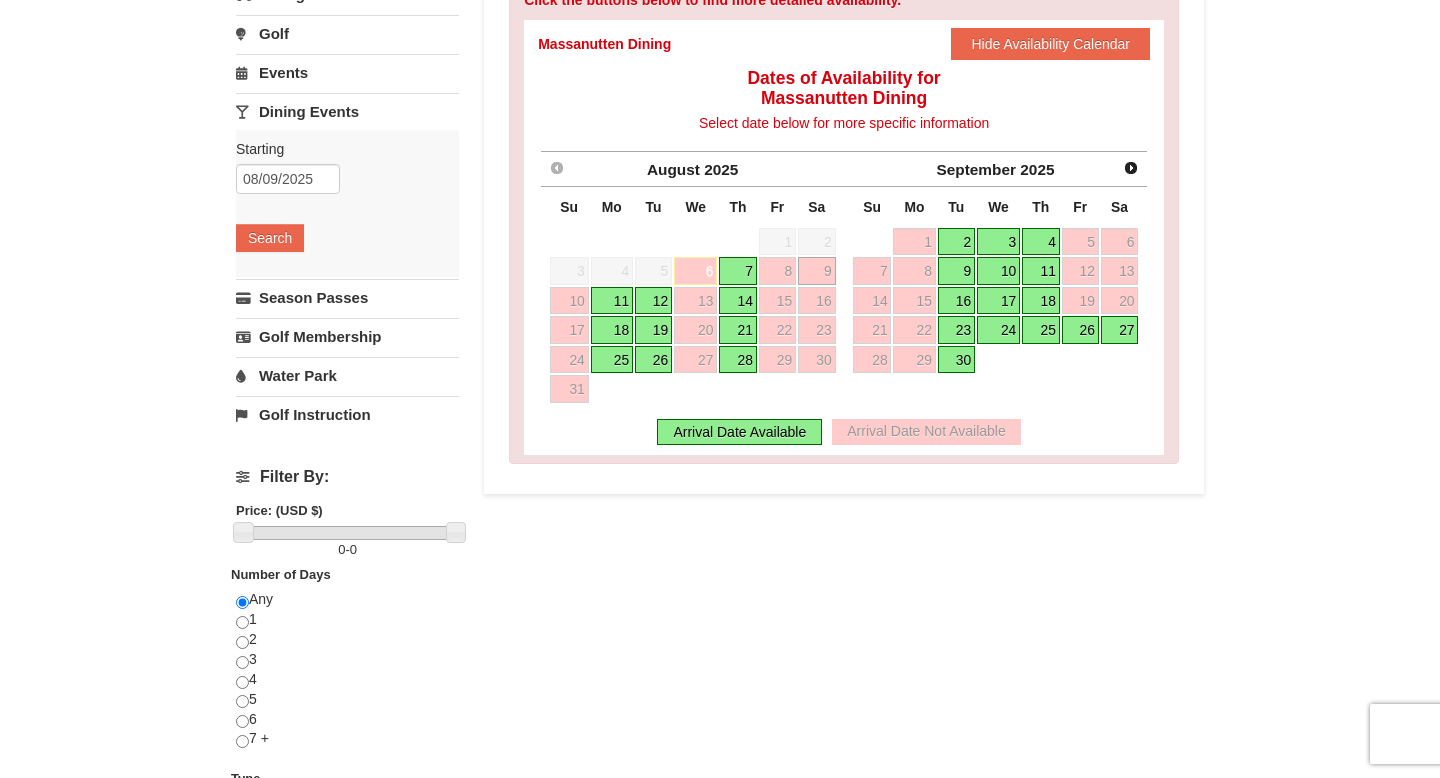 click on "7" at bounding box center (738, 271) 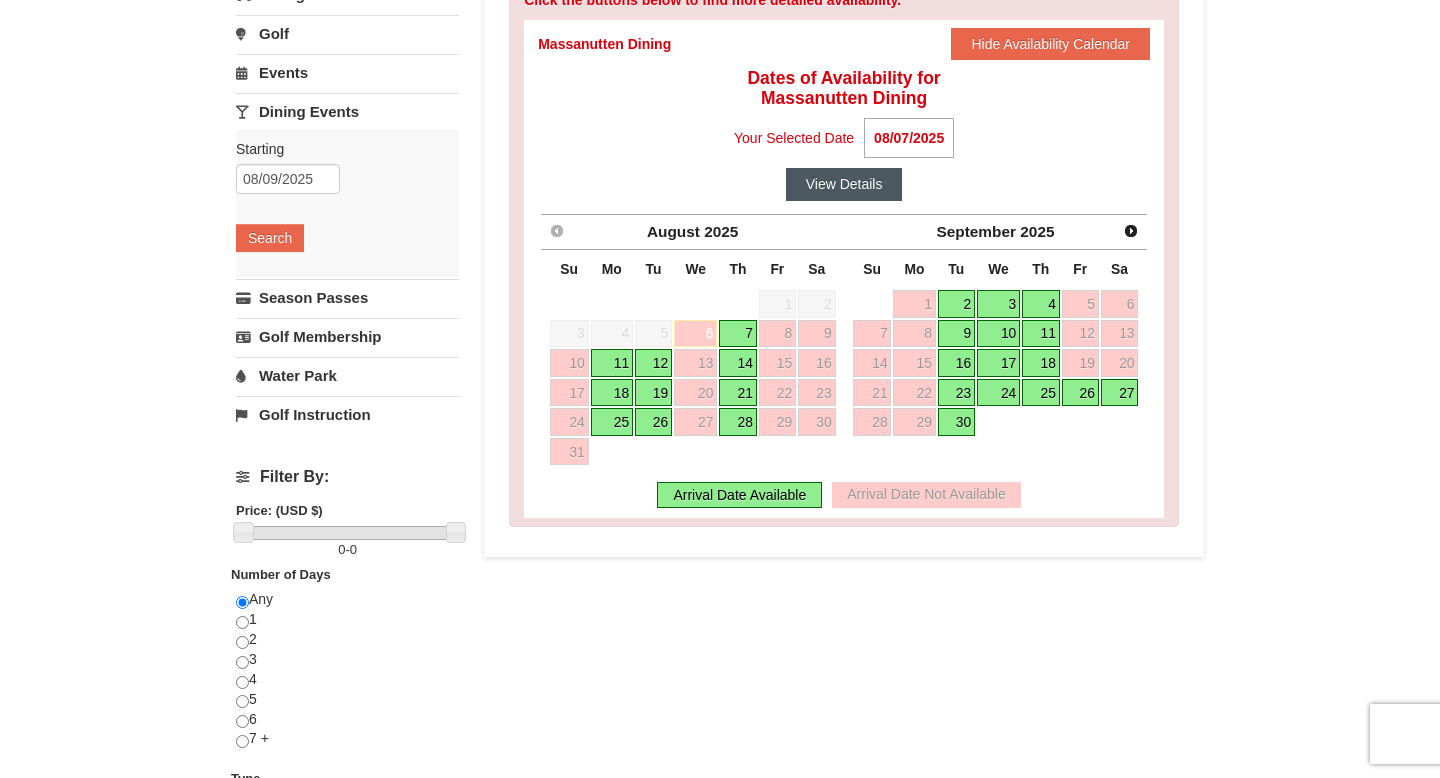 click on "View Details" at bounding box center (844, 184) 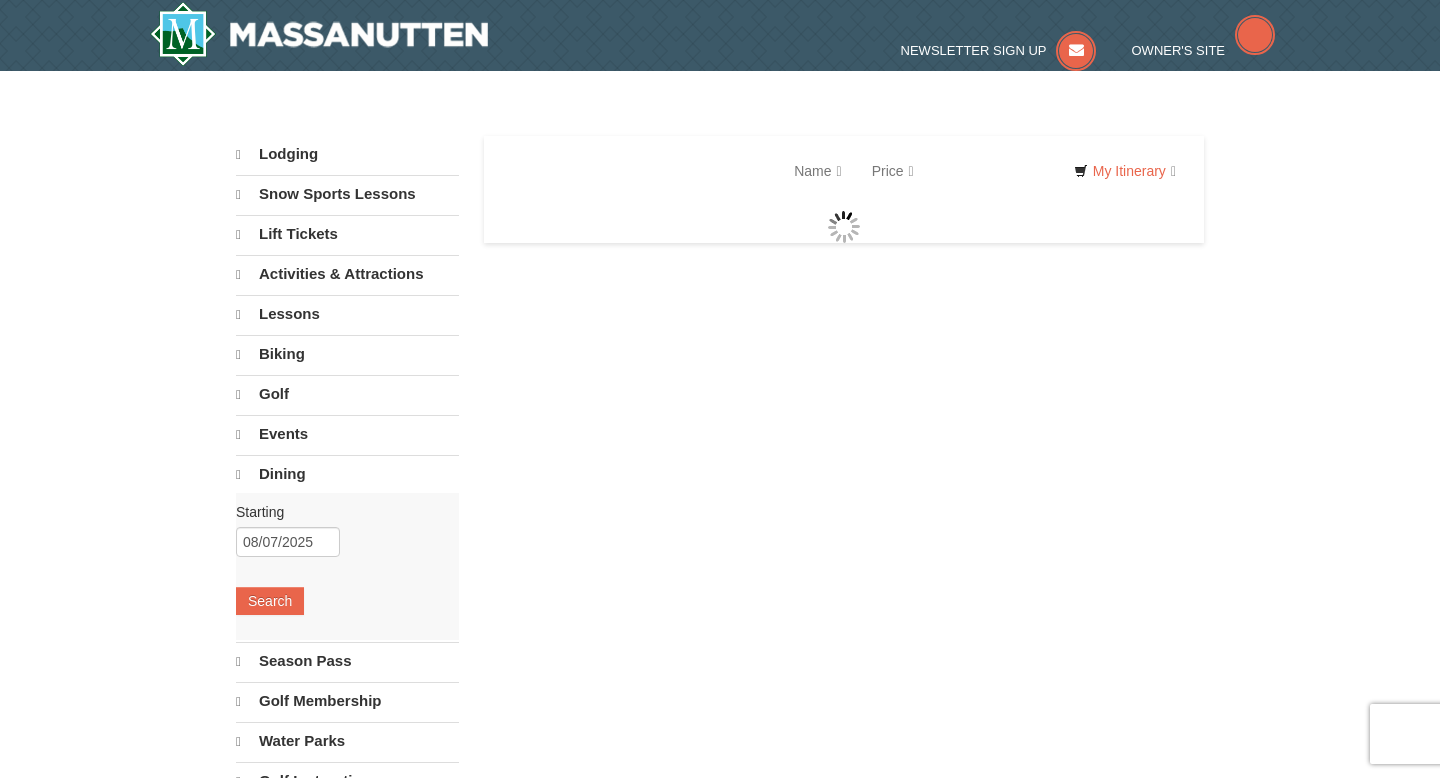 scroll, scrollTop: 0, scrollLeft: 0, axis: both 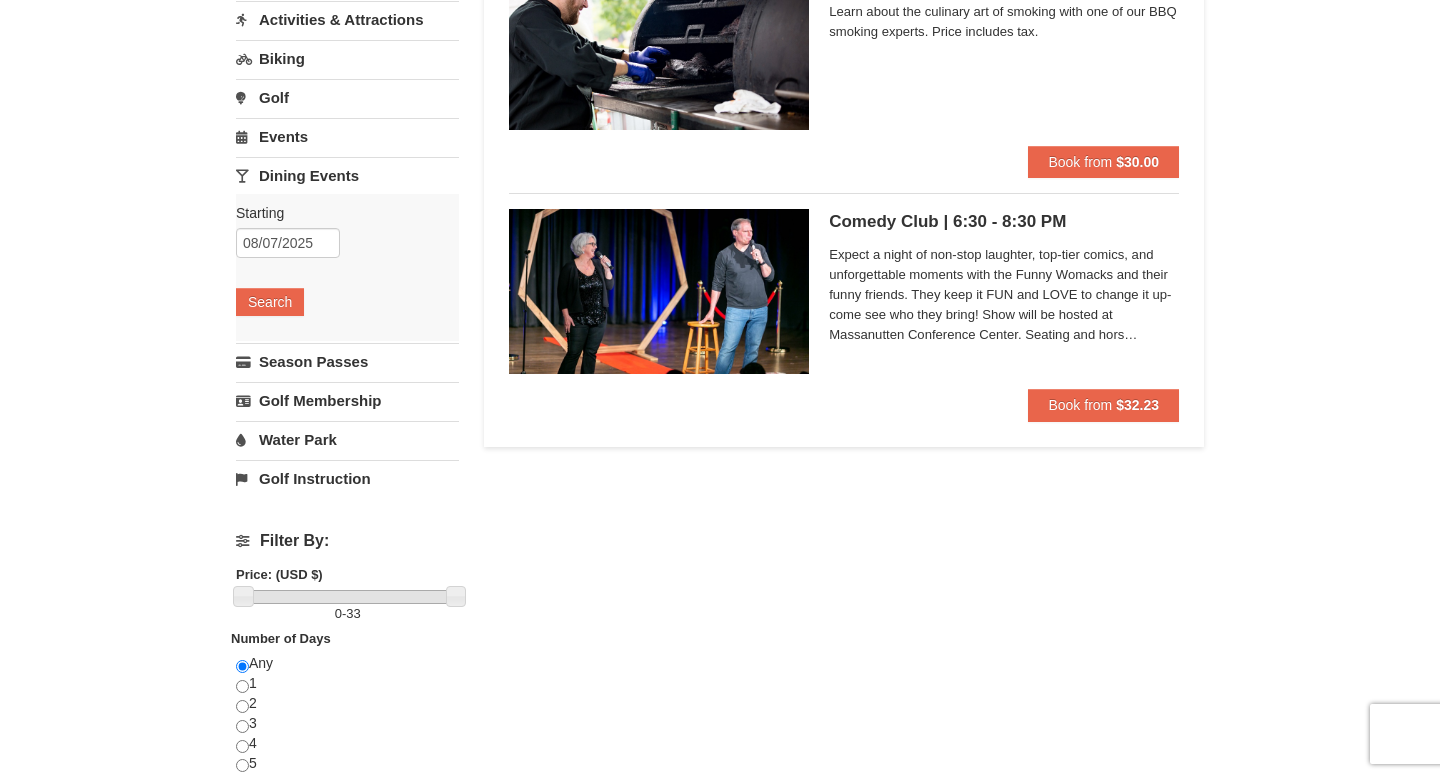 click on "Dining Events" at bounding box center (347, 175) 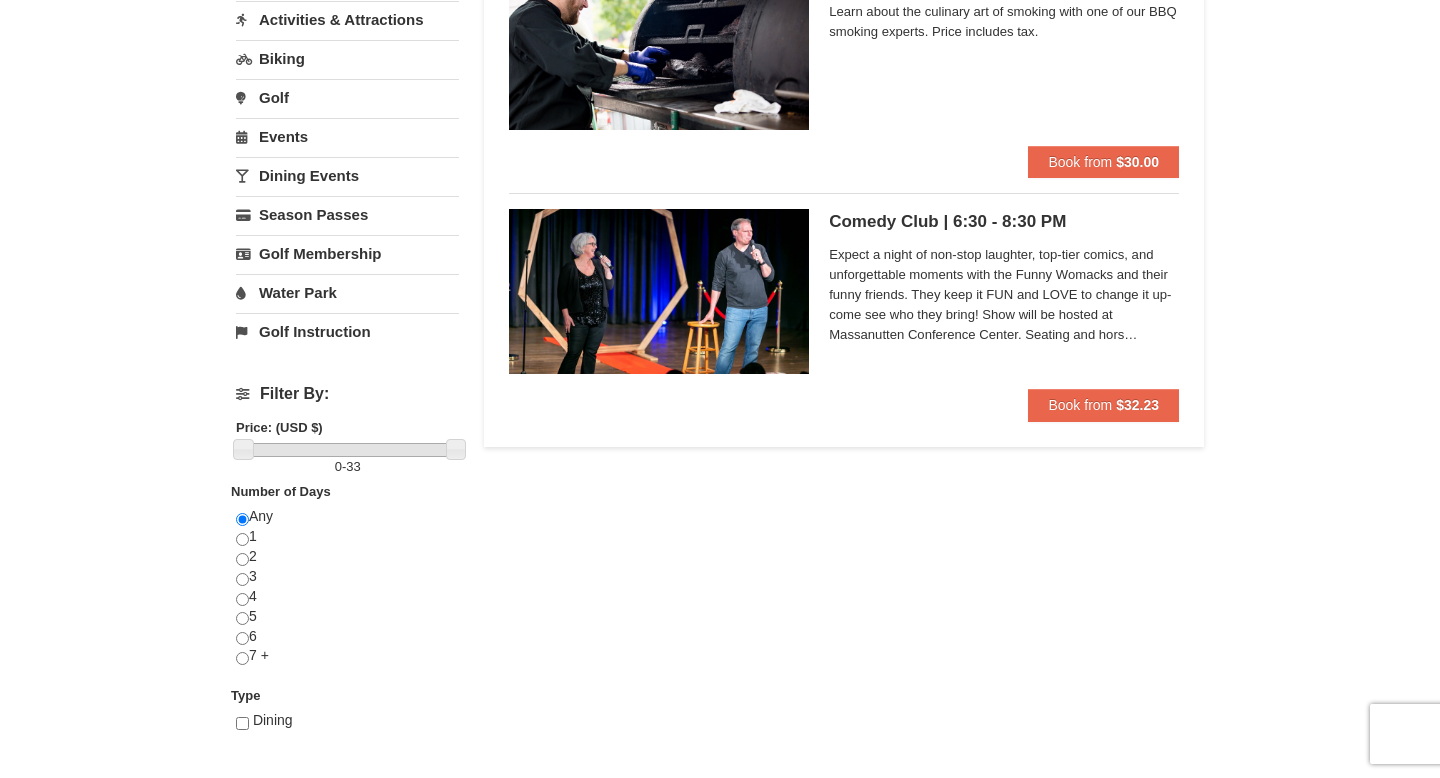 click on "Dining Events" at bounding box center (347, 175) 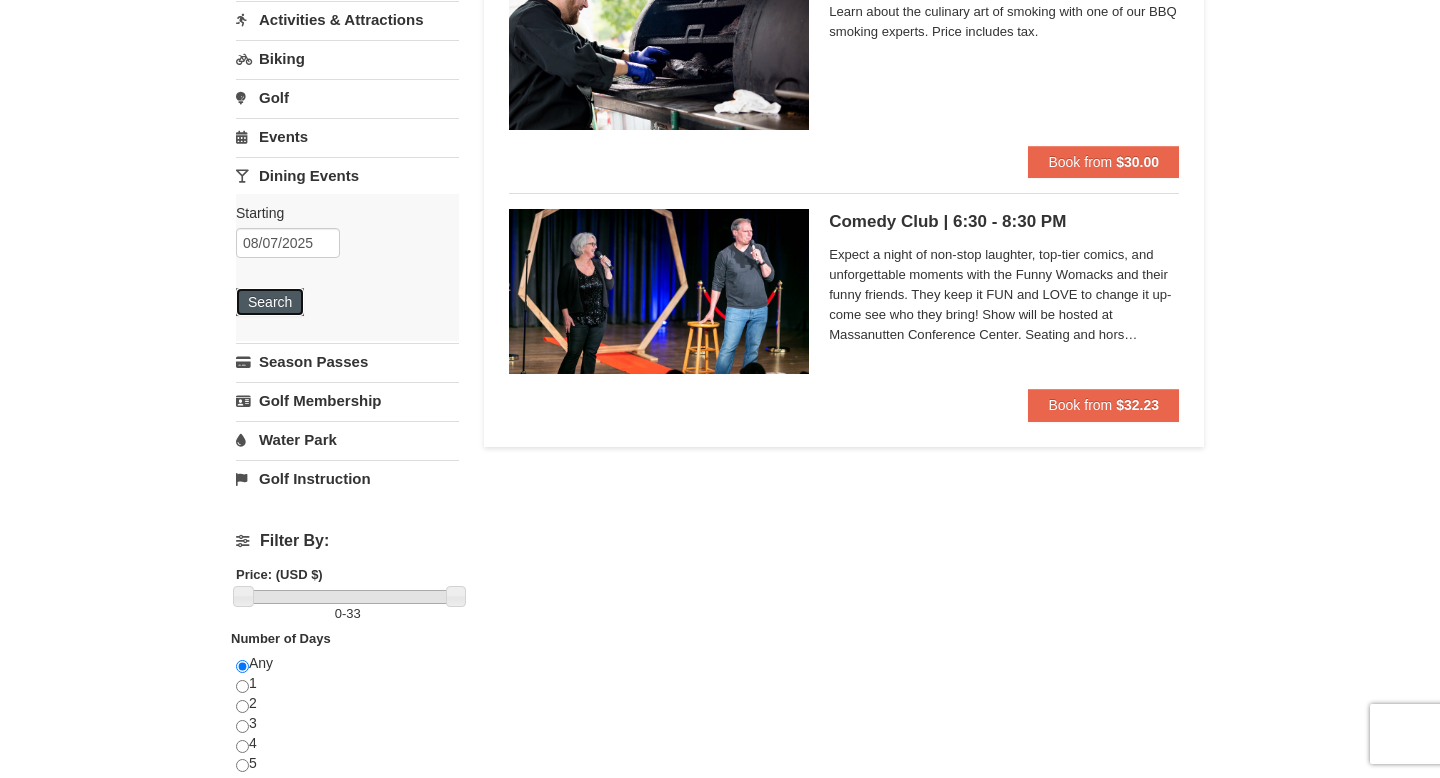 click on "Search" at bounding box center [270, 302] 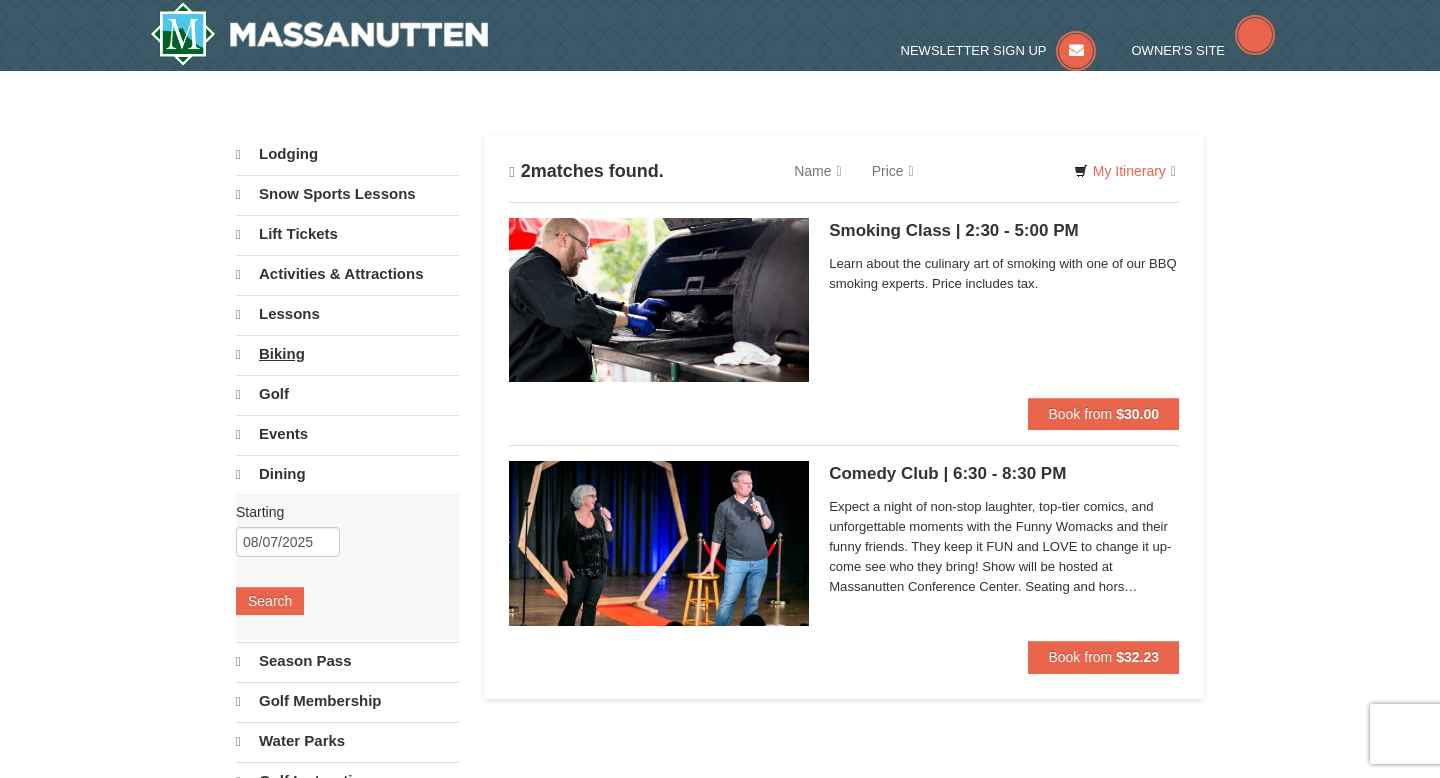 scroll, scrollTop: 0, scrollLeft: 0, axis: both 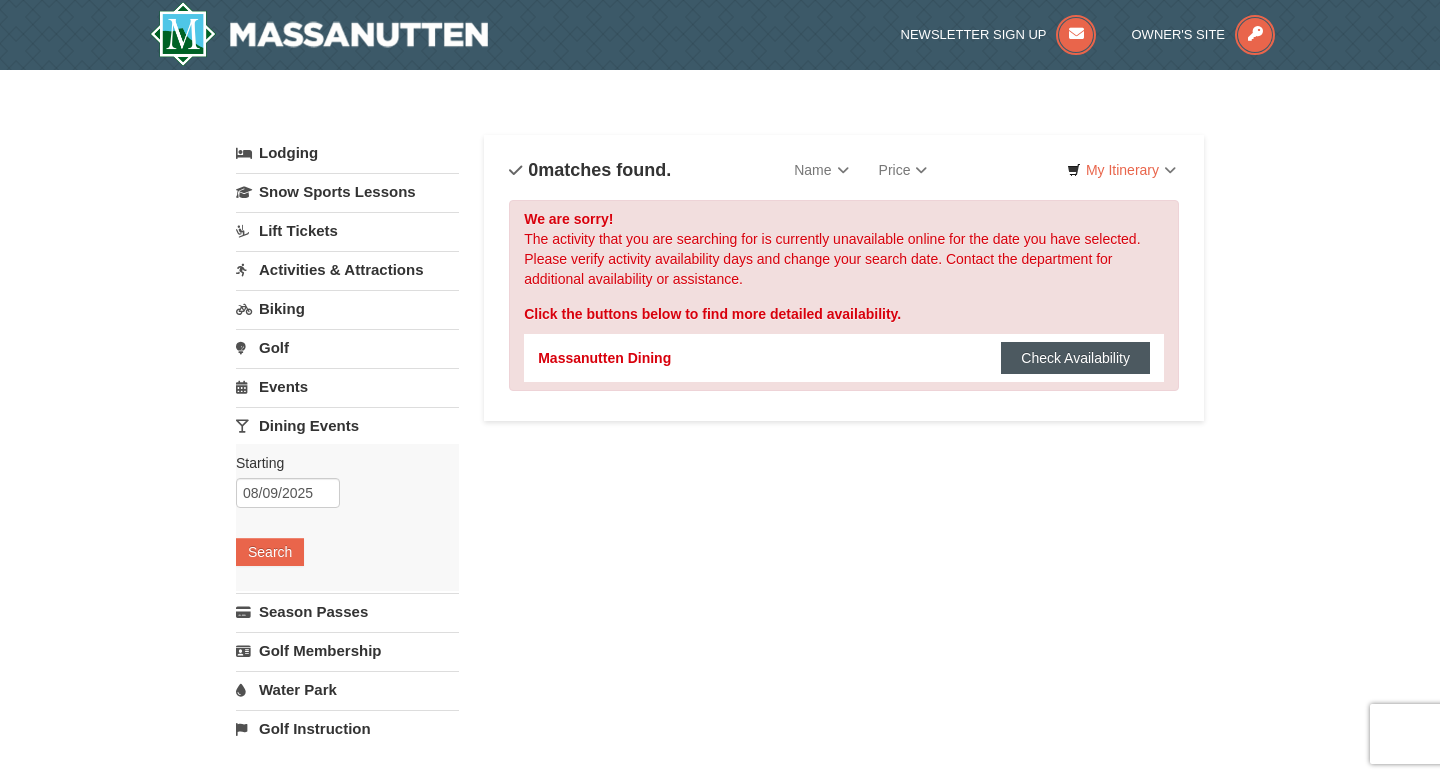 click on "Check Availability" at bounding box center (1075, 358) 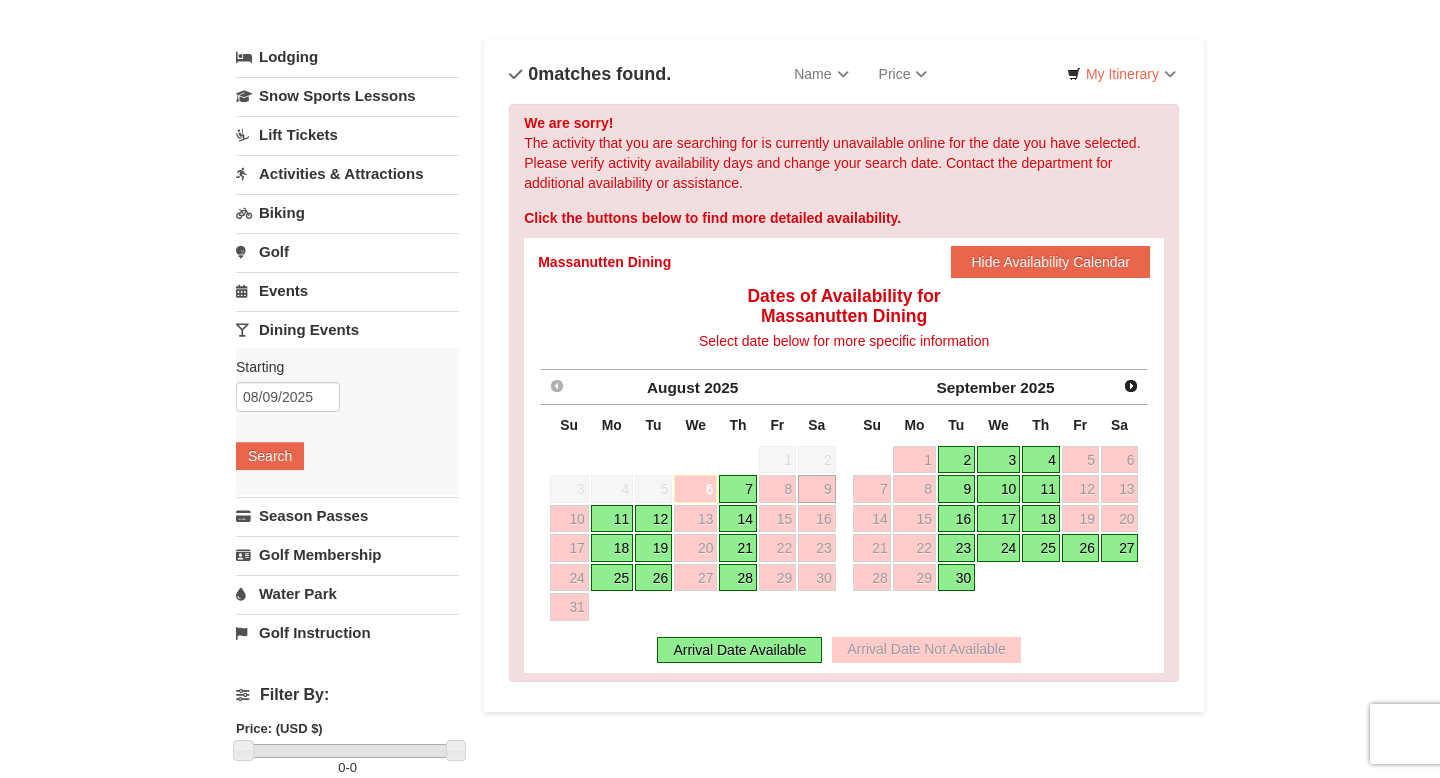 scroll, scrollTop: 103, scrollLeft: 0, axis: vertical 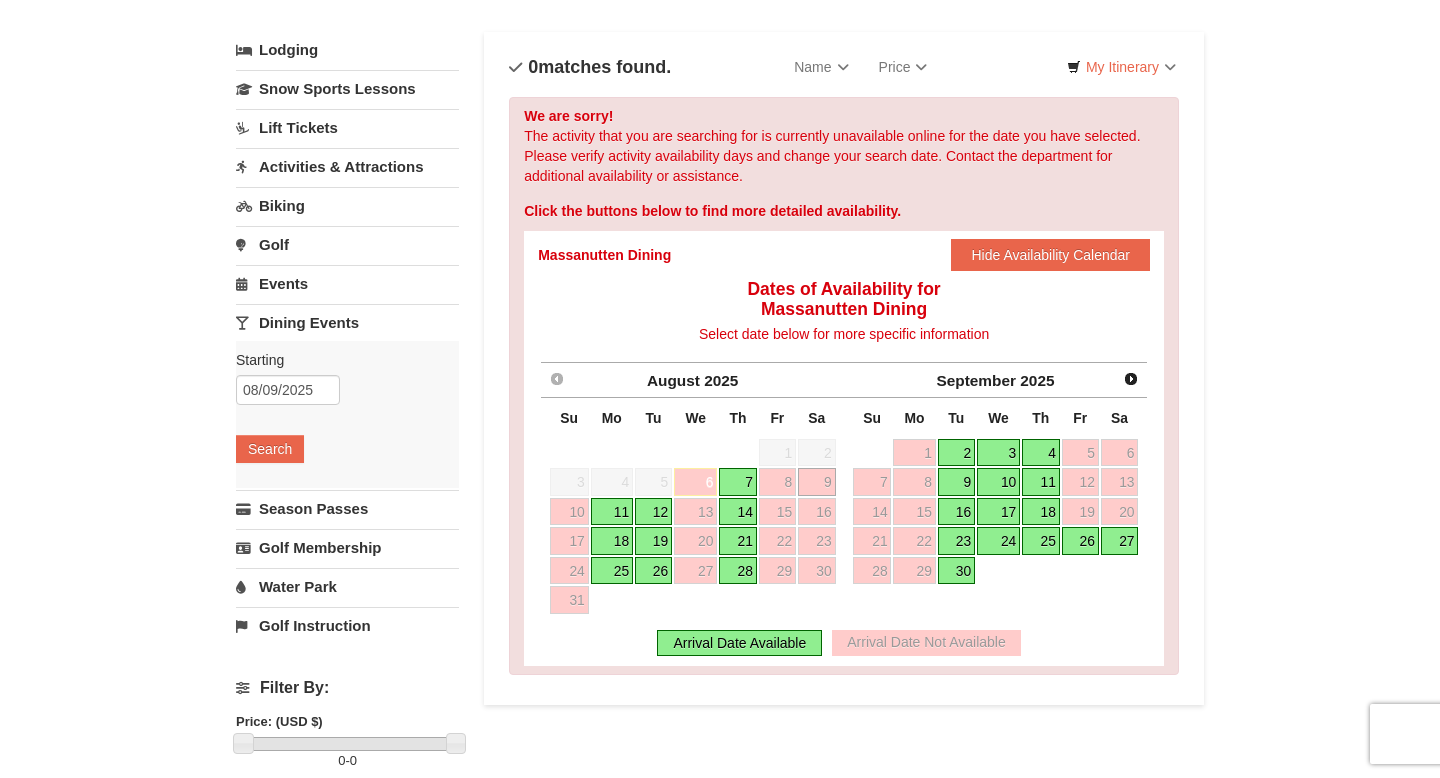 click on "11" at bounding box center [612, 512] 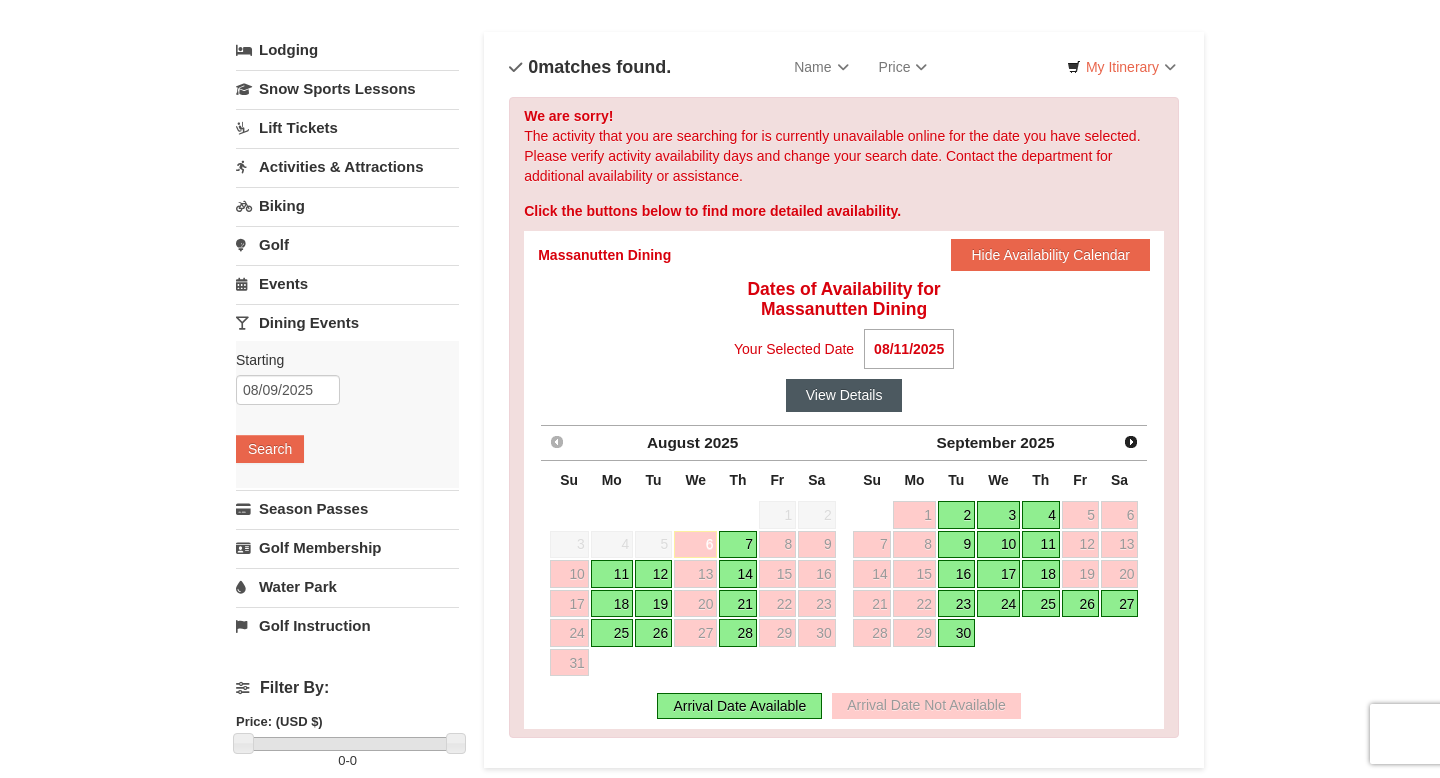 click on "View Details" at bounding box center (844, 395) 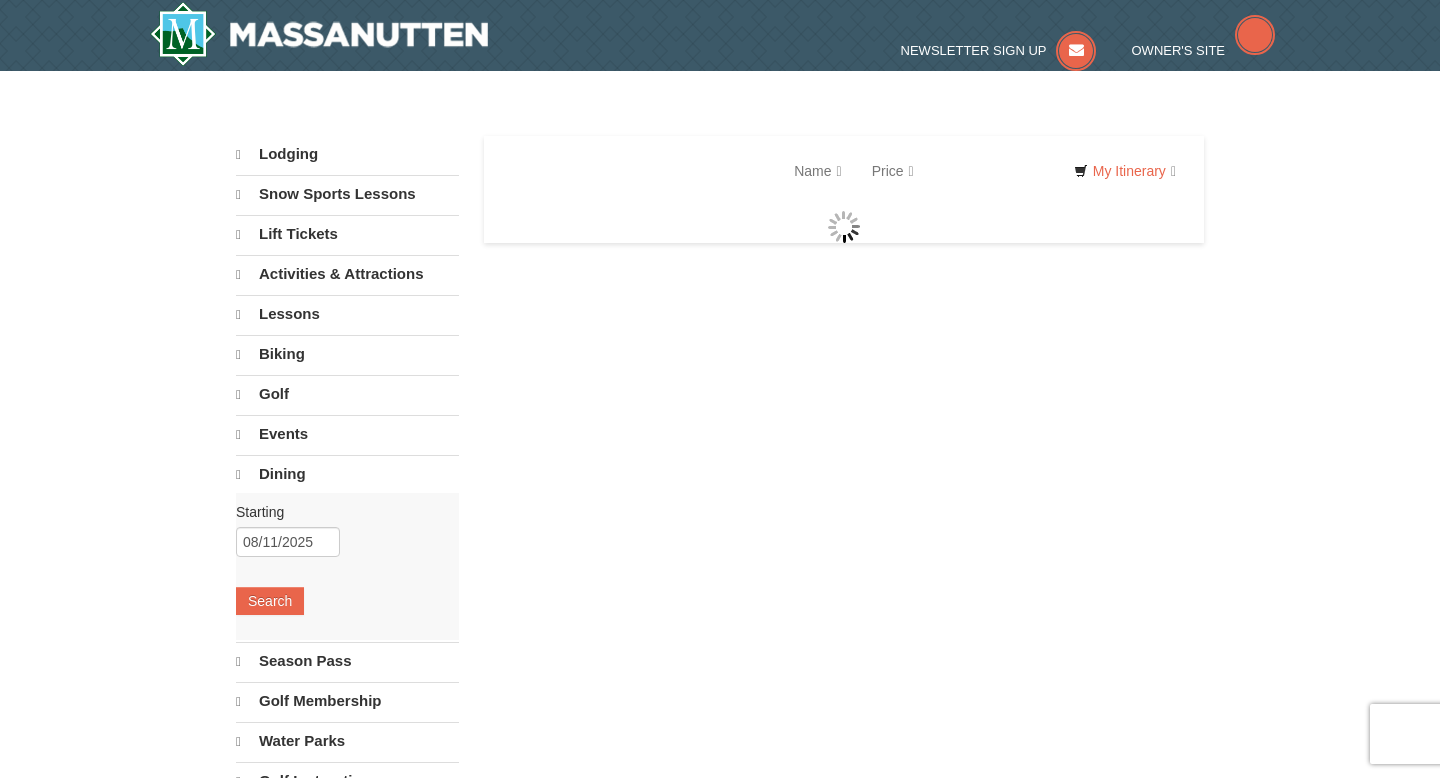 scroll, scrollTop: 0, scrollLeft: 0, axis: both 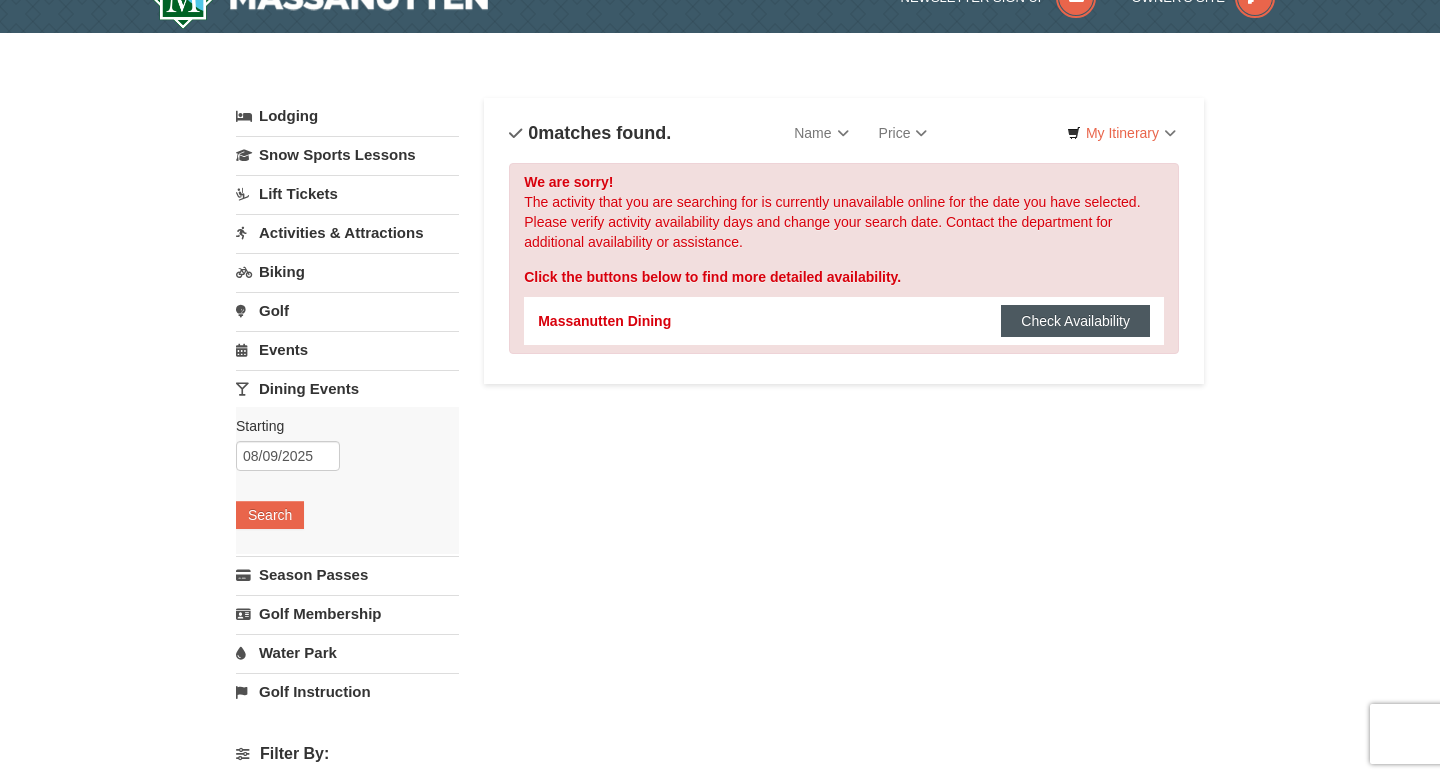 click on "Check Availability" at bounding box center [1075, 321] 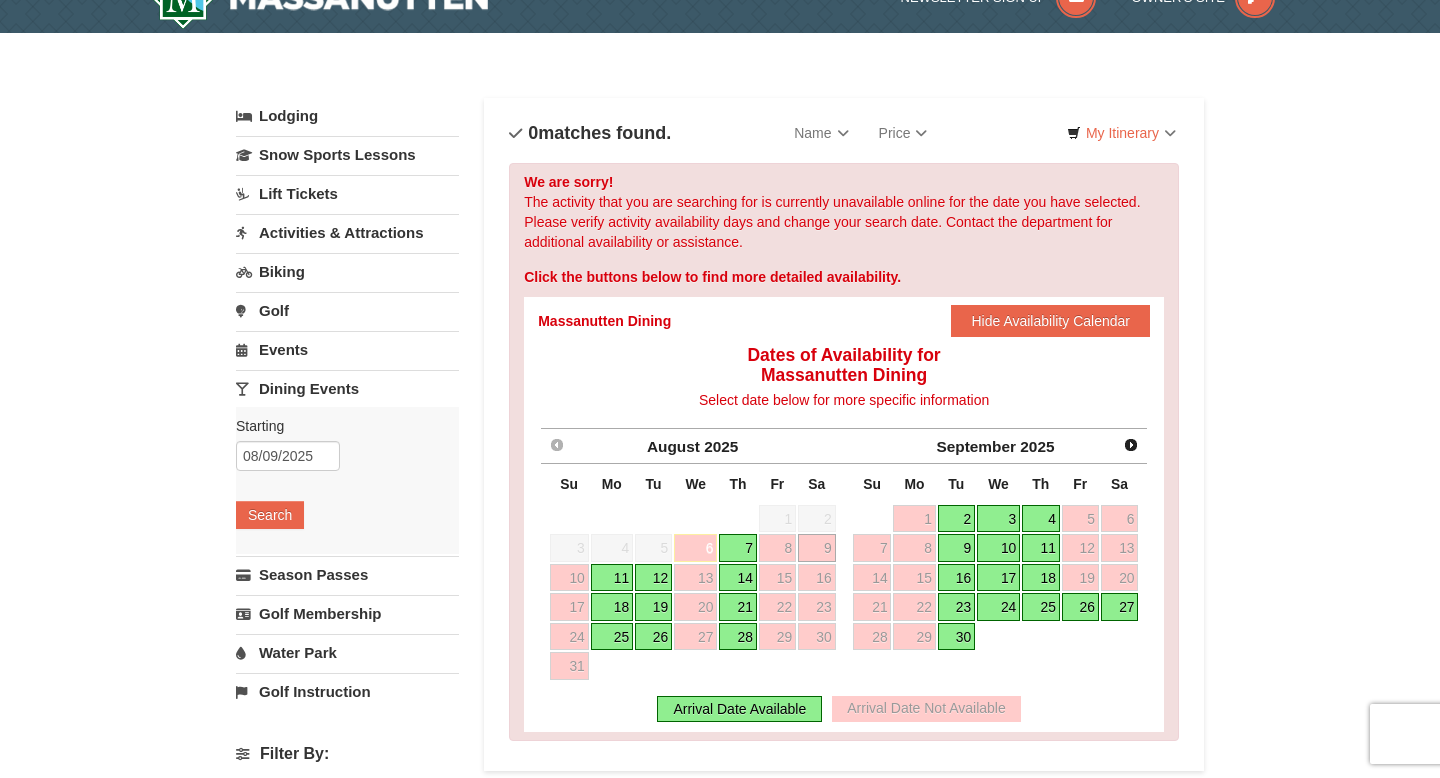 click on "12" at bounding box center [653, 578] 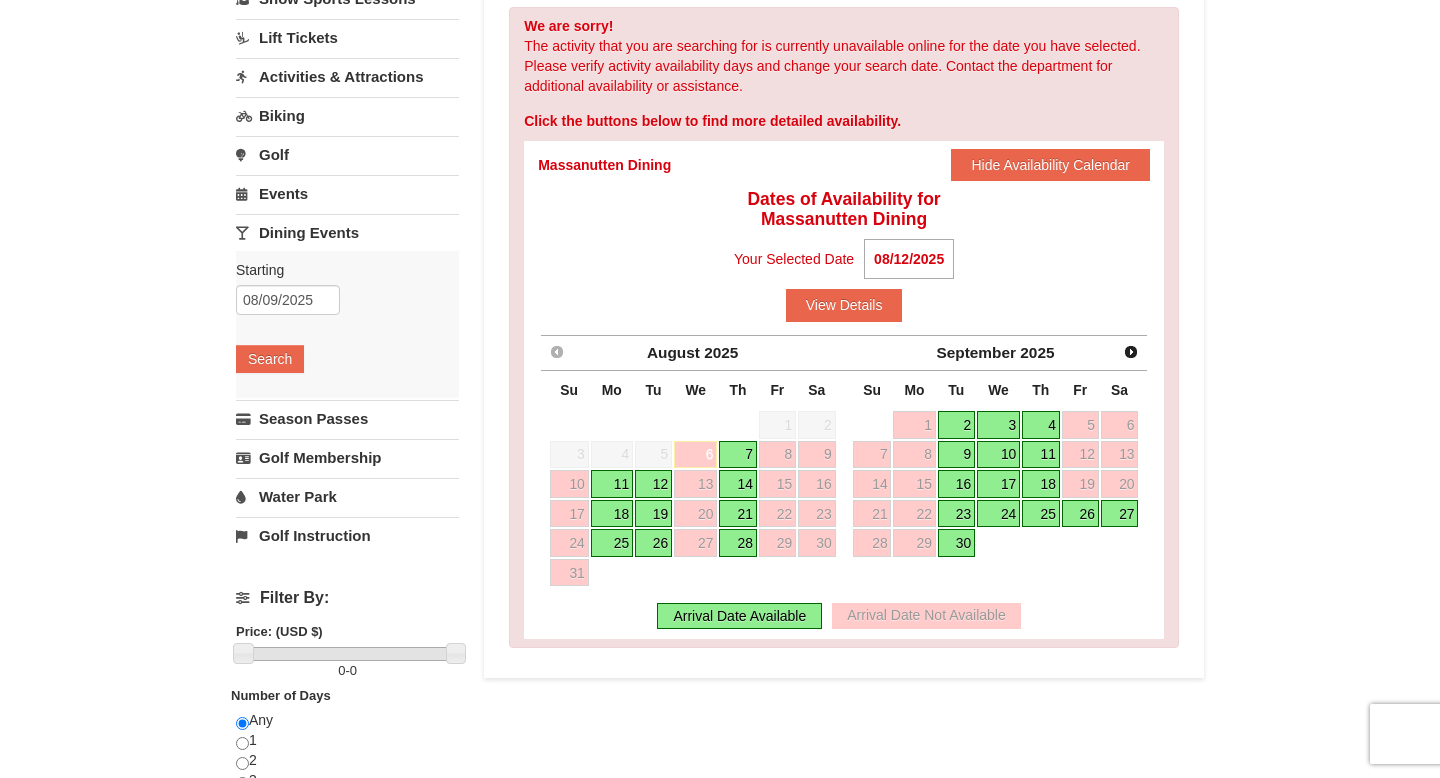 scroll, scrollTop: 230, scrollLeft: 0, axis: vertical 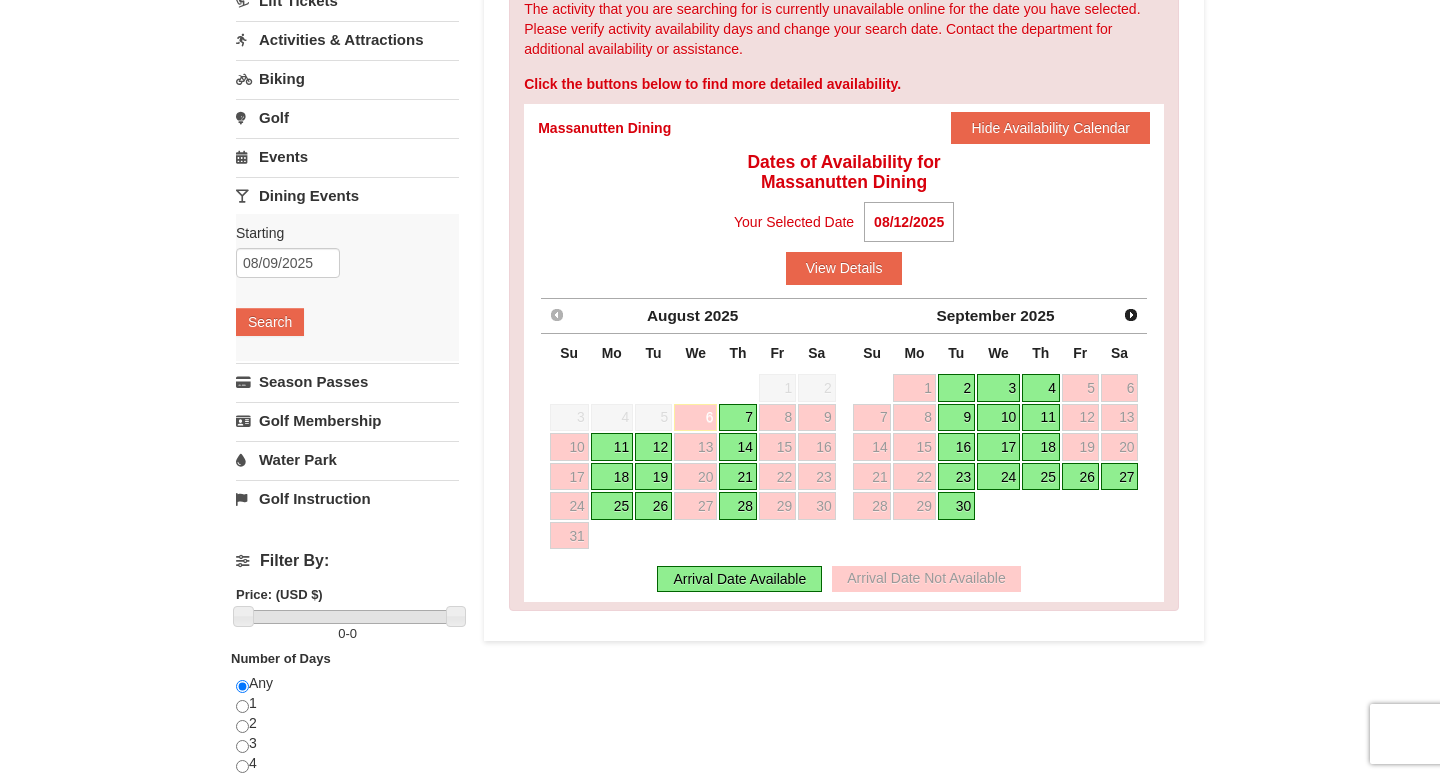 click on "Arrival Date Available" at bounding box center [739, 579] 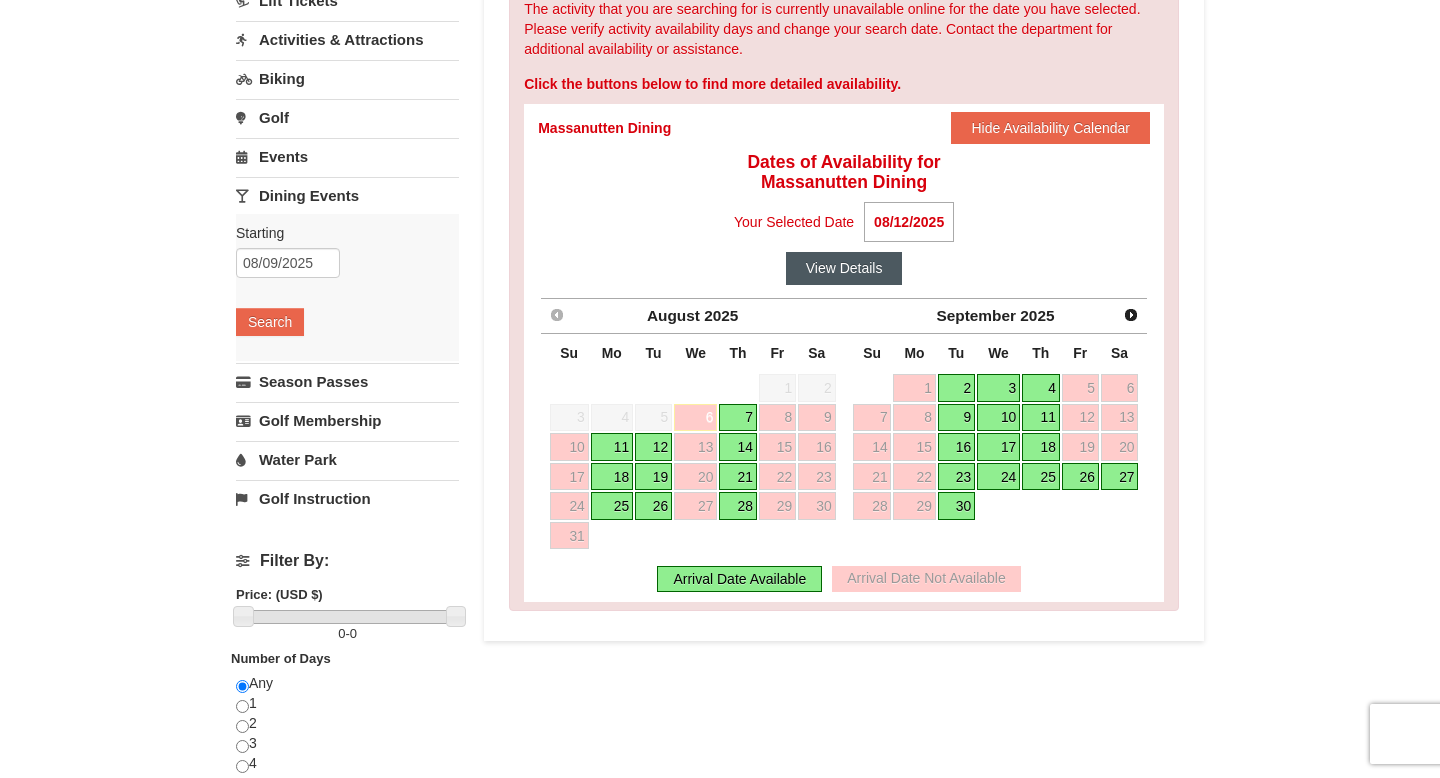 click on "View Details" at bounding box center (844, 268) 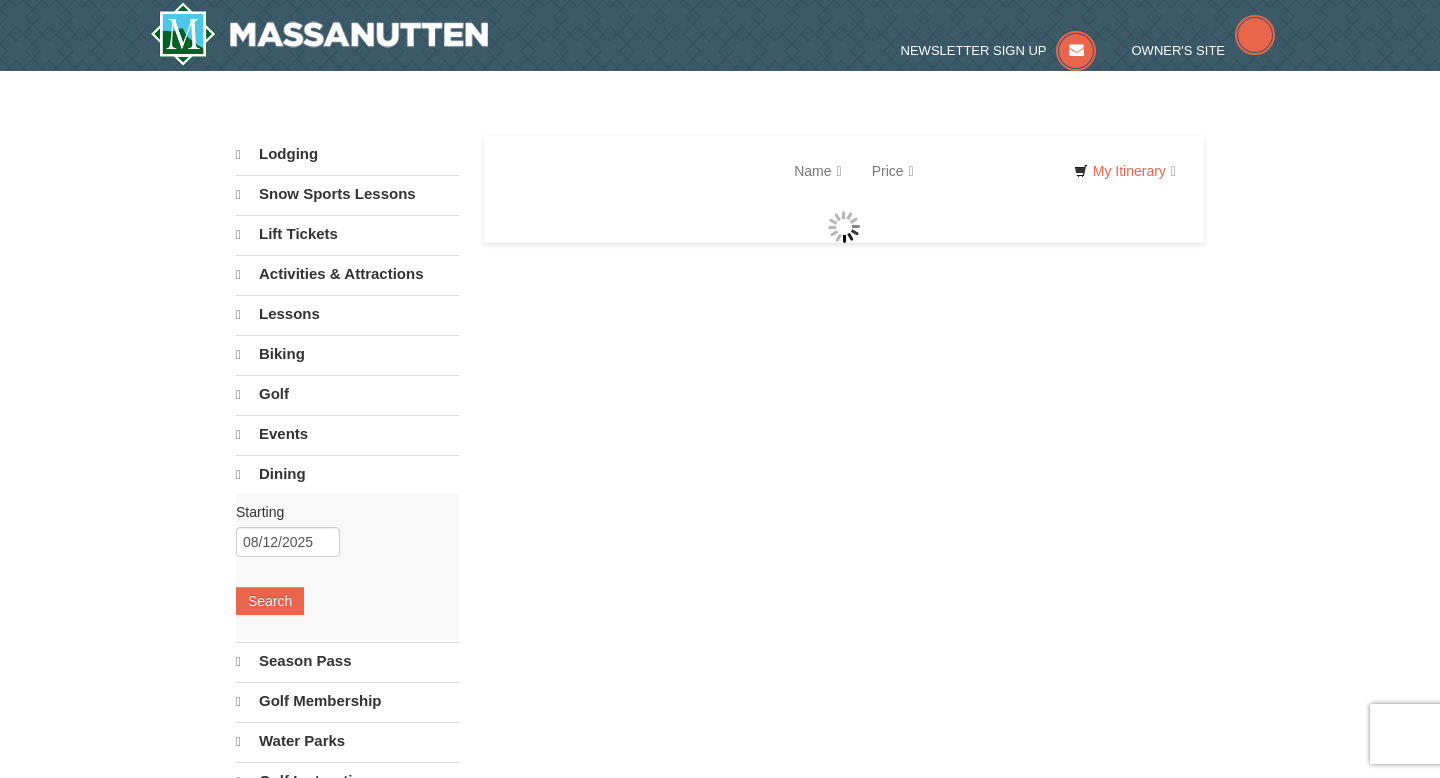 scroll, scrollTop: 0, scrollLeft: 0, axis: both 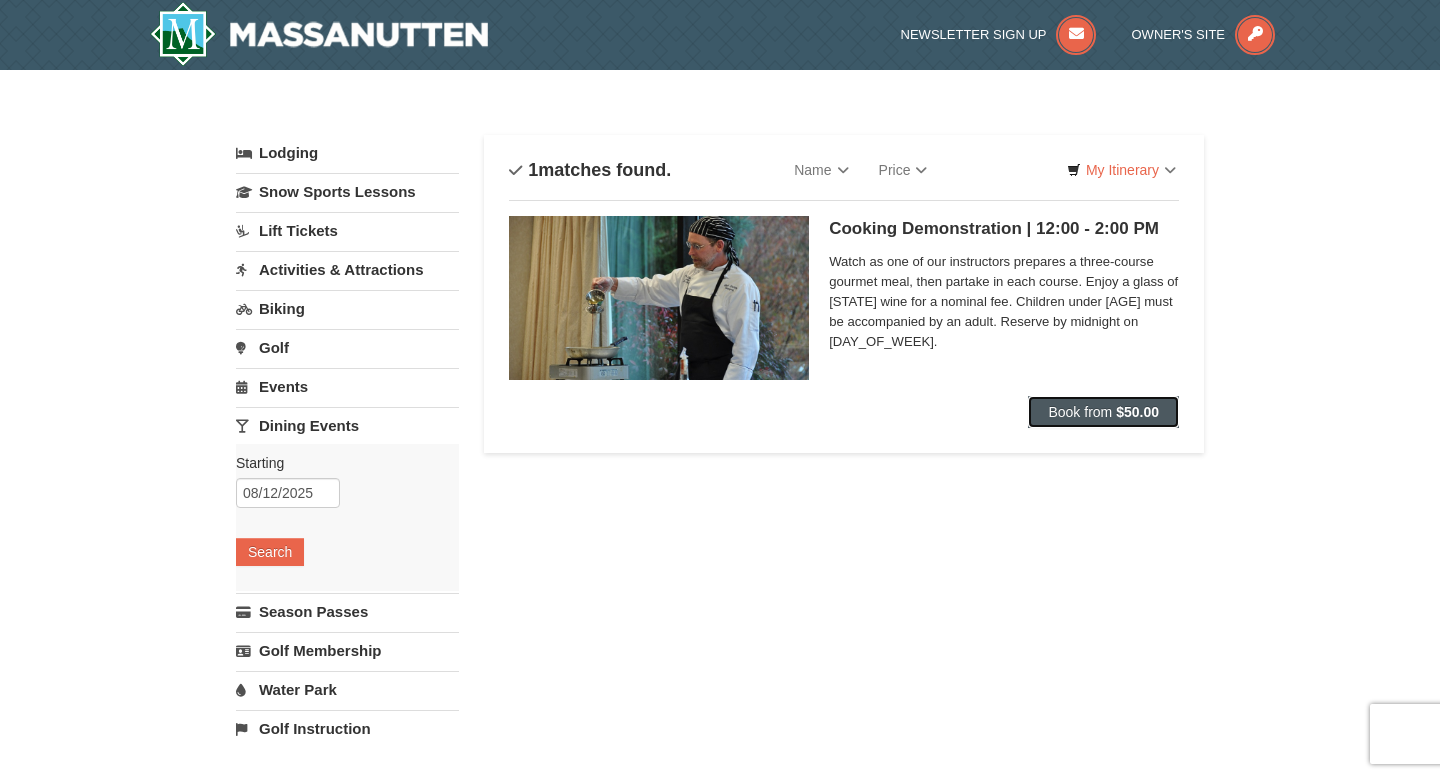 click on "Book from" at bounding box center (1080, 412) 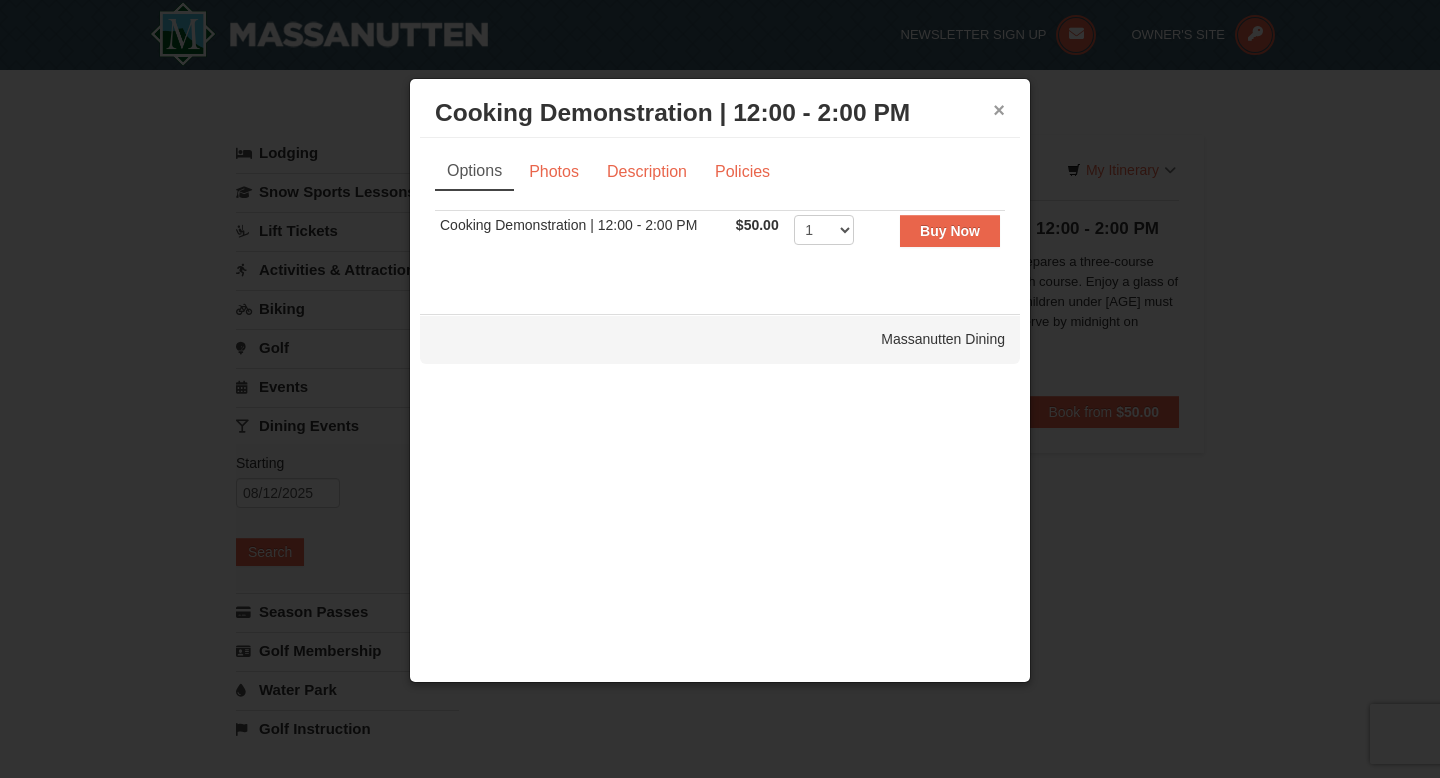 click on "×" at bounding box center [999, 110] 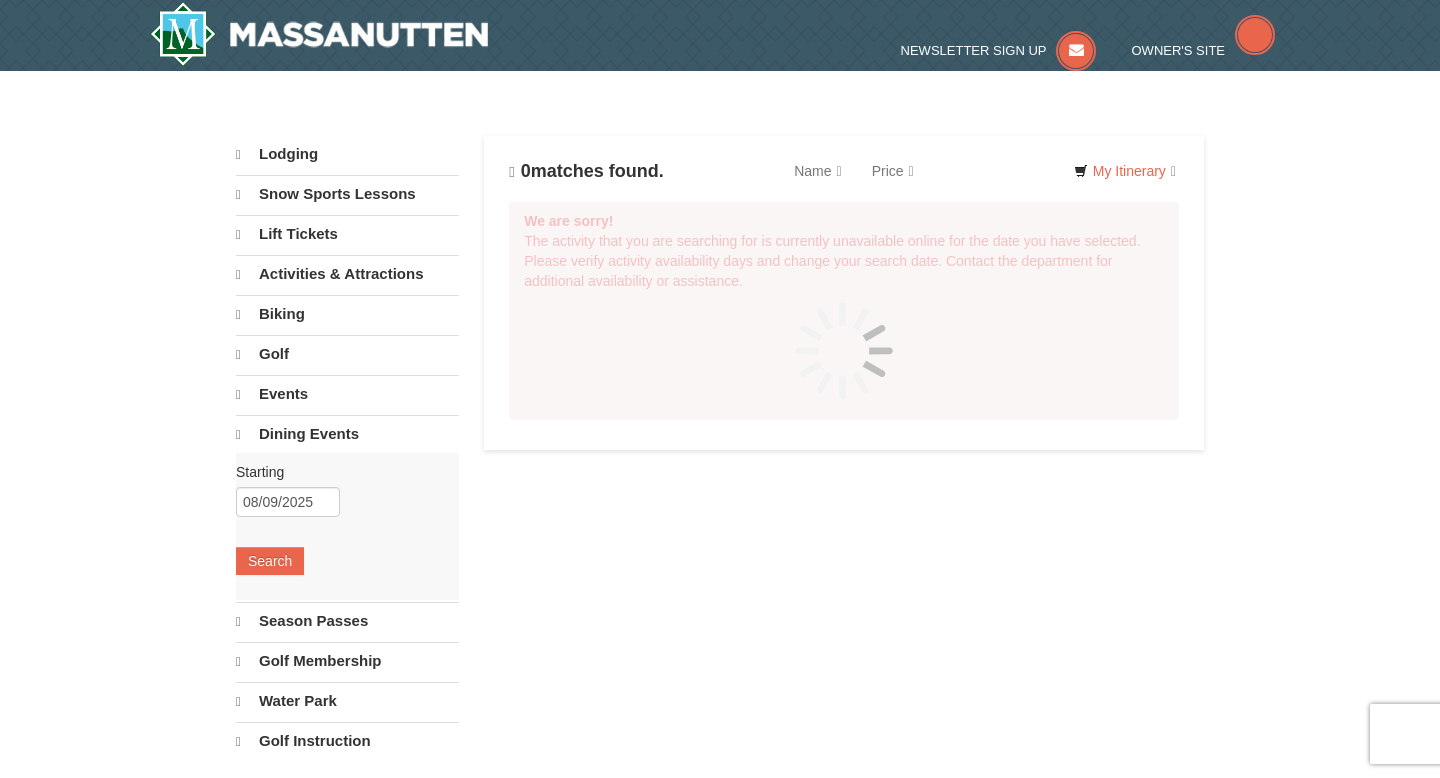 scroll, scrollTop: 229, scrollLeft: 0, axis: vertical 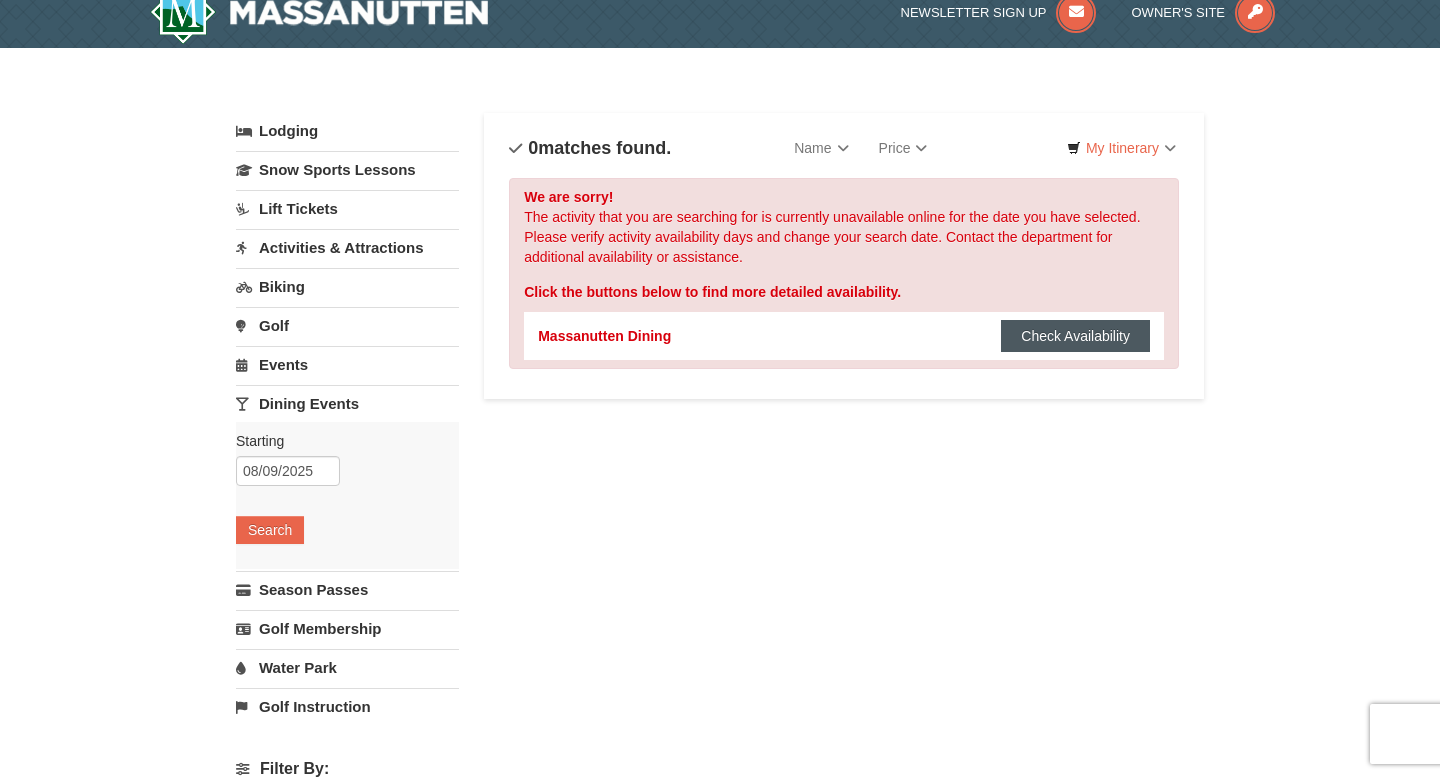 click on "Check Availability" at bounding box center [1075, 336] 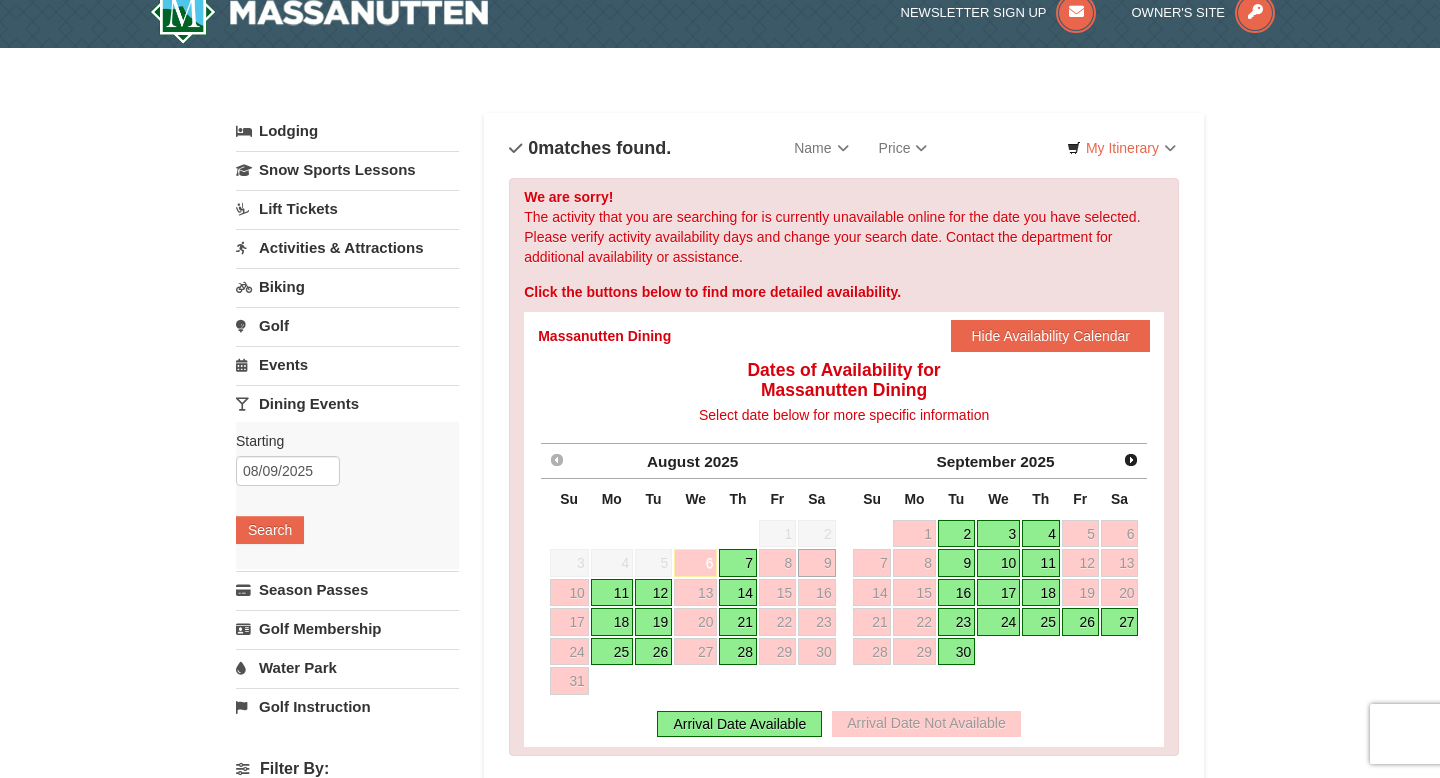 click on "14" at bounding box center (738, 593) 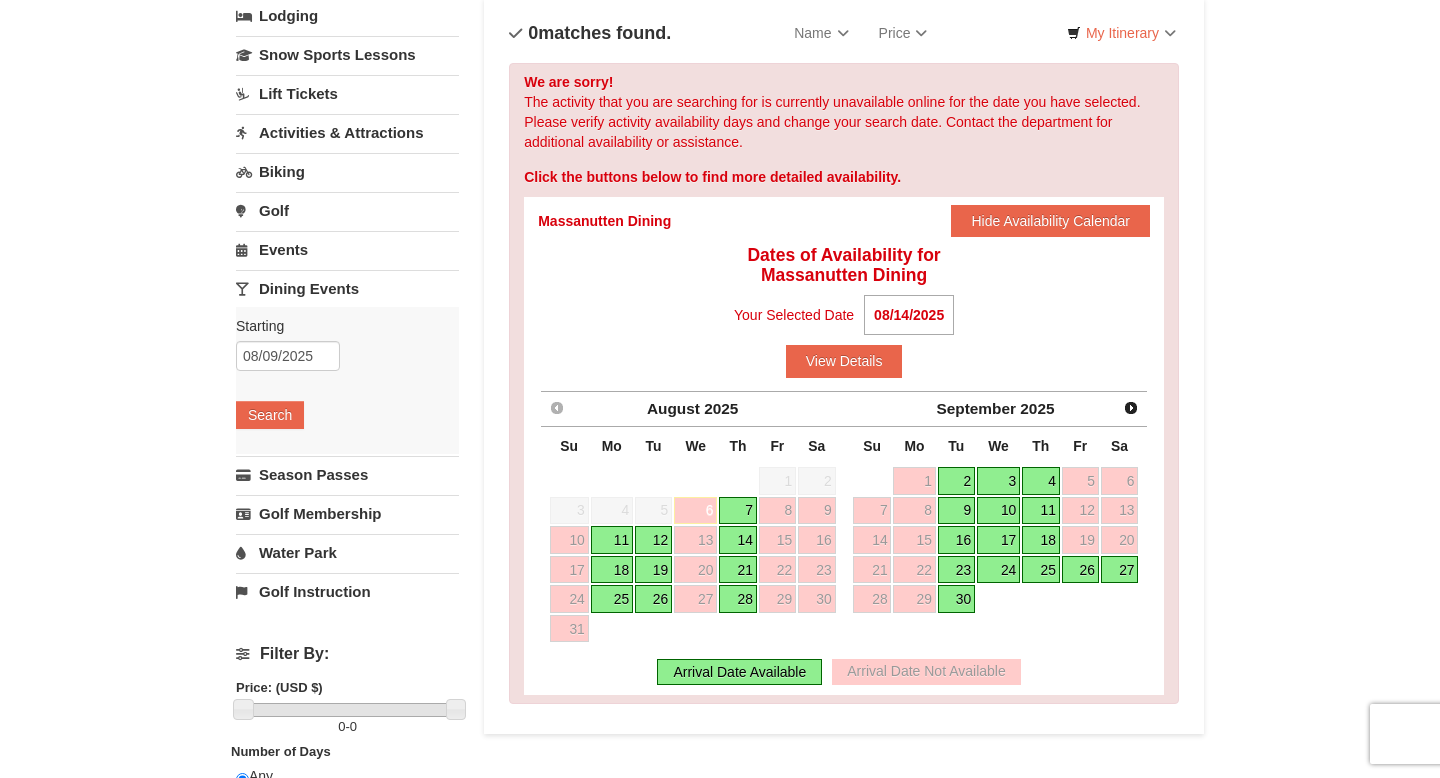 scroll, scrollTop: 138, scrollLeft: 0, axis: vertical 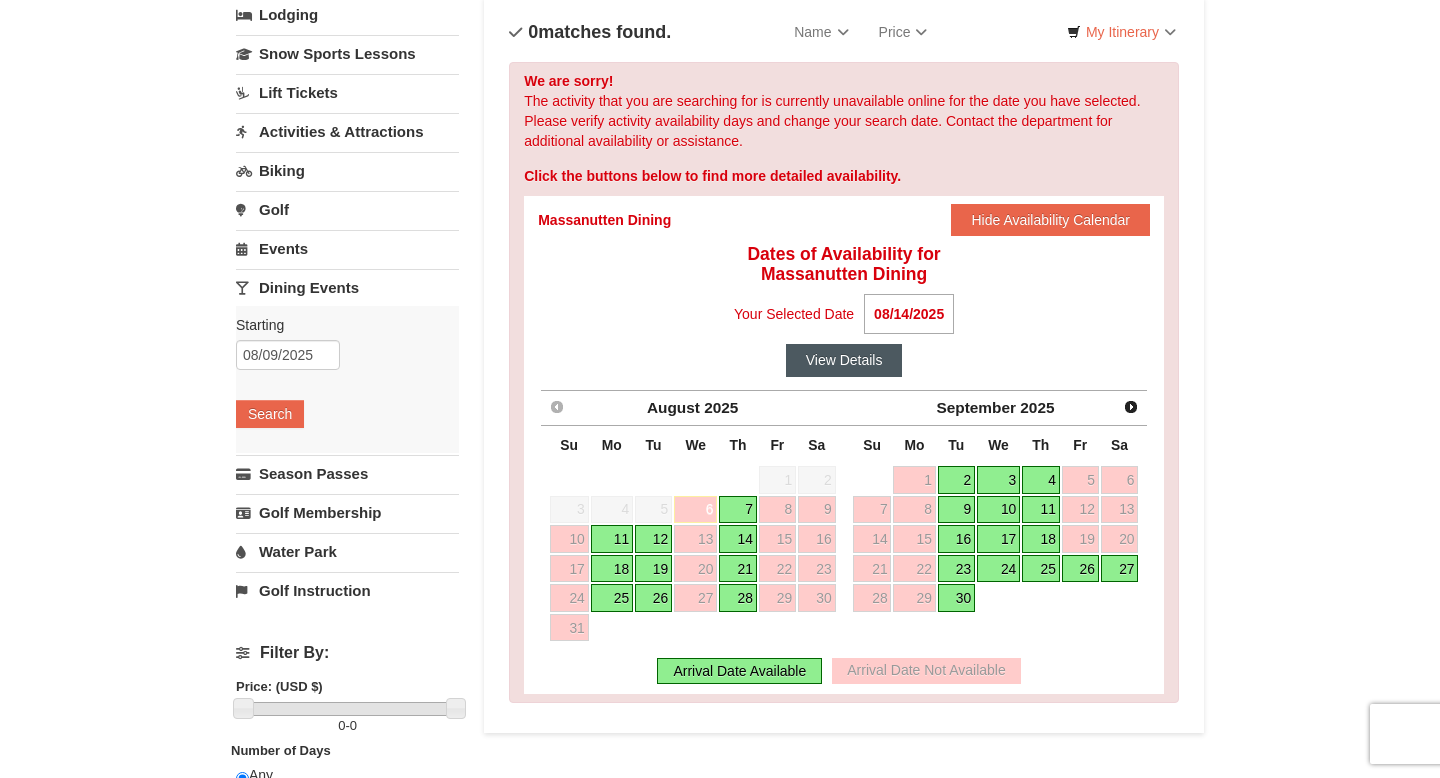 click on "View Details" at bounding box center [844, 360] 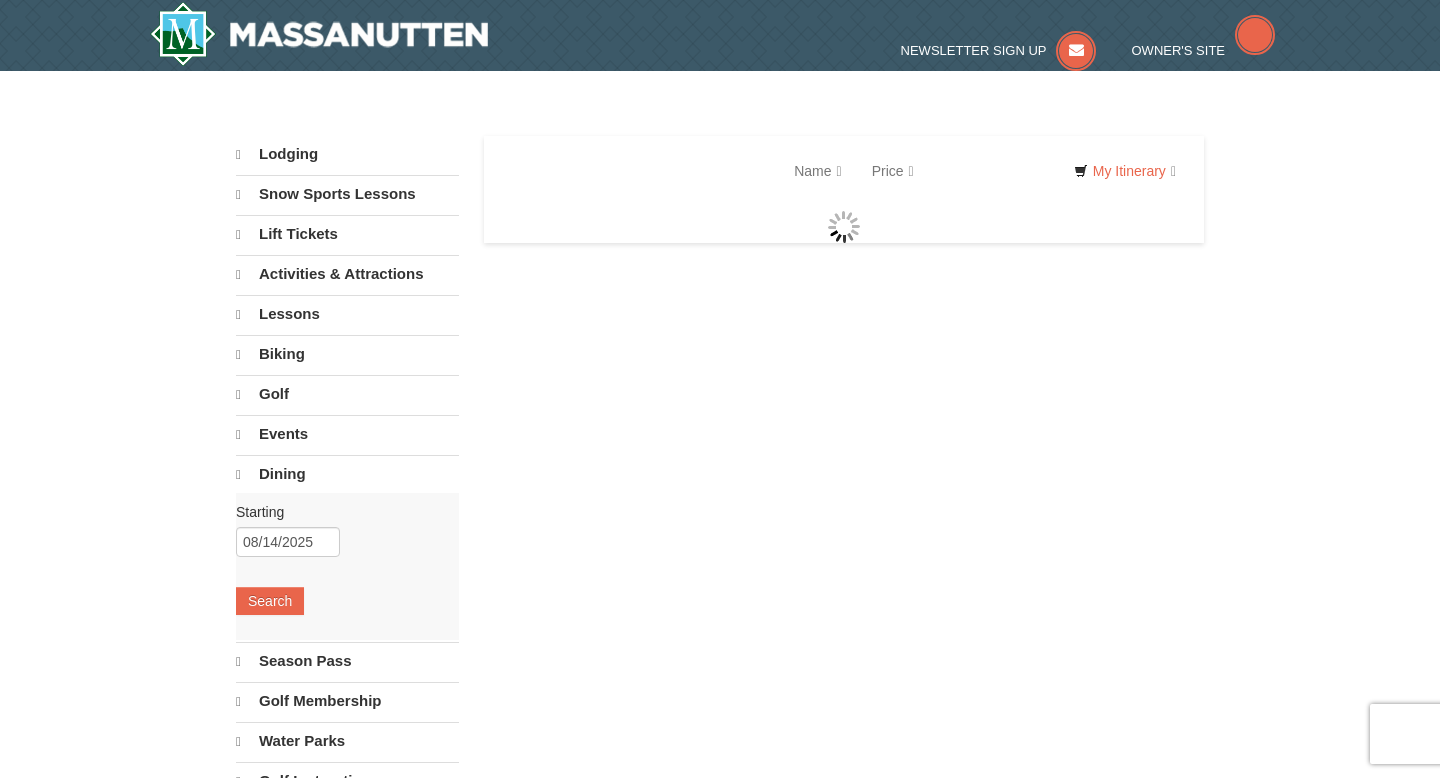 scroll, scrollTop: 0, scrollLeft: 0, axis: both 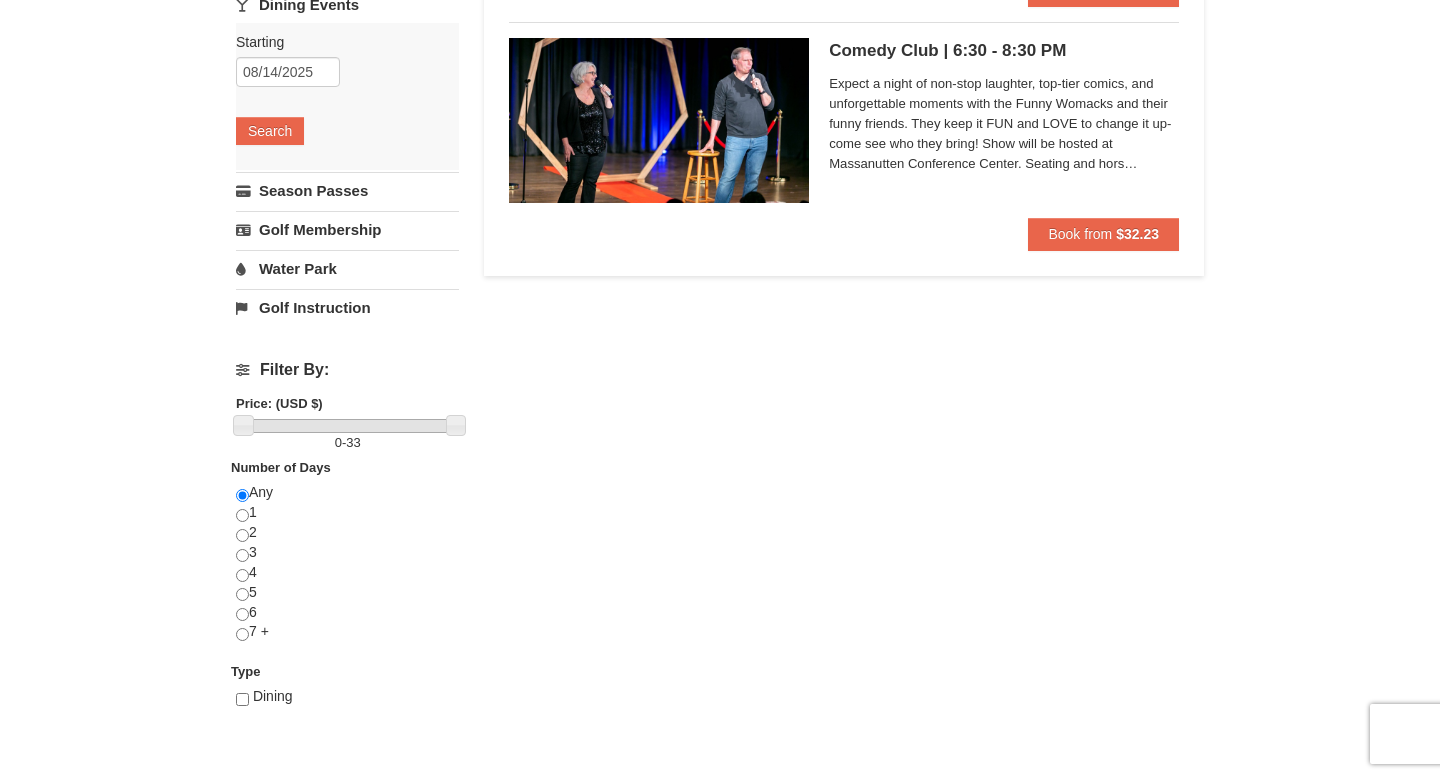 click on "Water Park" at bounding box center [347, 268] 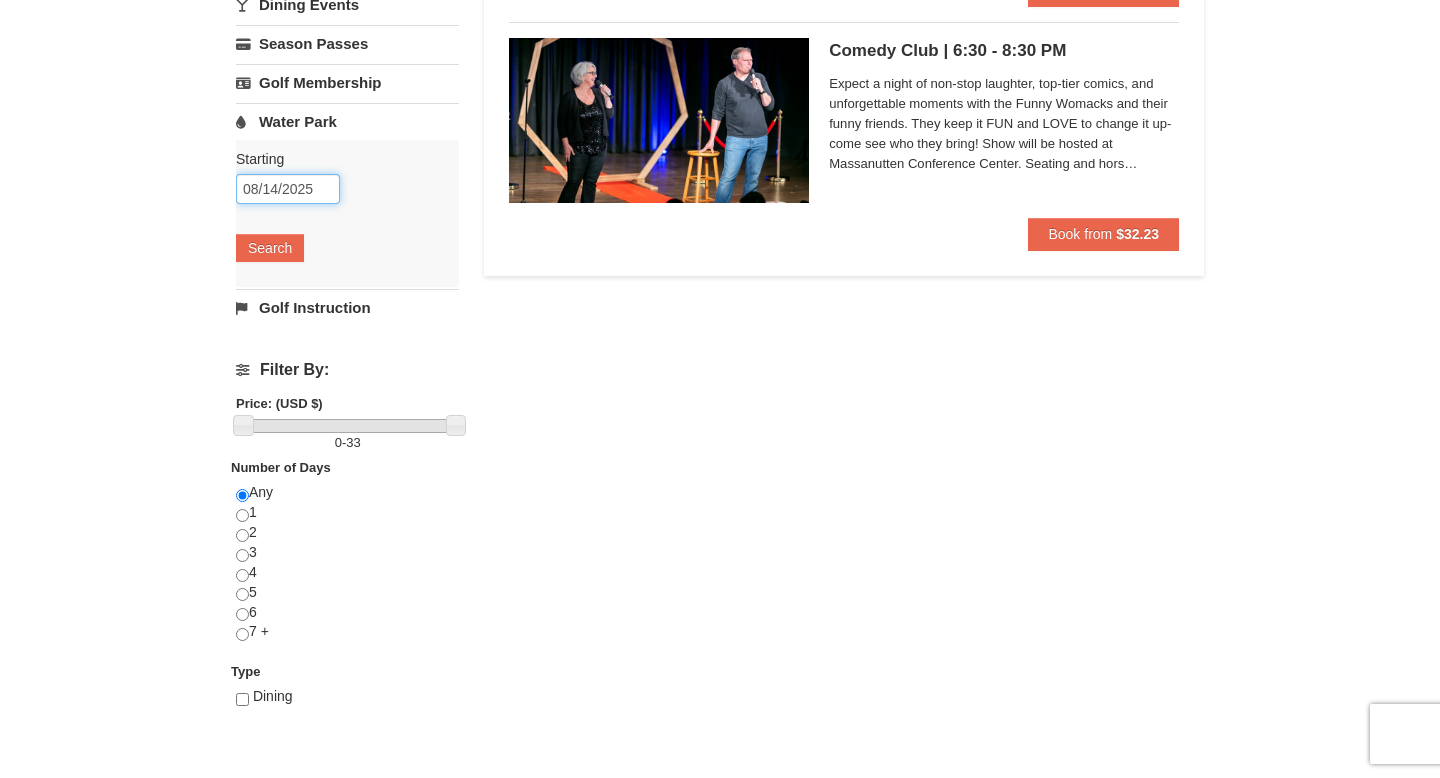 click on "08/14/2025" at bounding box center [288, 189] 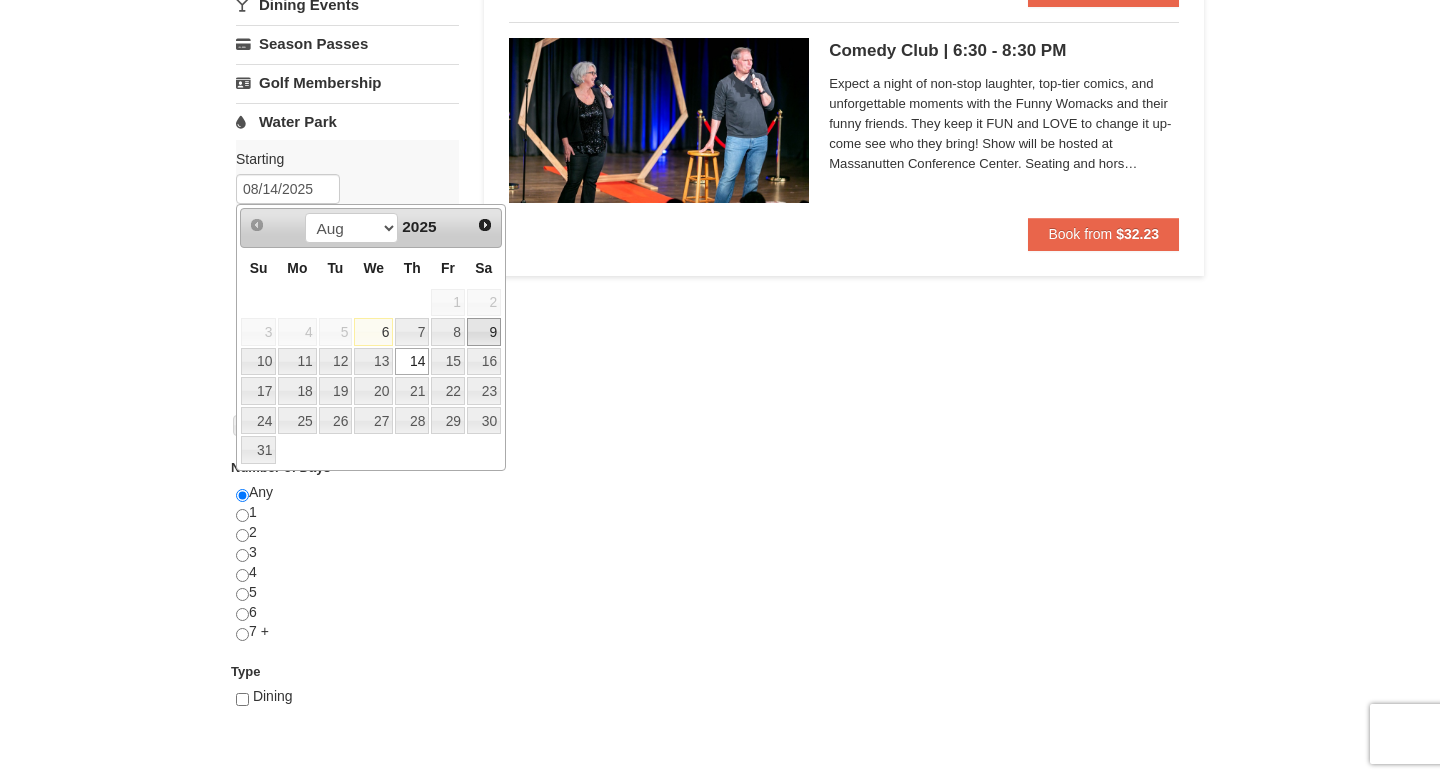 click on "9" at bounding box center [484, 332] 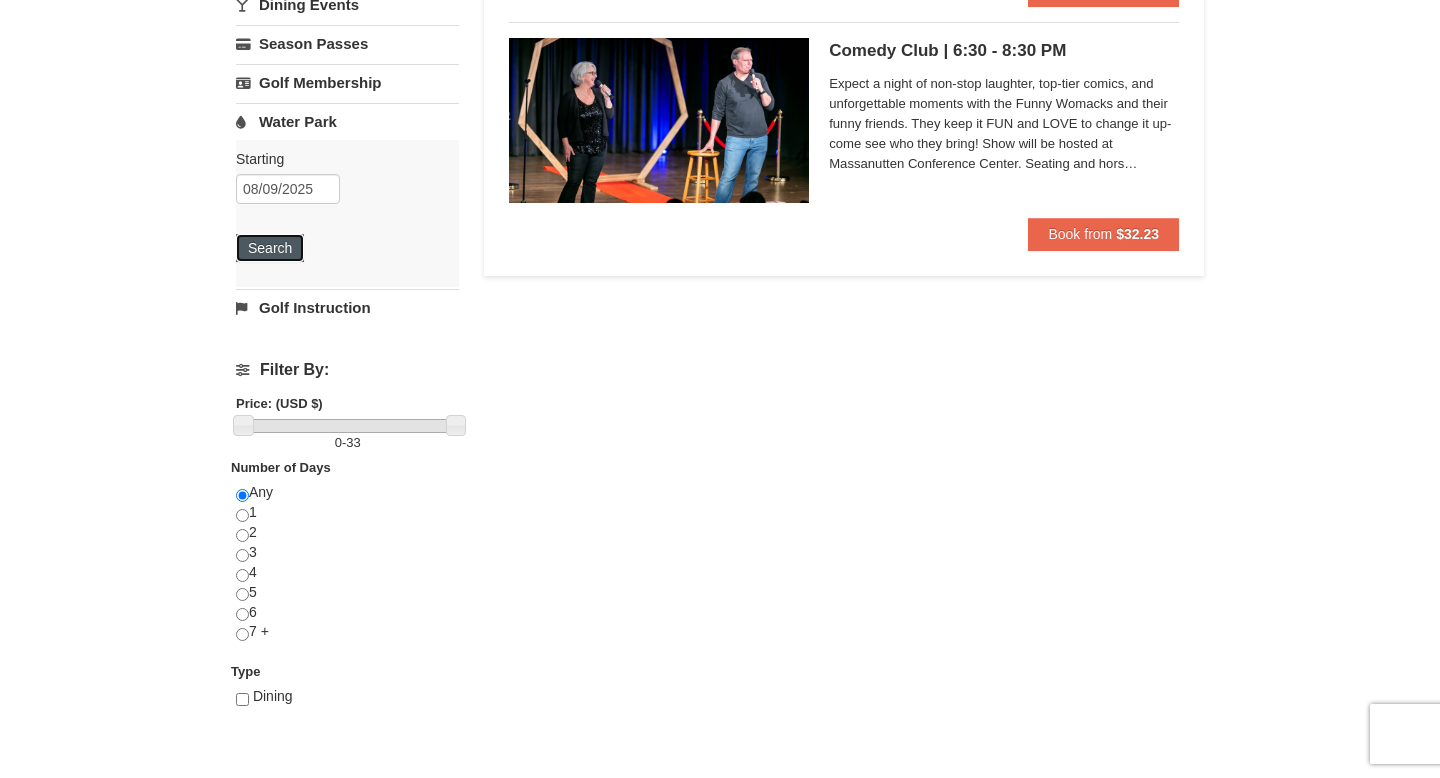 click on "Search" at bounding box center [270, 248] 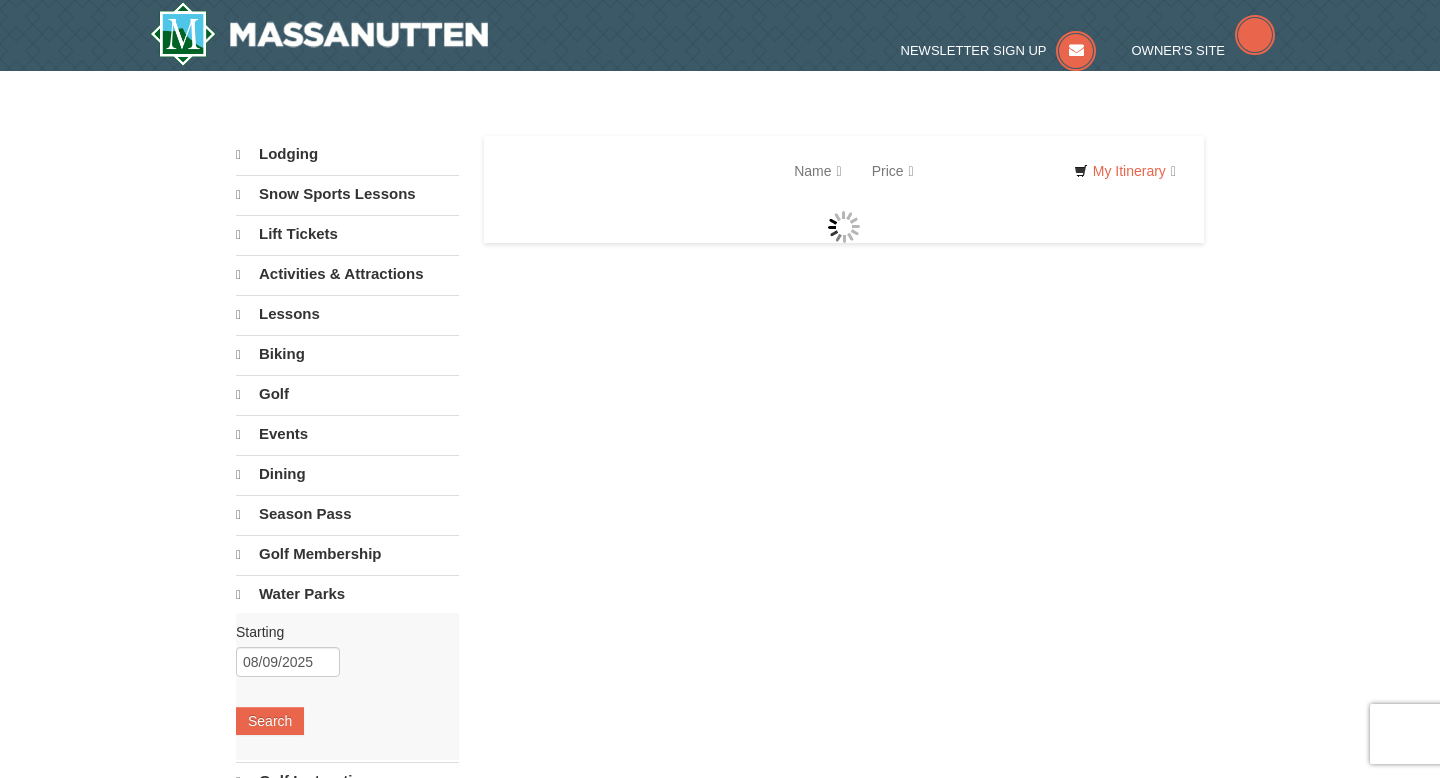 scroll, scrollTop: 0, scrollLeft: 0, axis: both 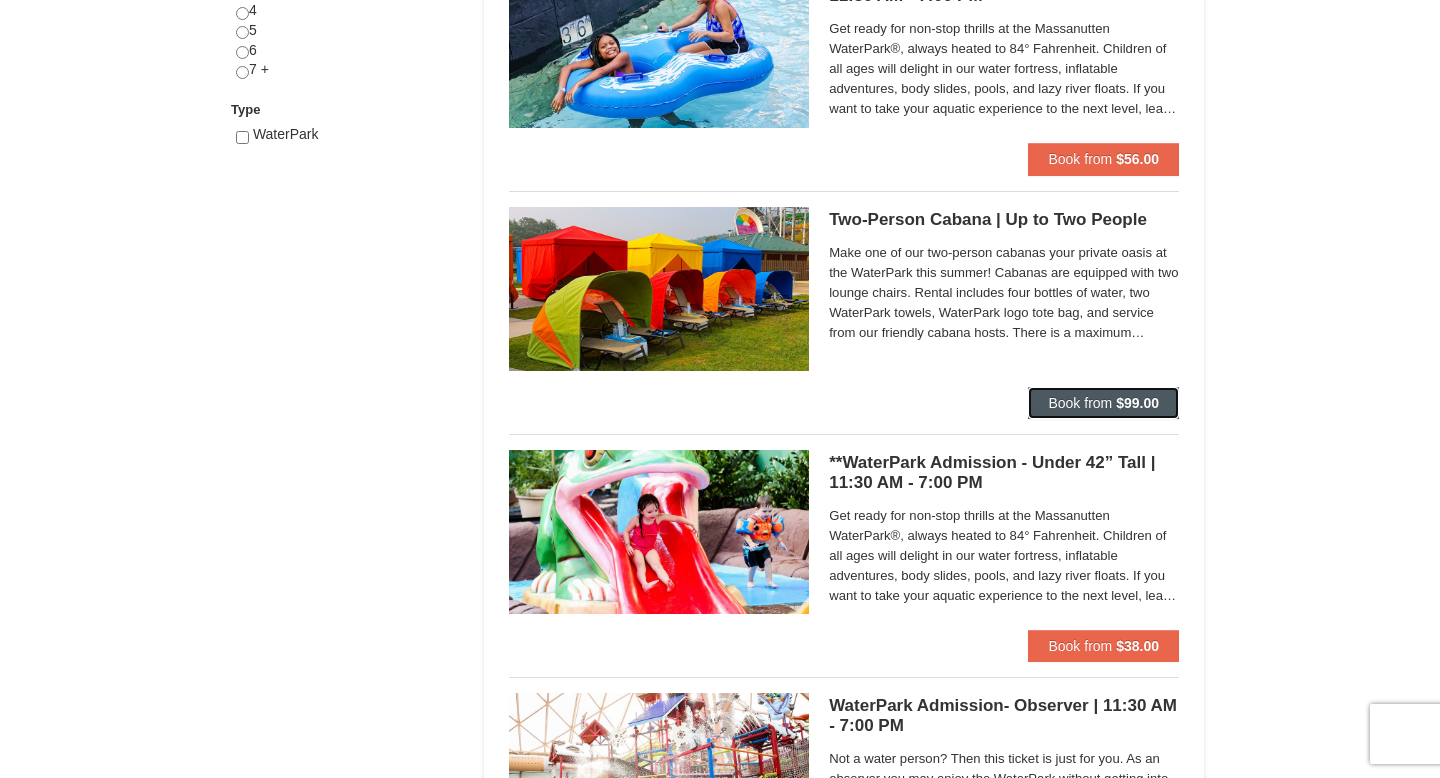 click on "Book from" at bounding box center [1080, 403] 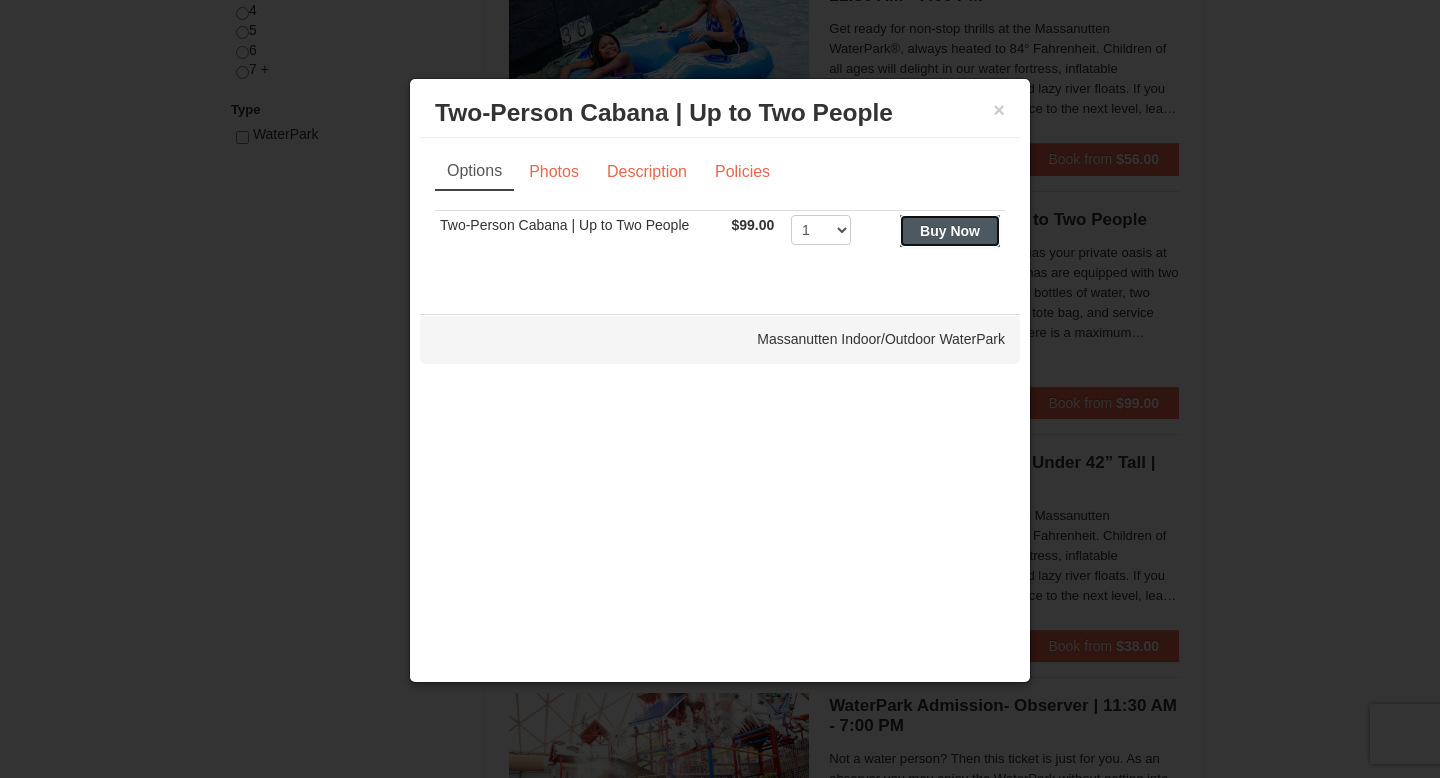 click on "Buy Now" at bounding box center [950, 231] 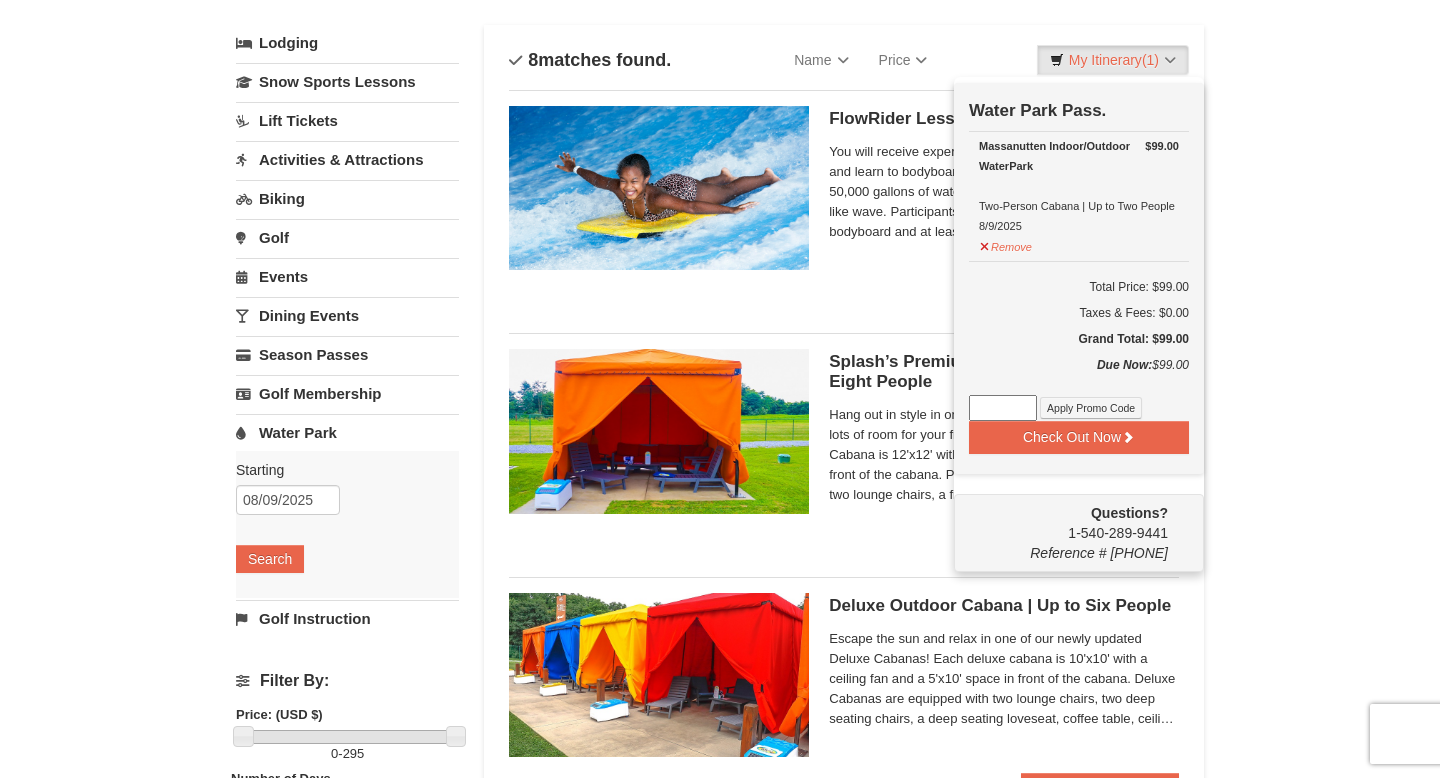 scroll, scrollTop: 111, scrollLeft: 0, axis: vertical 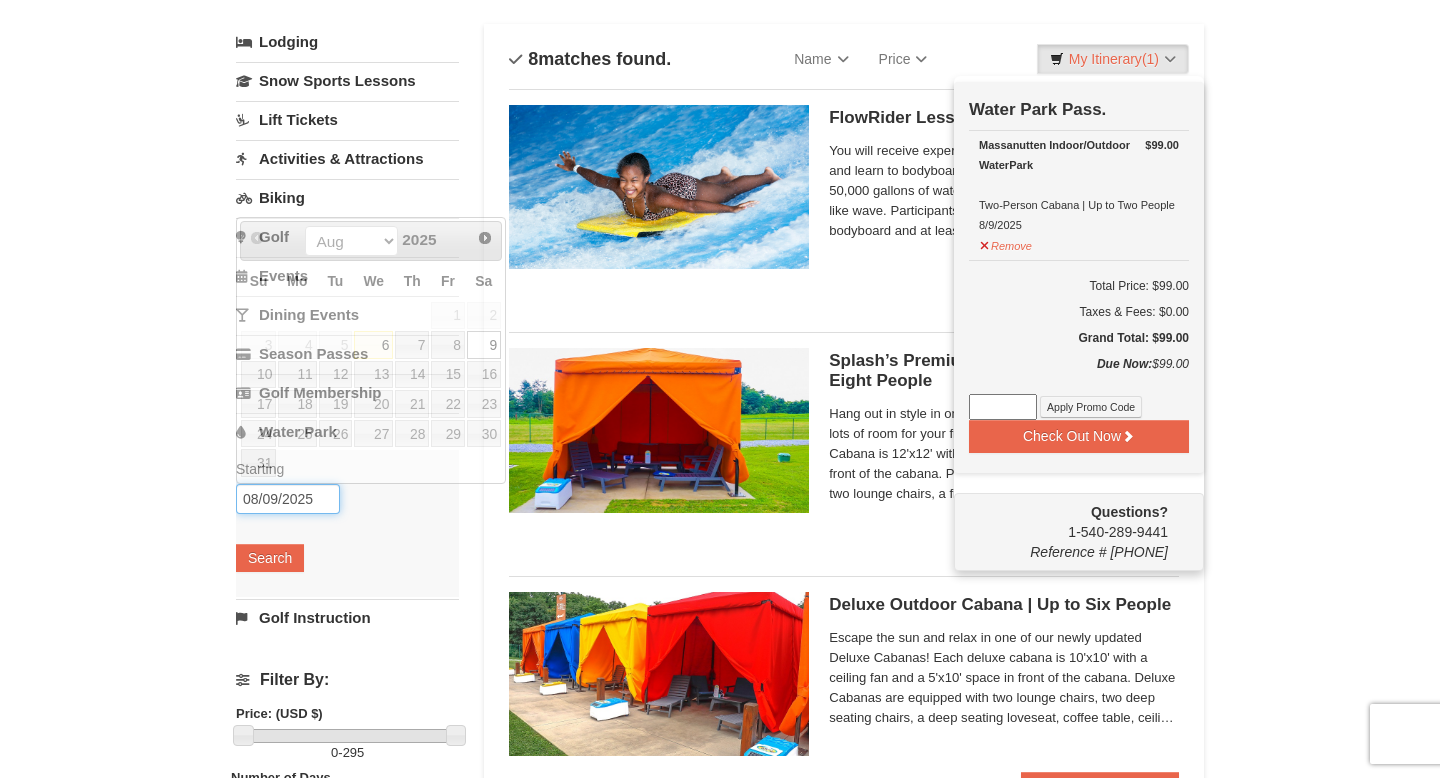 click on "08/09/2025" at bounding box center (288, 499) 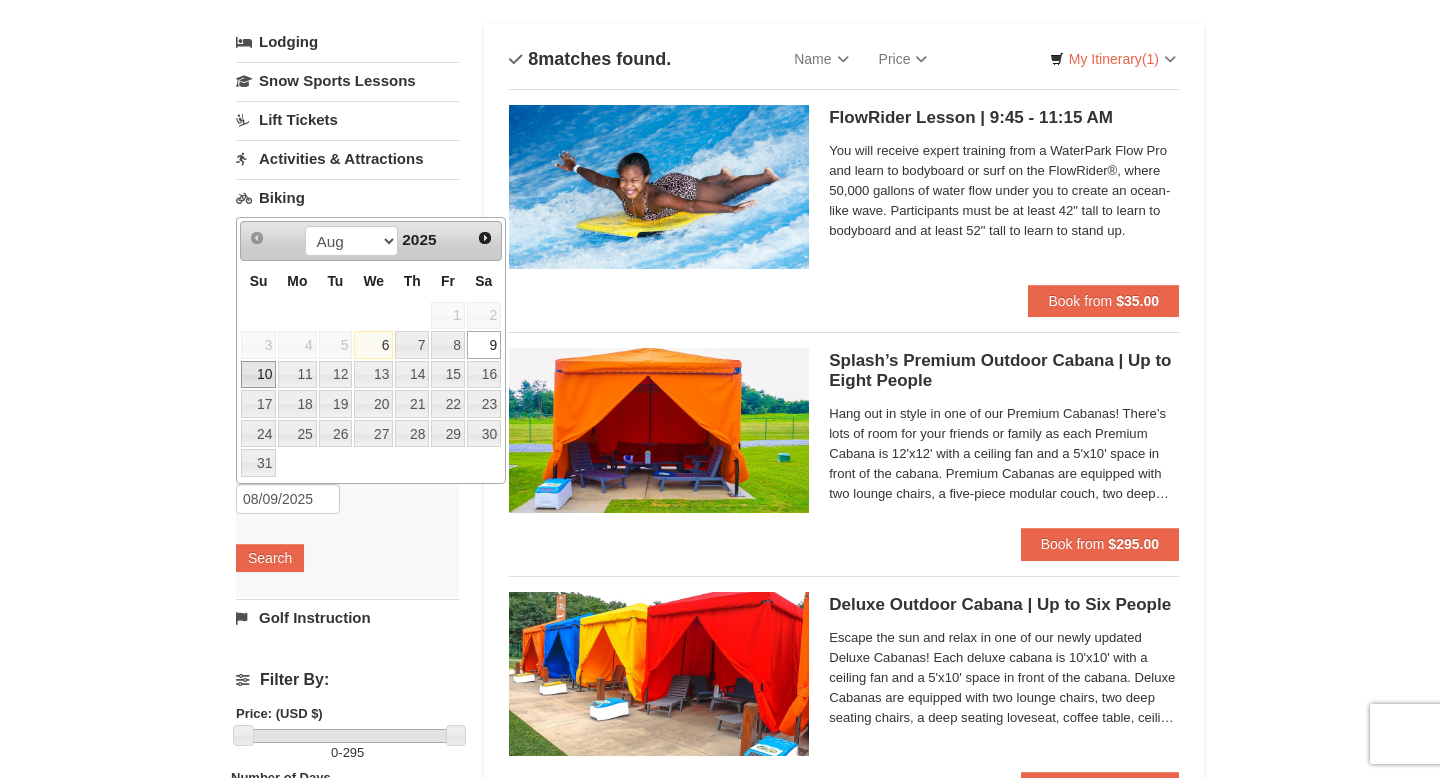 click on "10" at bounding box center (258, 375) 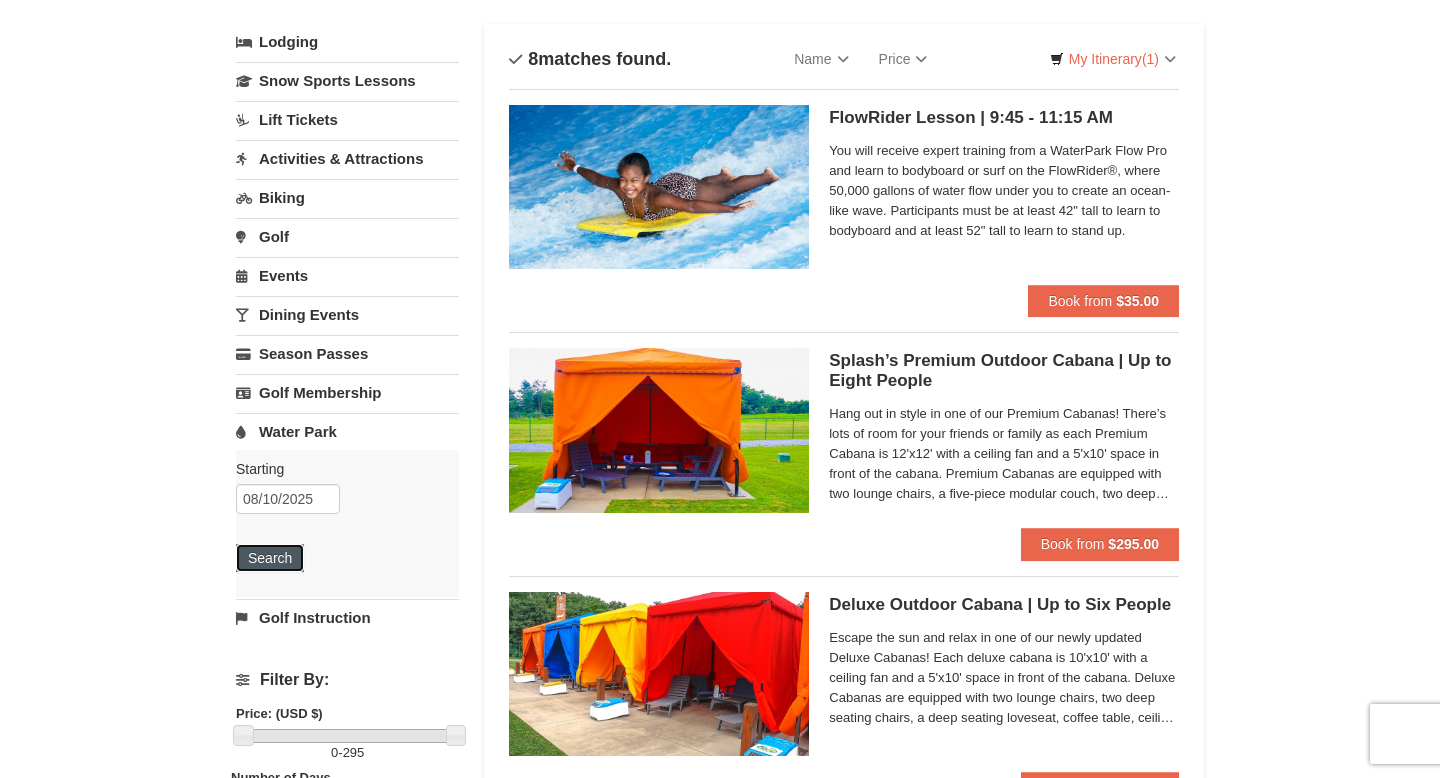 click on "Search" at bounding box center (270, 558) 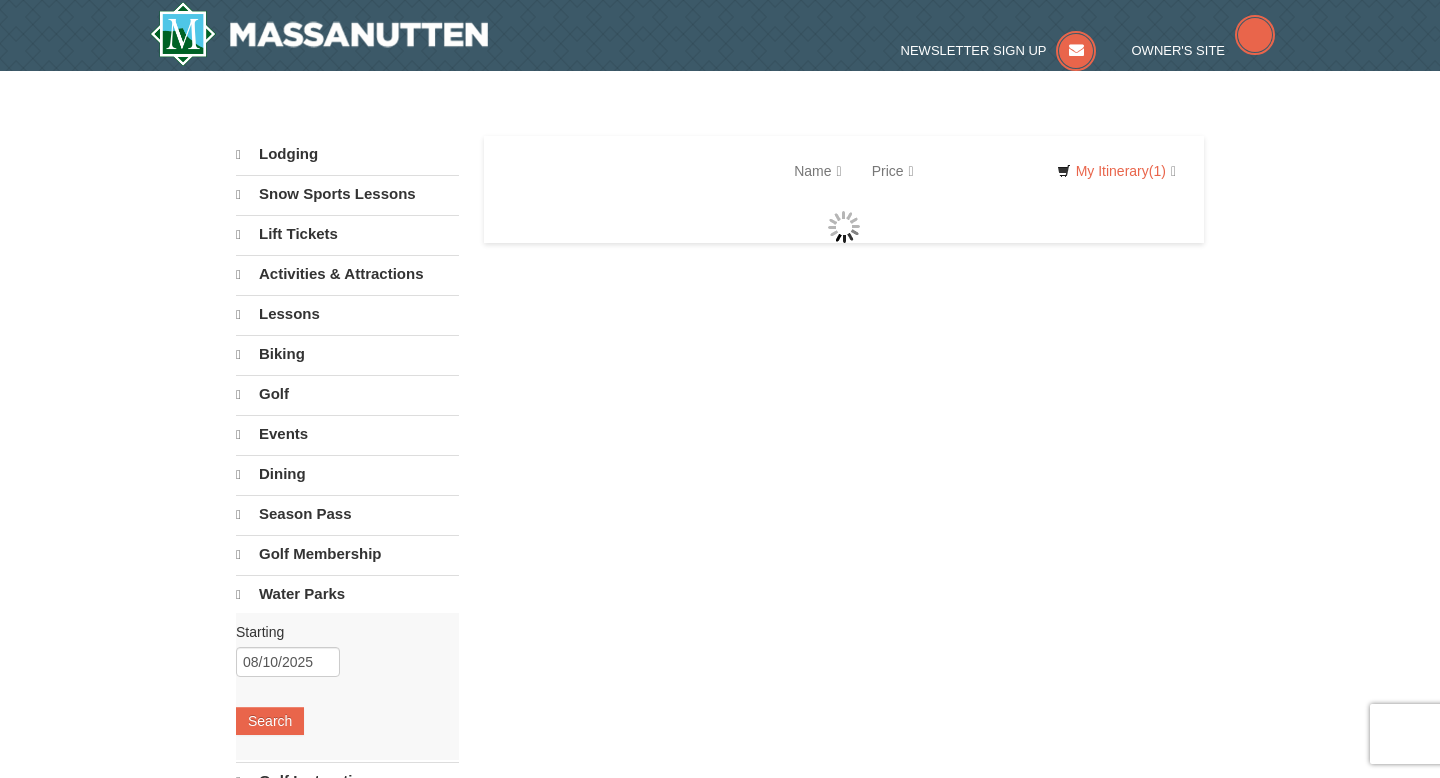 scroll, scrollTop: 0, scrollLeft: 0, axis: both 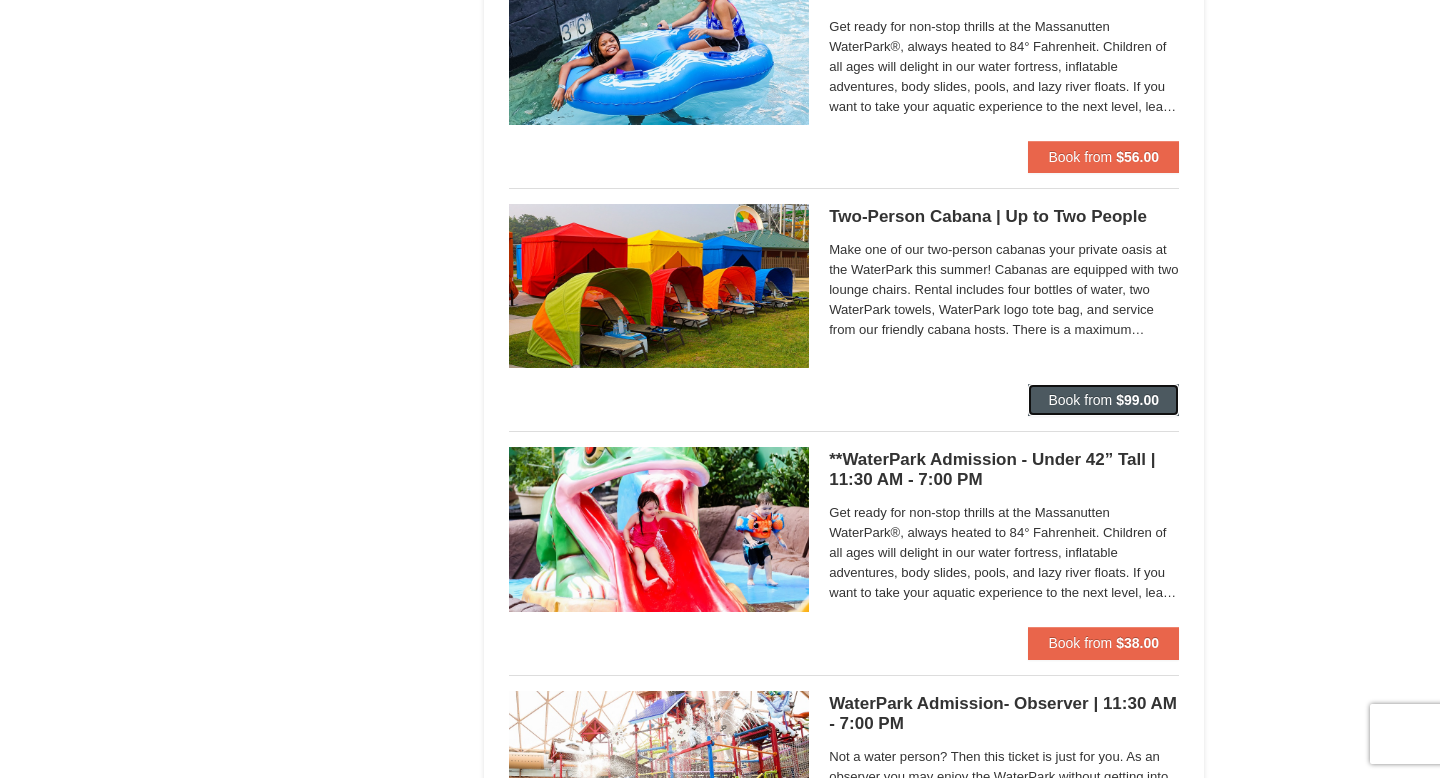 click on "$99.00" at bounding box center [1137, 400] 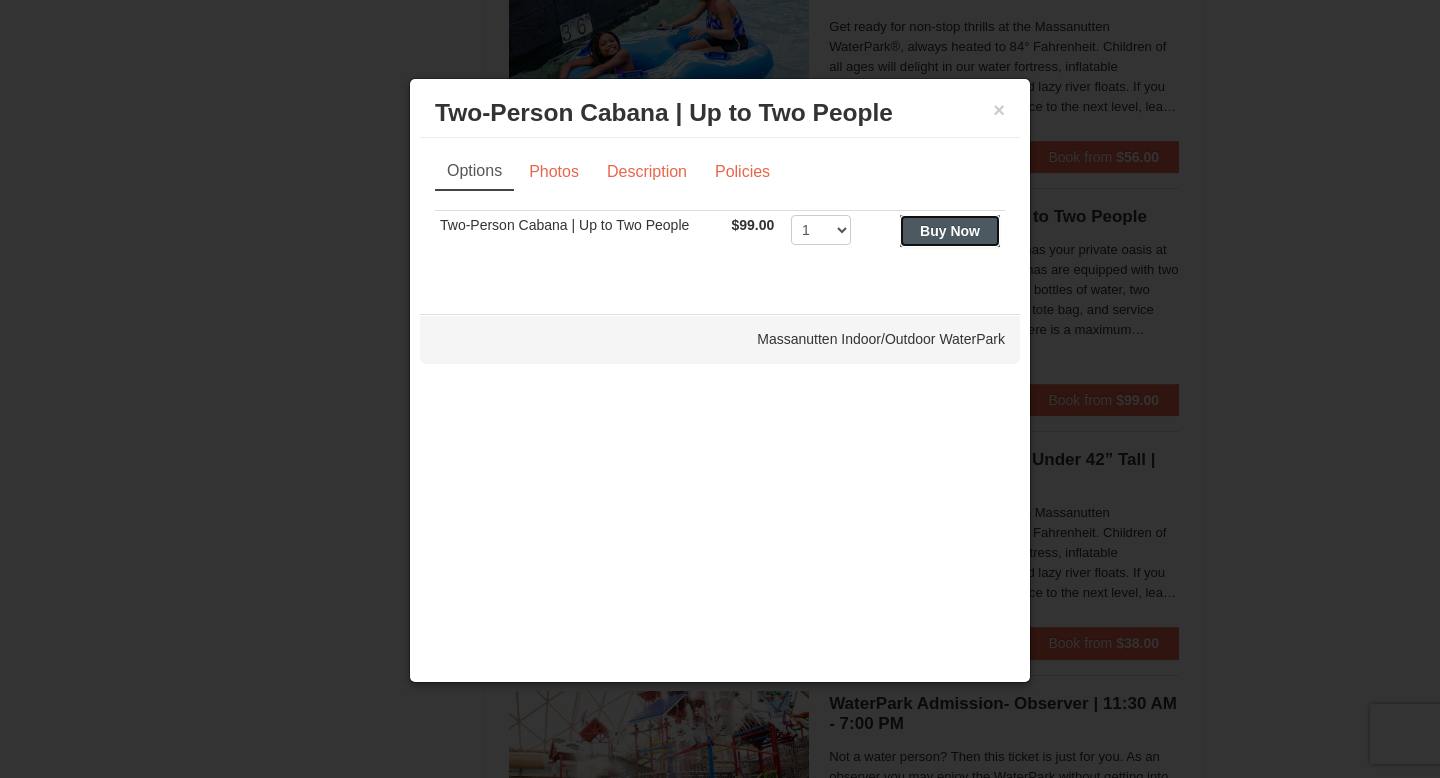 click on "Buy Now" at bounding box center (950, 231) 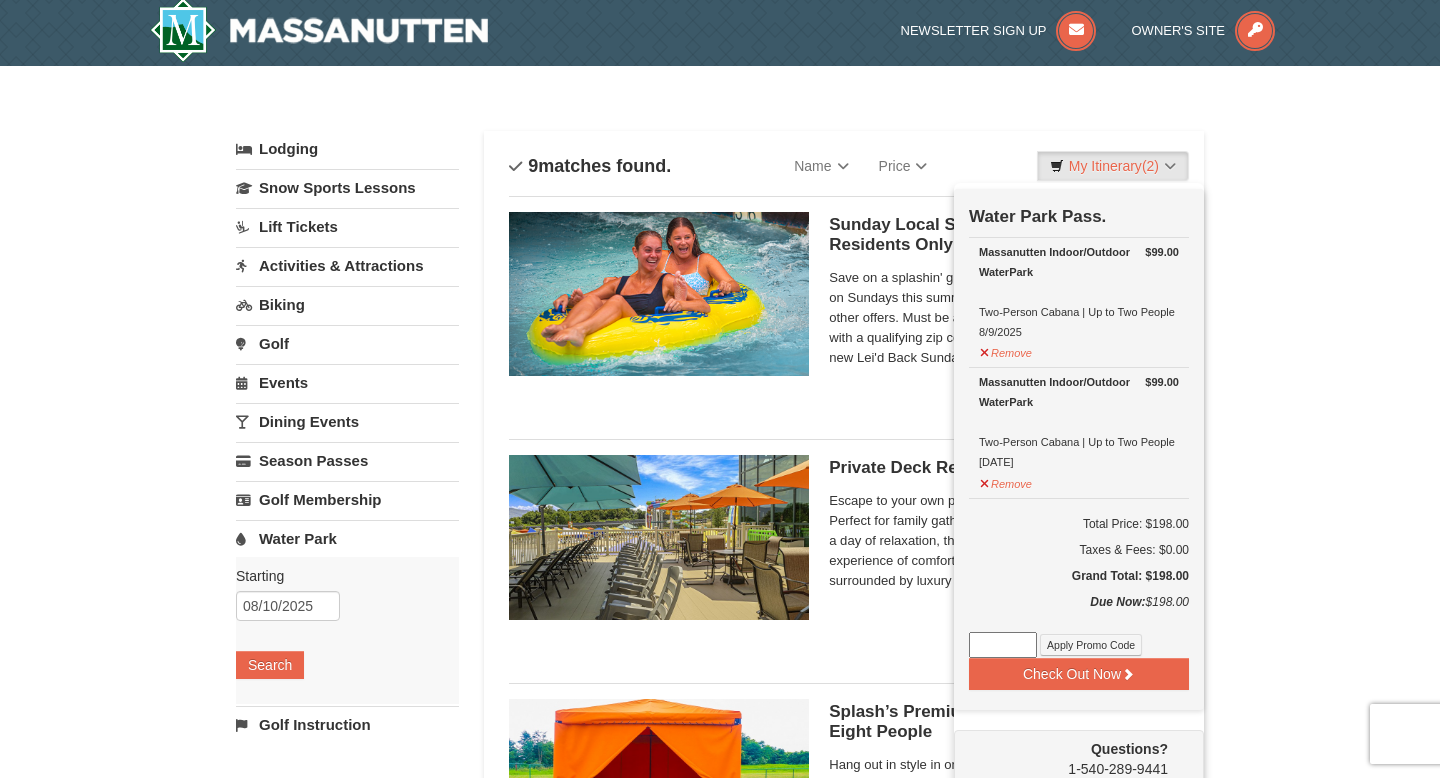 scroll, scrollTop: 6, scrollLeft: 0, axis: vertical 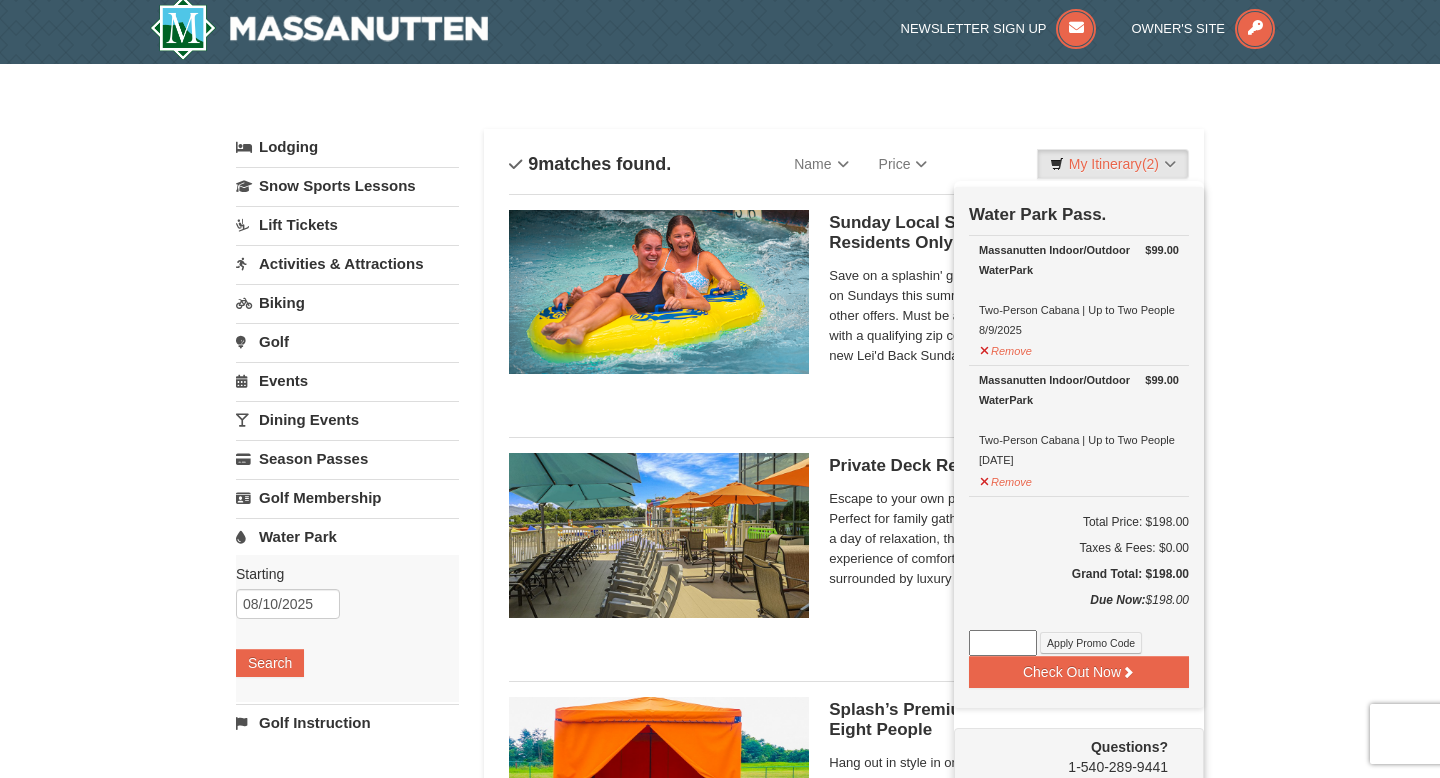 click on "×
Categories
List
Filter
My Itinerary (2)
Check Out Now
Water Park Pass.
$99.00
Massanutten Indoor/Outdoor WaterPark
Two-Person Cabana | Up to Two People
8/9/2025
$99.00" at bounding box center (720, 1252) 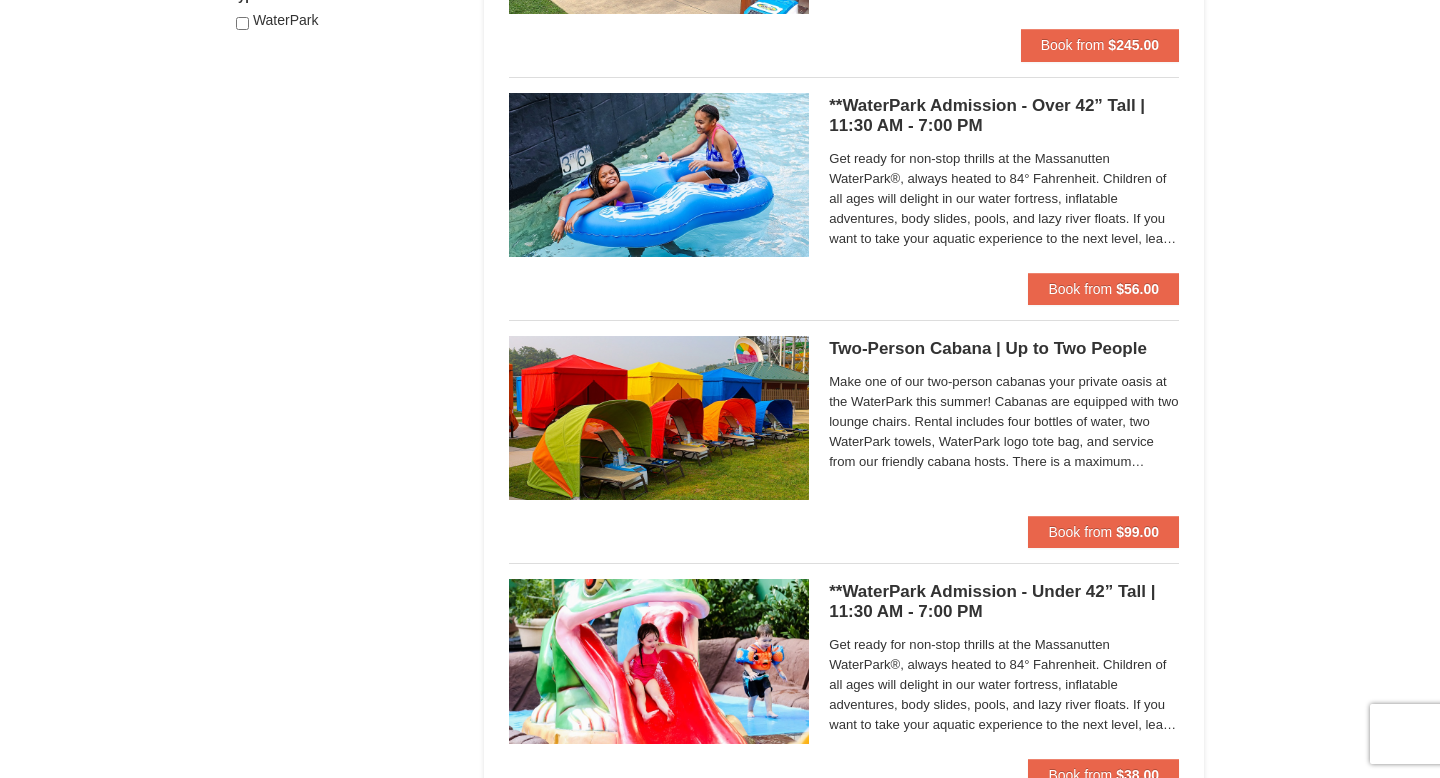scroll, scrollTop: 1136, scrollLeft: 0, axis: vertical 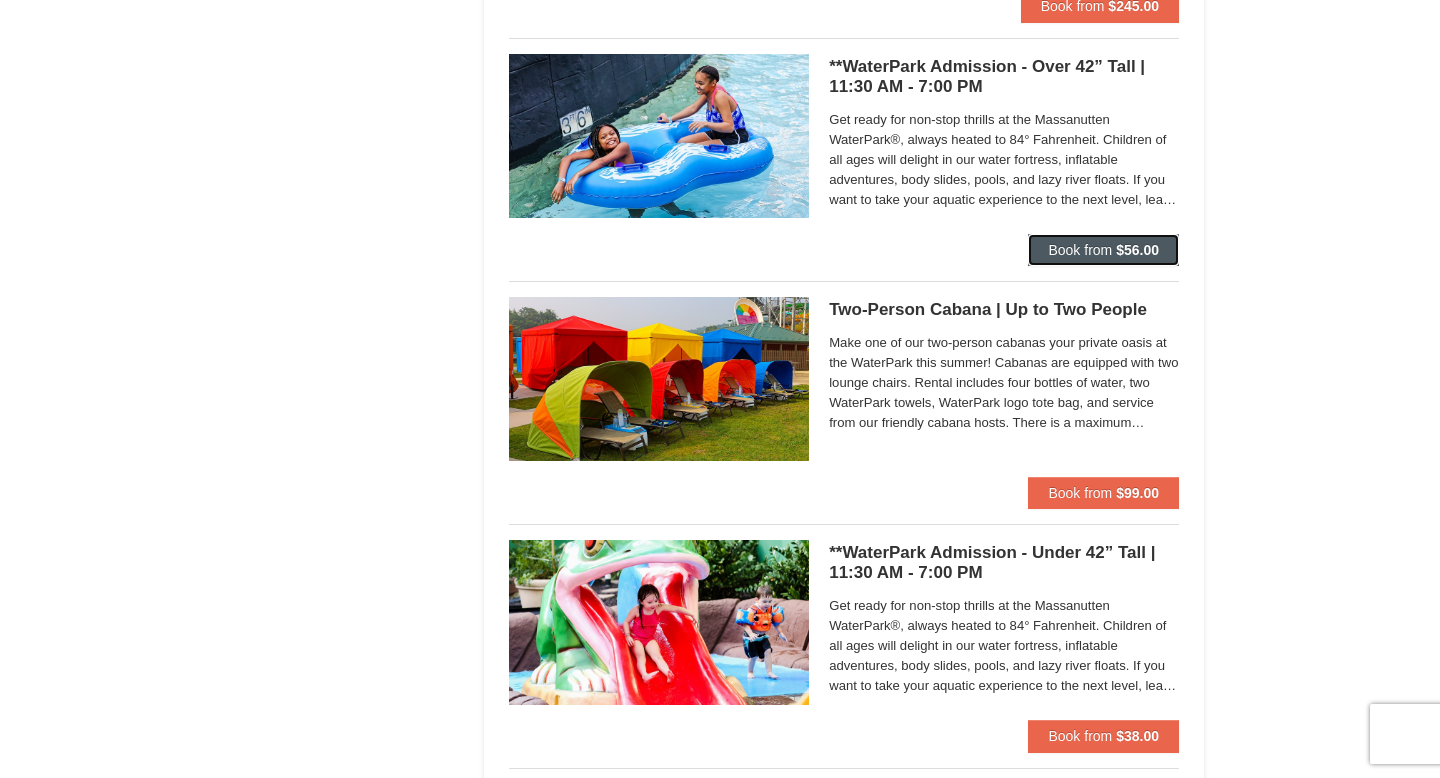 click on "Book from" at bounding box center (1080, 250) 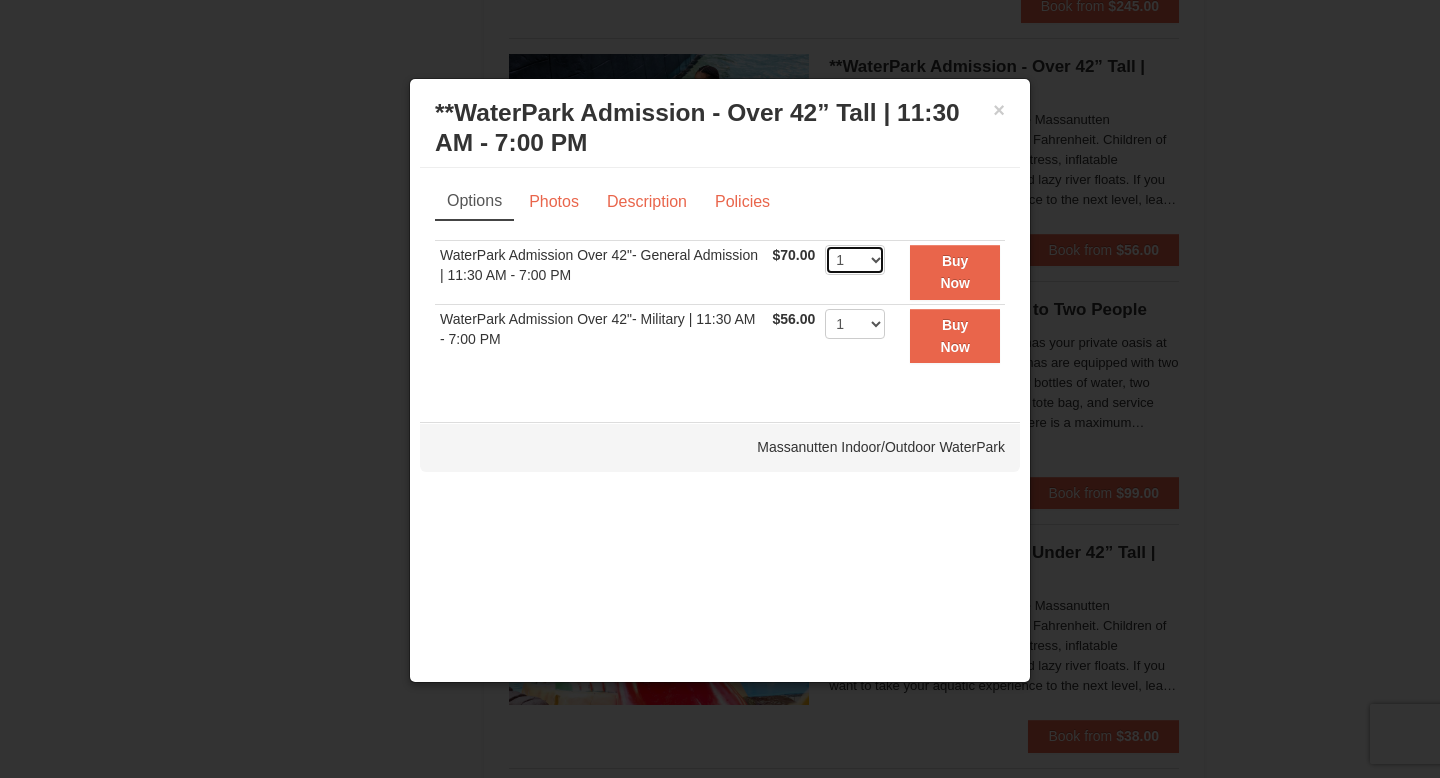 click on "1
2
3
4
5
6
7
8
9
10
11
12
13
14
15
16
17
18
19
20
21 22" at bounding box center [855, 260] 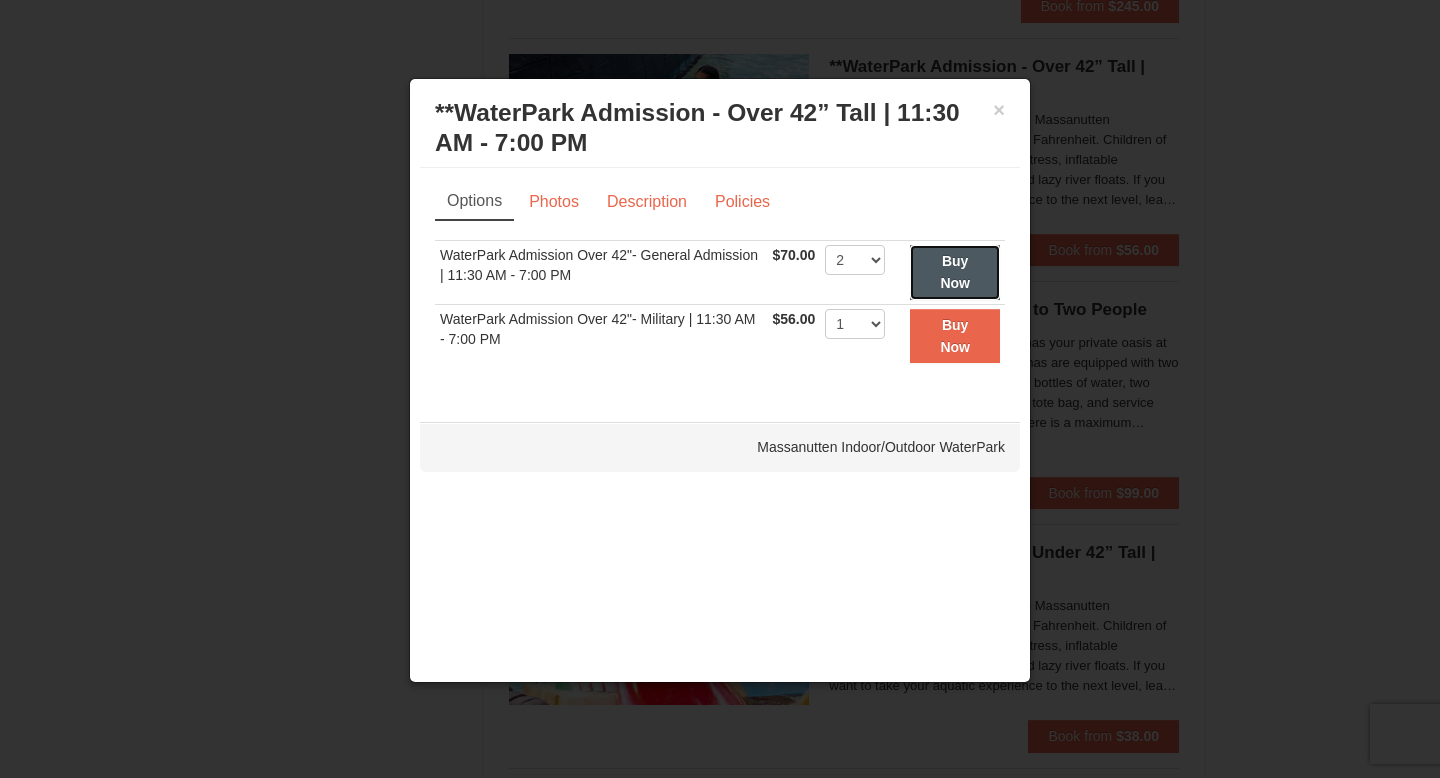 click on "Buy Now" at bounding box center (955, 272) 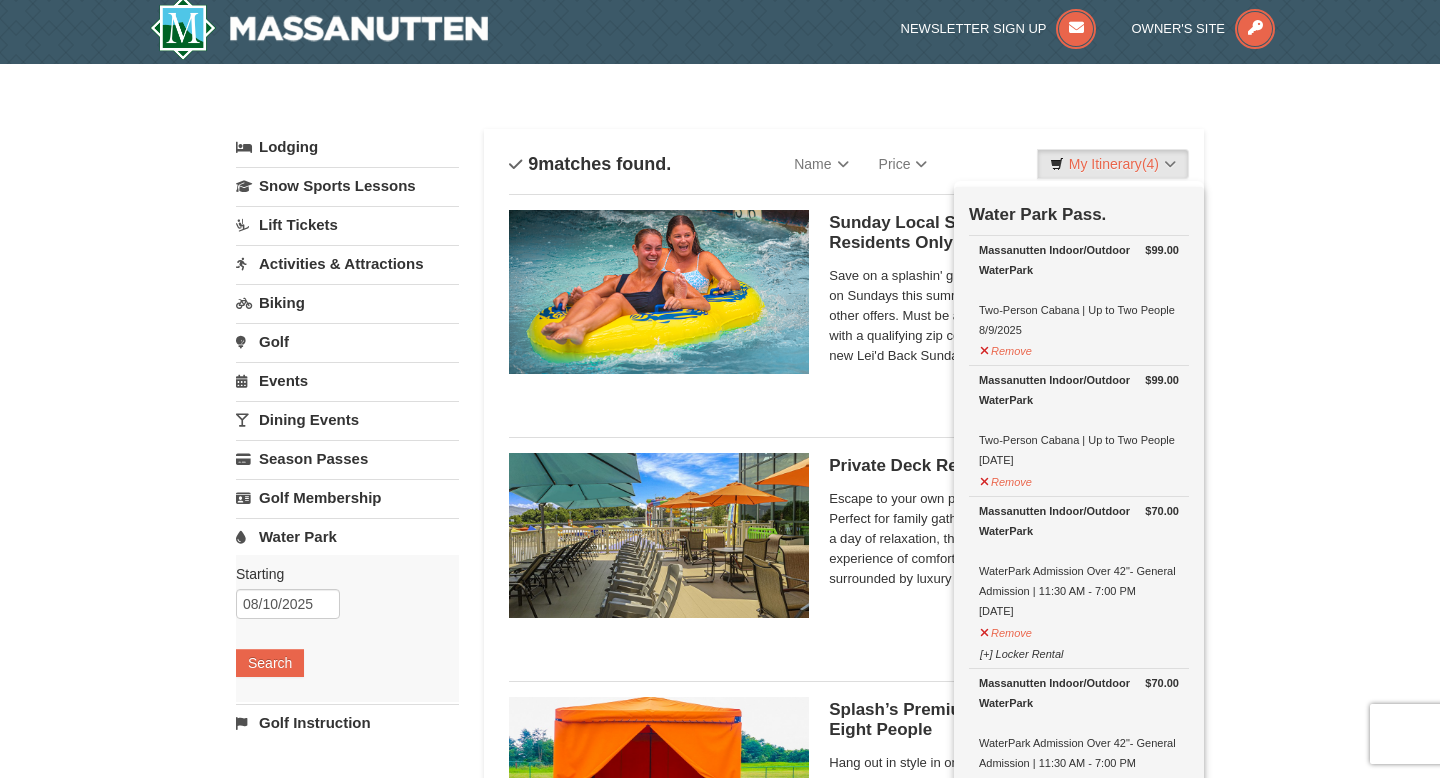 scroll, scrollTop: 13, scrollLeft: 0, axis: vertical 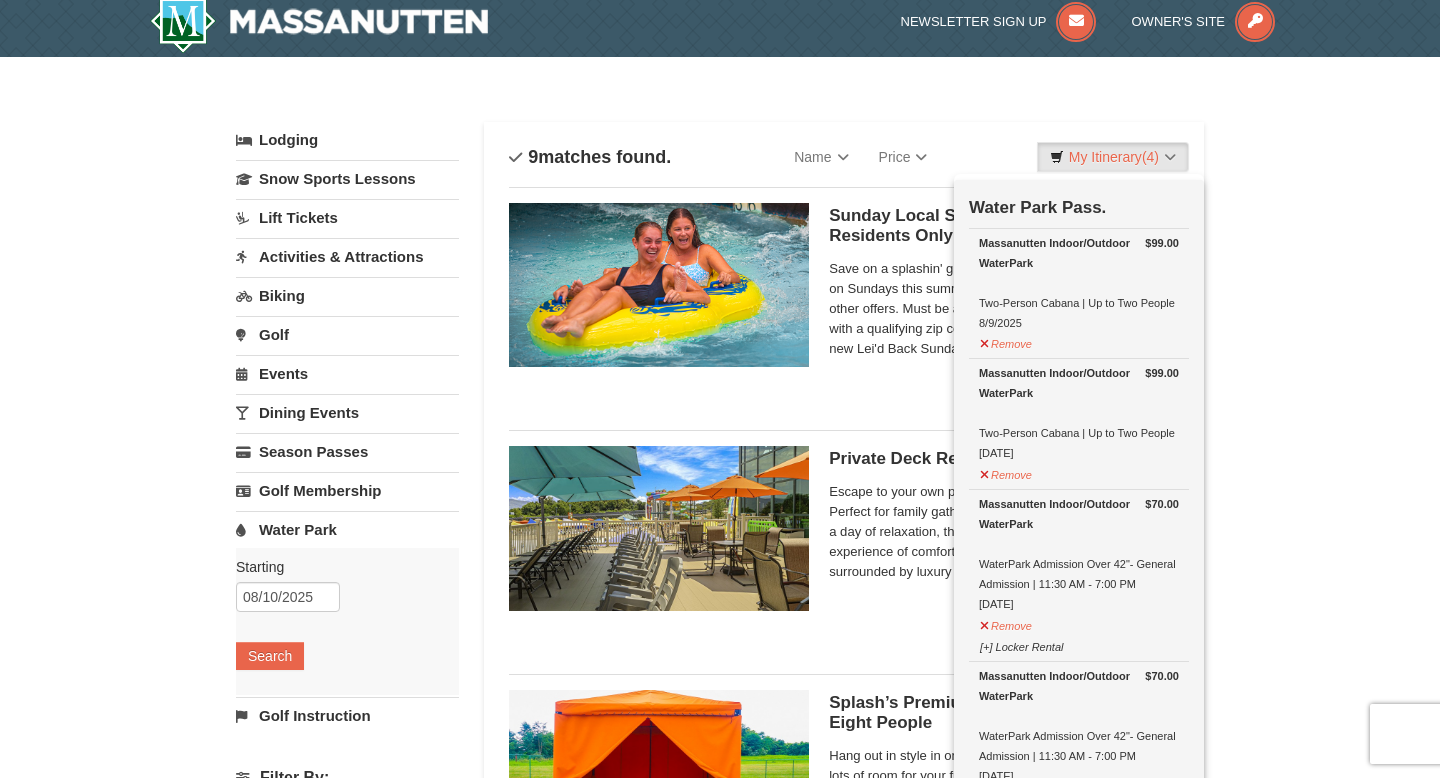 click on "Activities & Attractions" at bounding box center [347, 256] 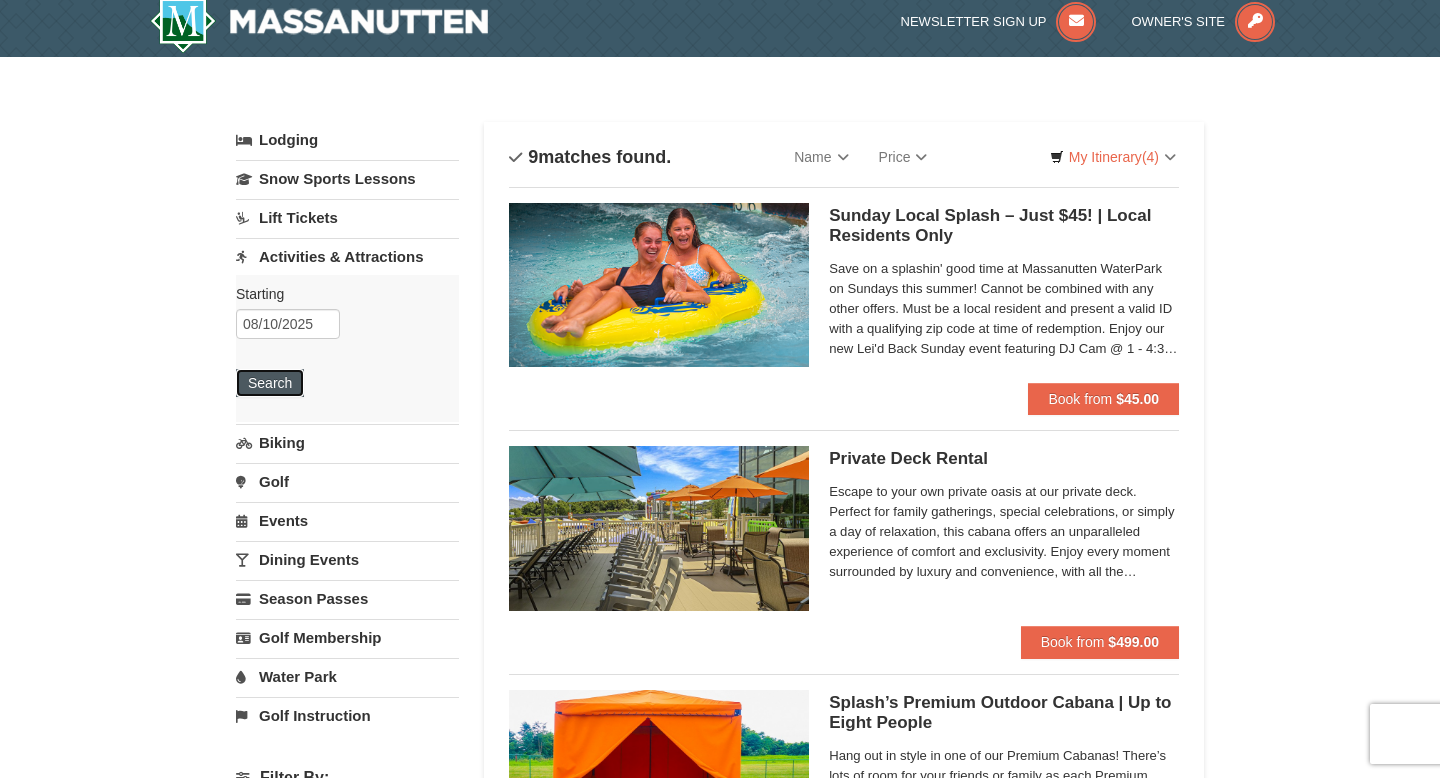 click on "Search" at bounding box center [270, 383] 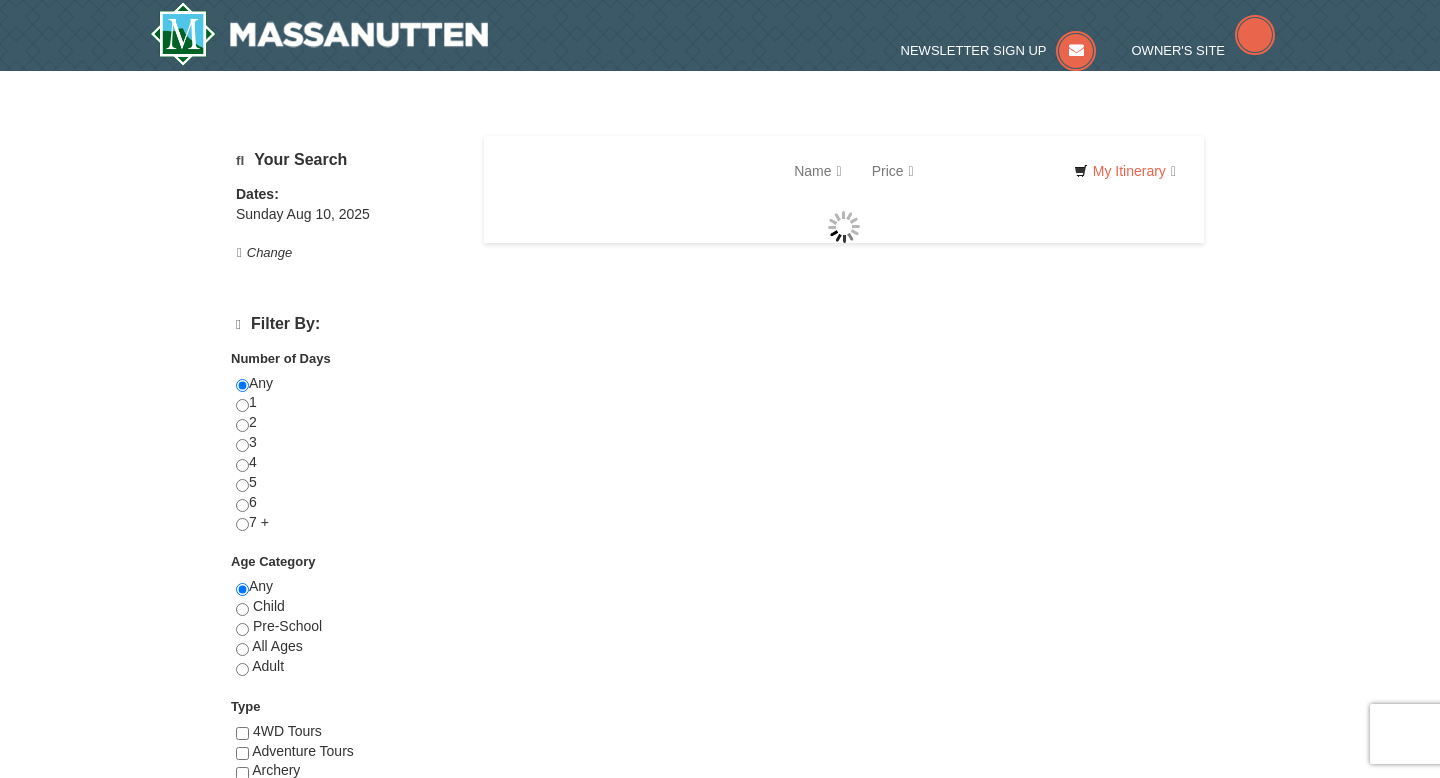 scroll, scrollTop: 0, scrollLeft: 0, axis: both 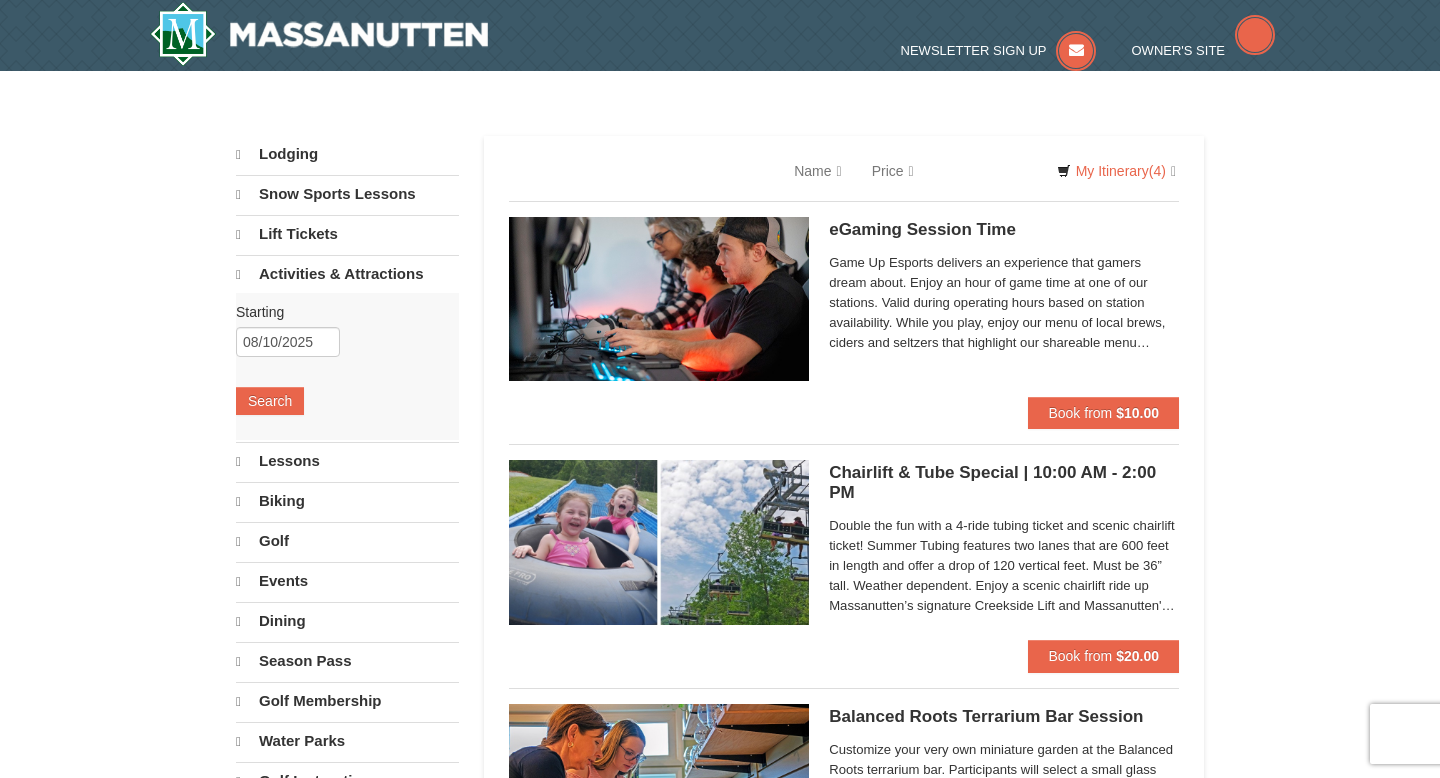 select on "8" 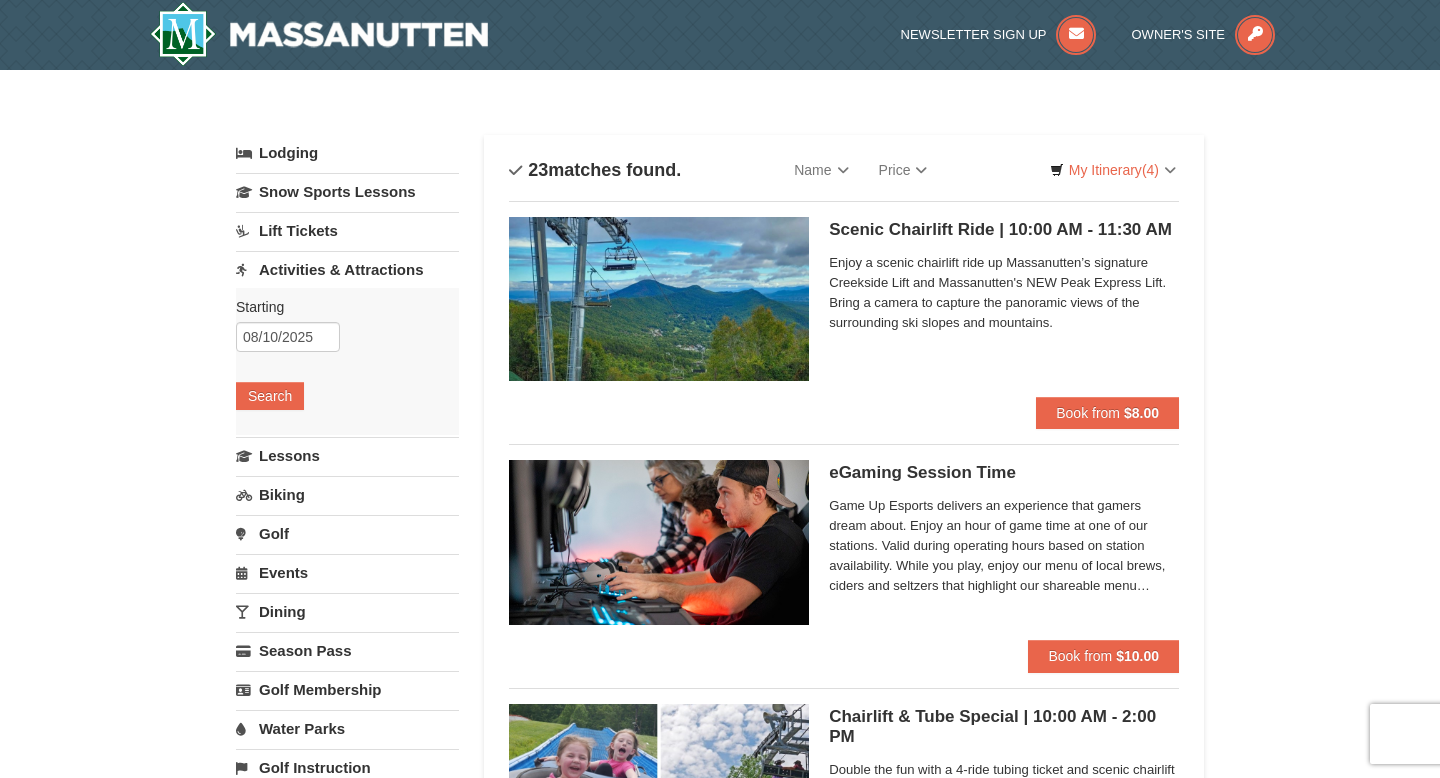 scroll, scrollTop: 0, scrollLeft: 0, axis: both 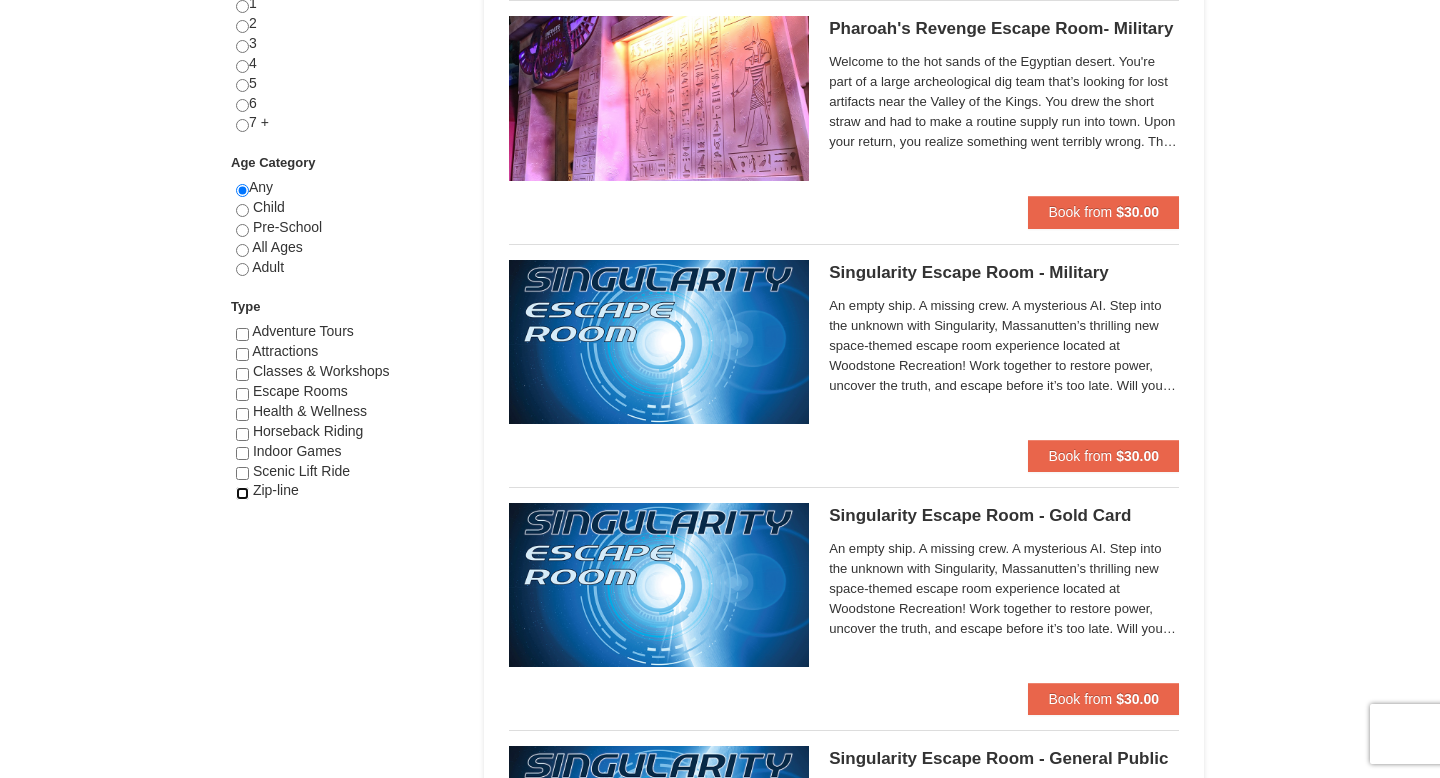 click at bounding box center [242, 493] 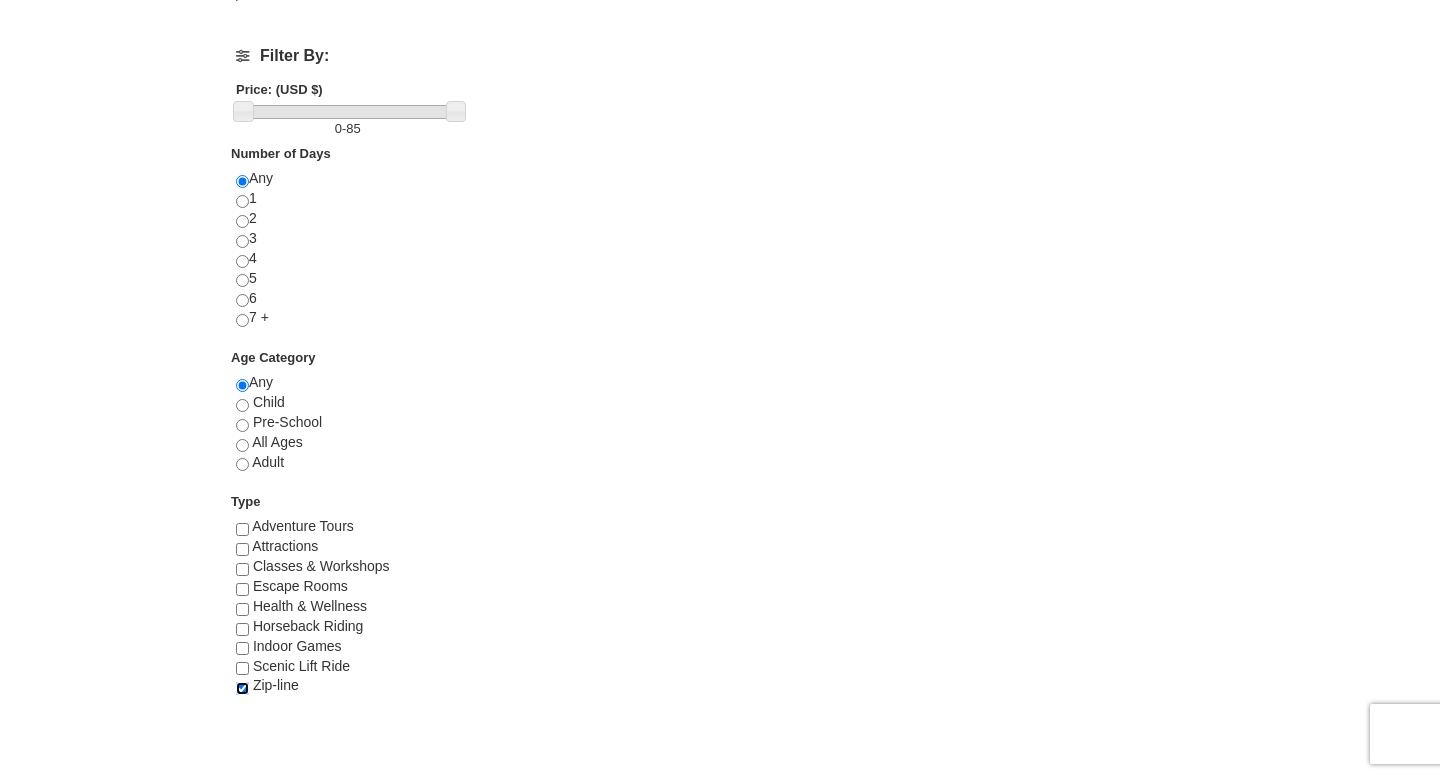 scroll, scrollTop: 733, scrollLeft: 0, axis: vertical 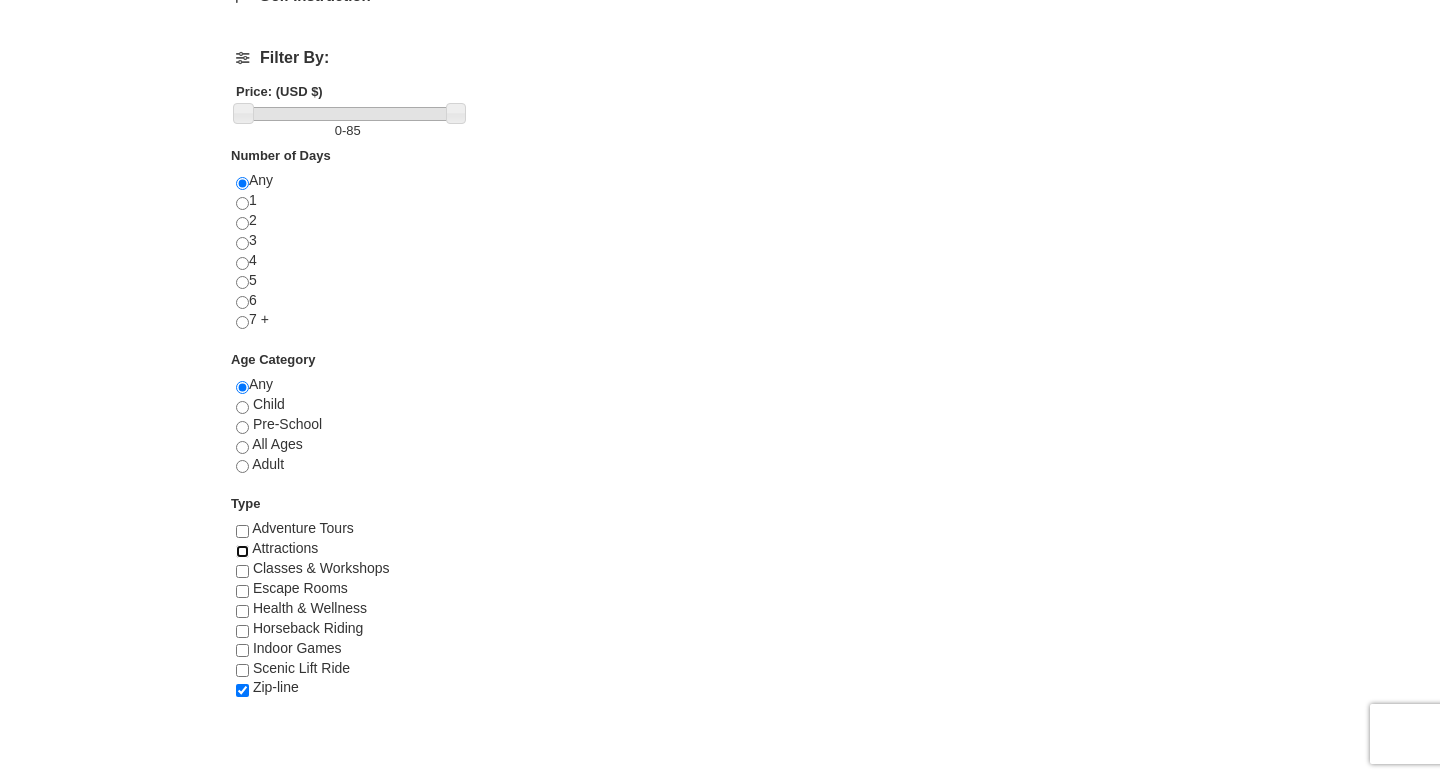 click at bounding box center [242, 551] 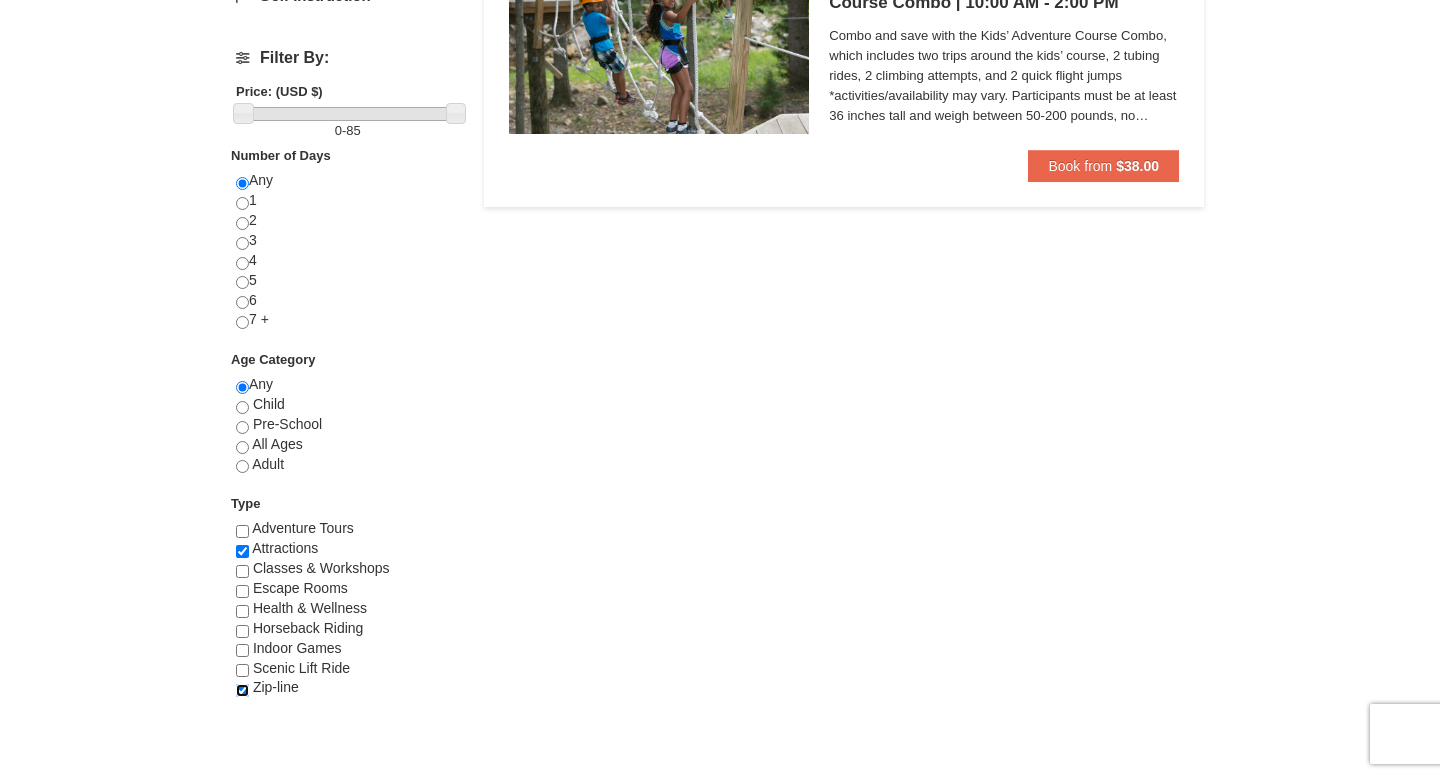 click at bounding box center (242, 690) 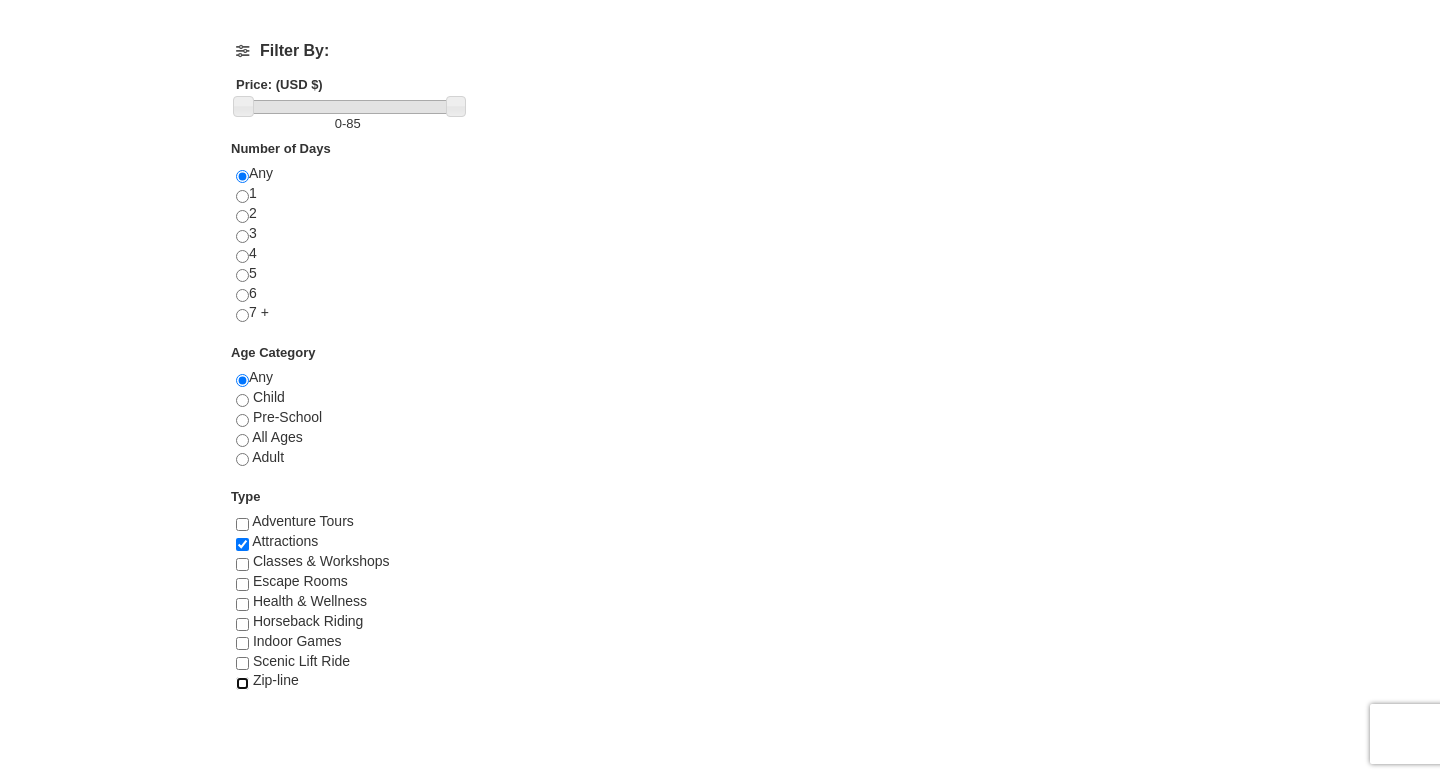 scroll, scrollTop: 742, scrollLeft: 0, axis: vertical 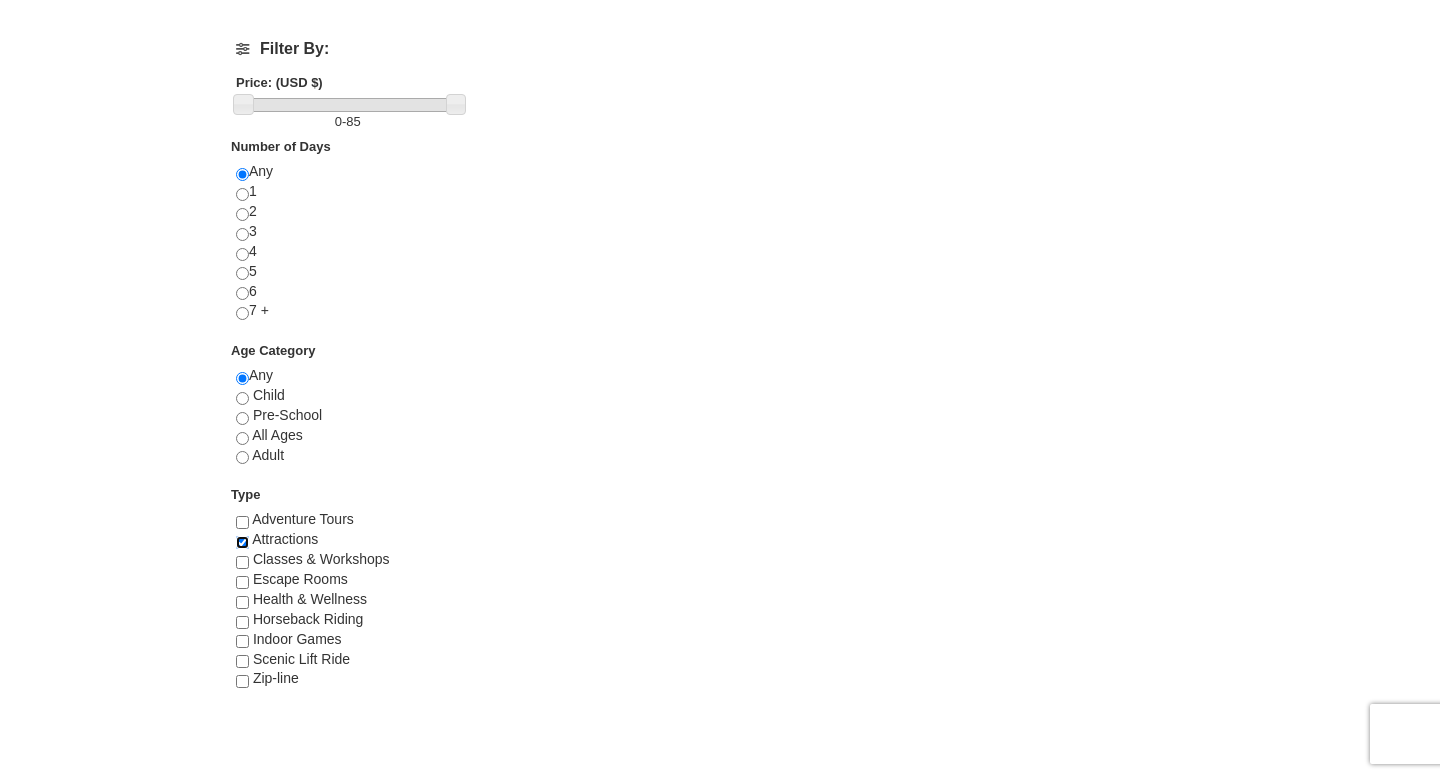click at bounding box center [242, 542] 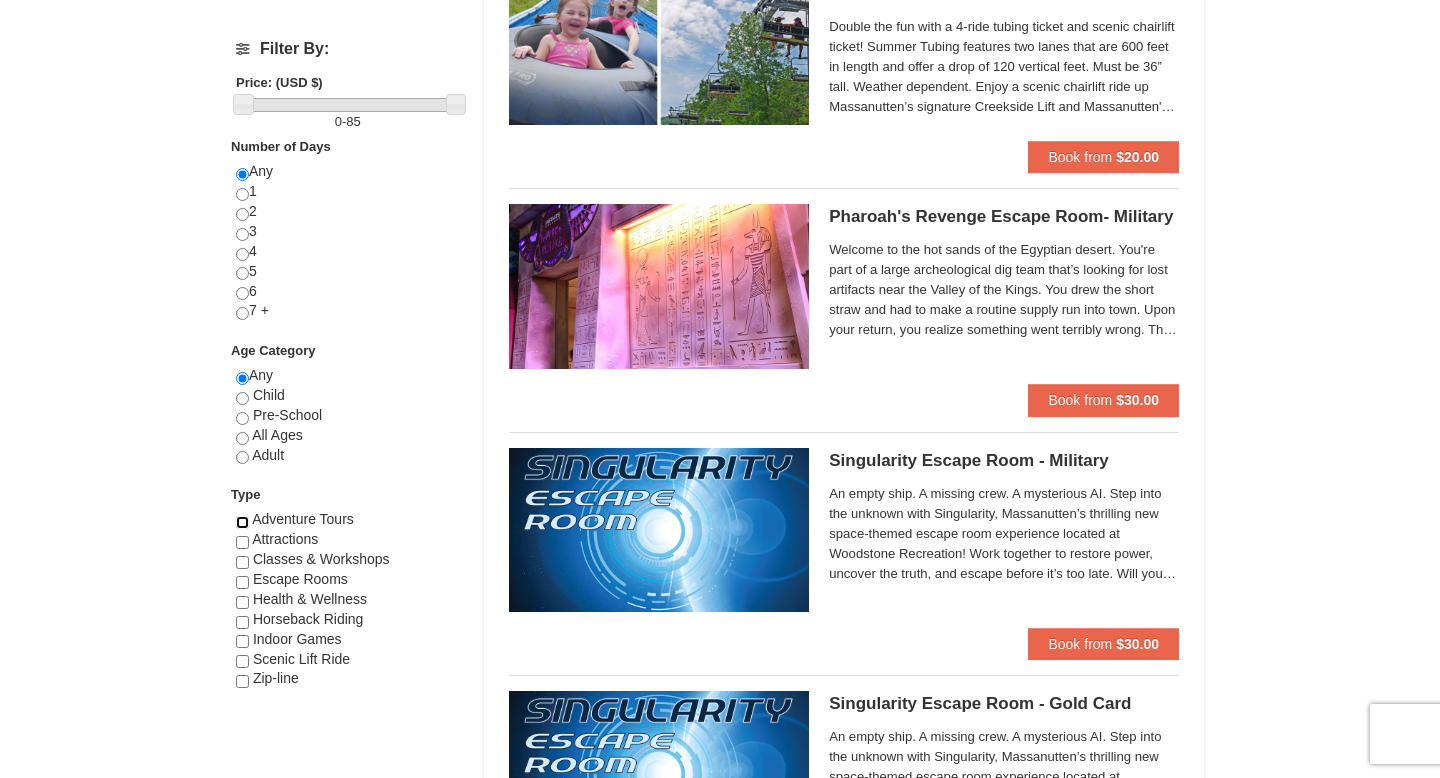click at bounding box center [242, 522] 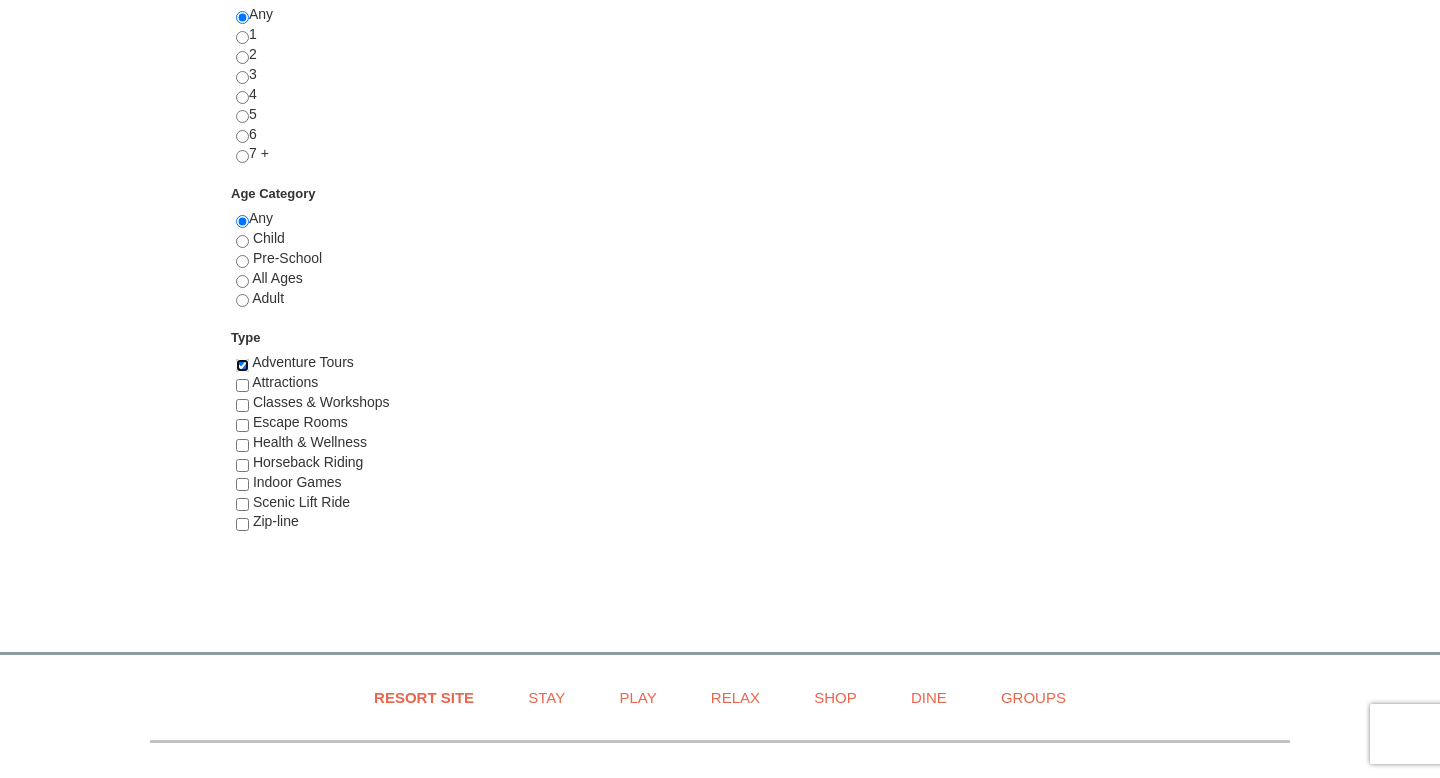 scroll, scrollTop: 906, scrollLeft: 0, axis: vertical 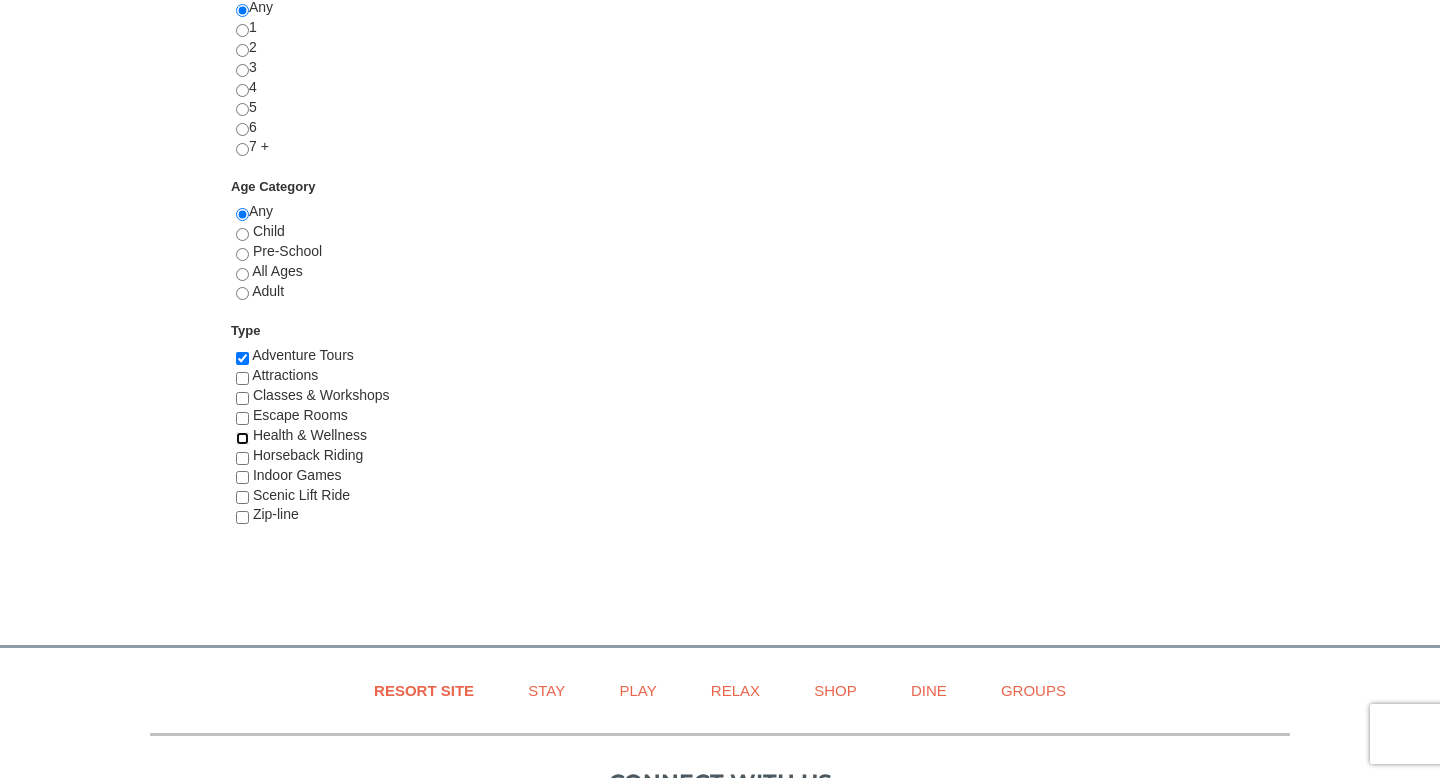 click at bounding box center (242, 438) 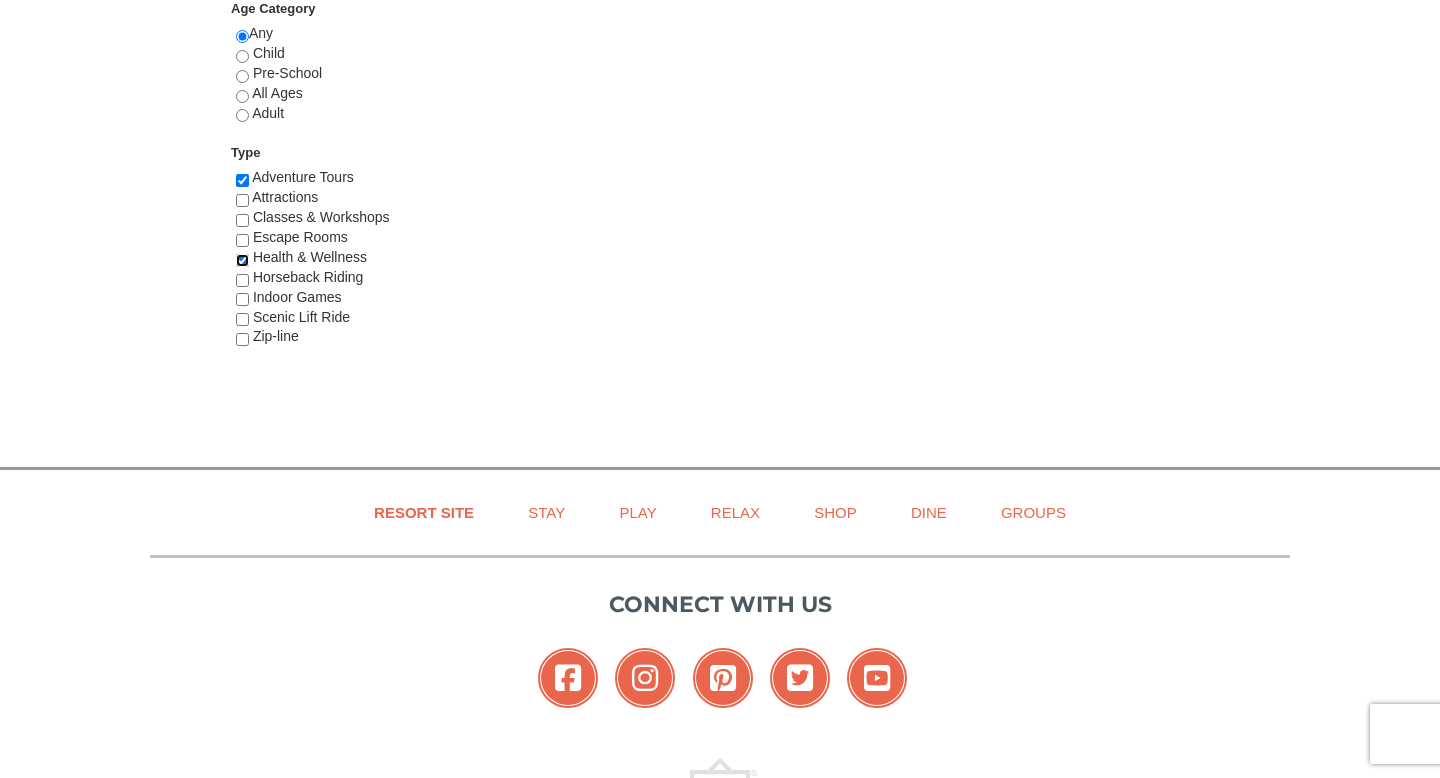 scroll, scrollTop: 1083, scrollLeft: 0, axis: vertical 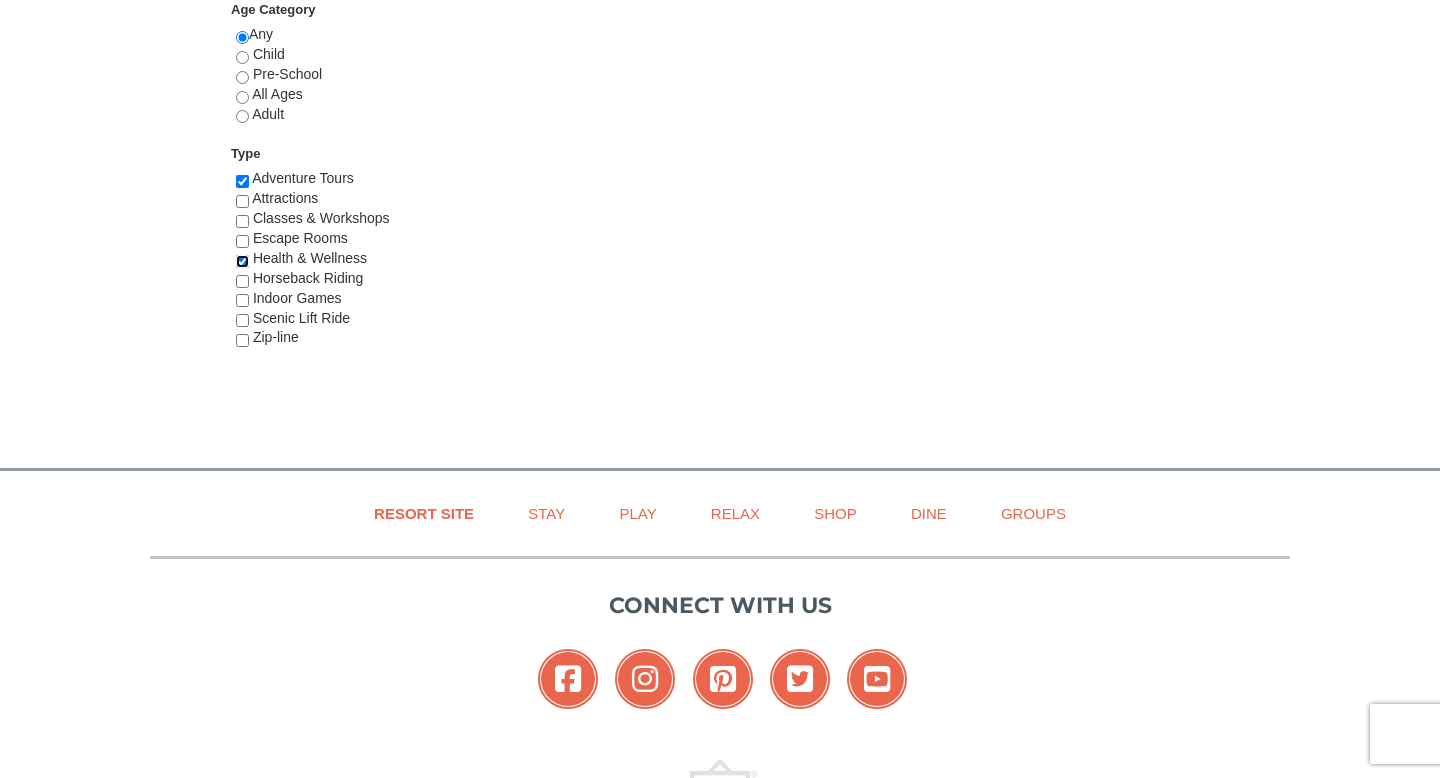 click at bounding box center (242, 261) 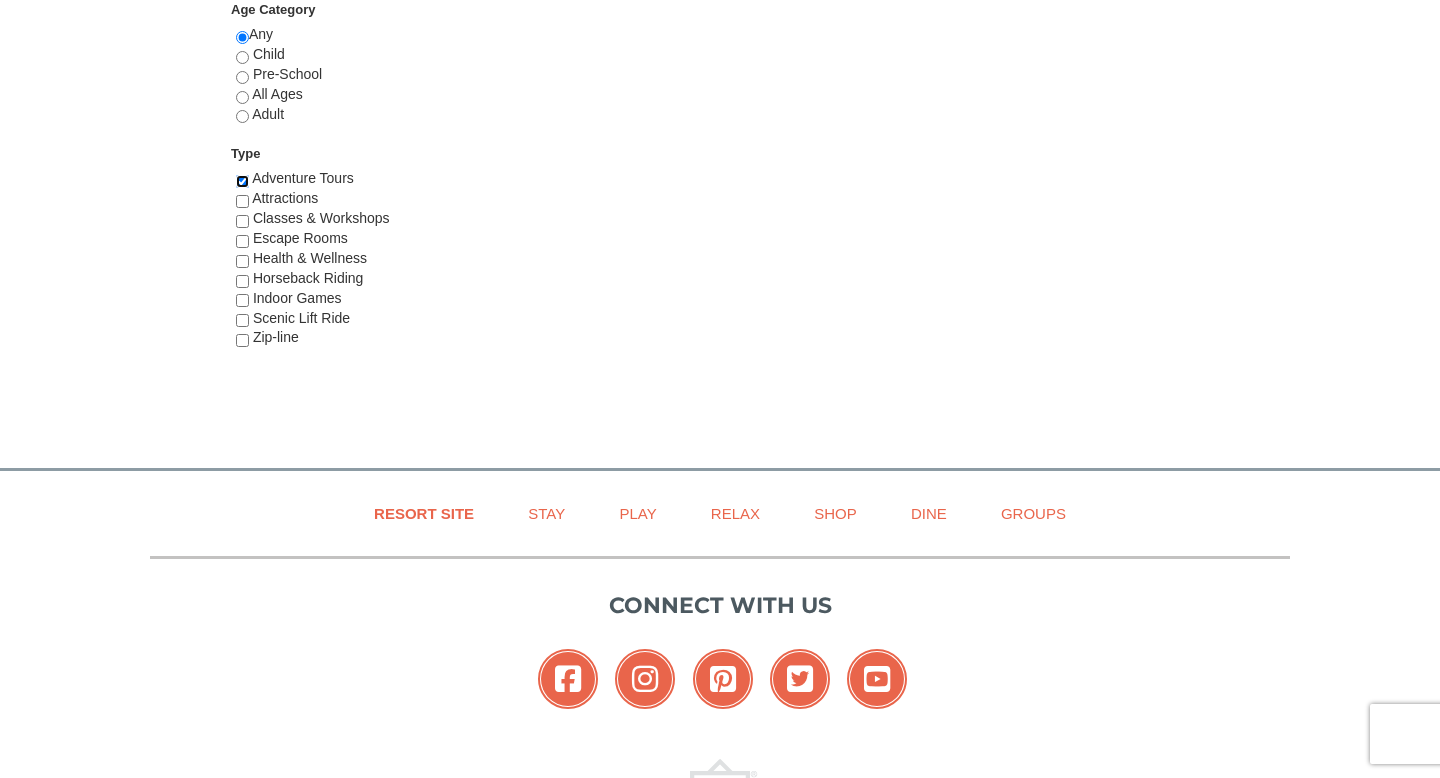 click at bounding box center (242, 181) 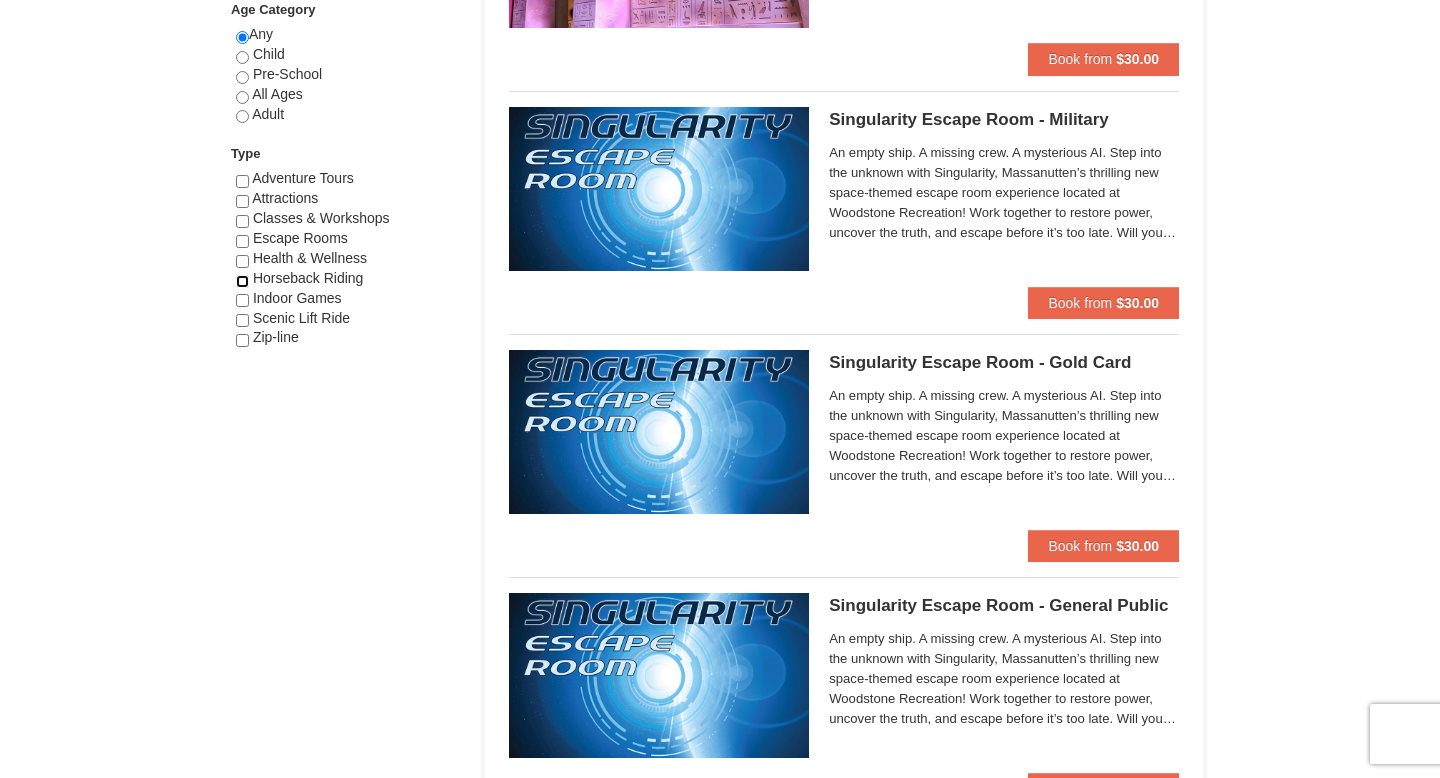 click at bounding box center [242, 281] 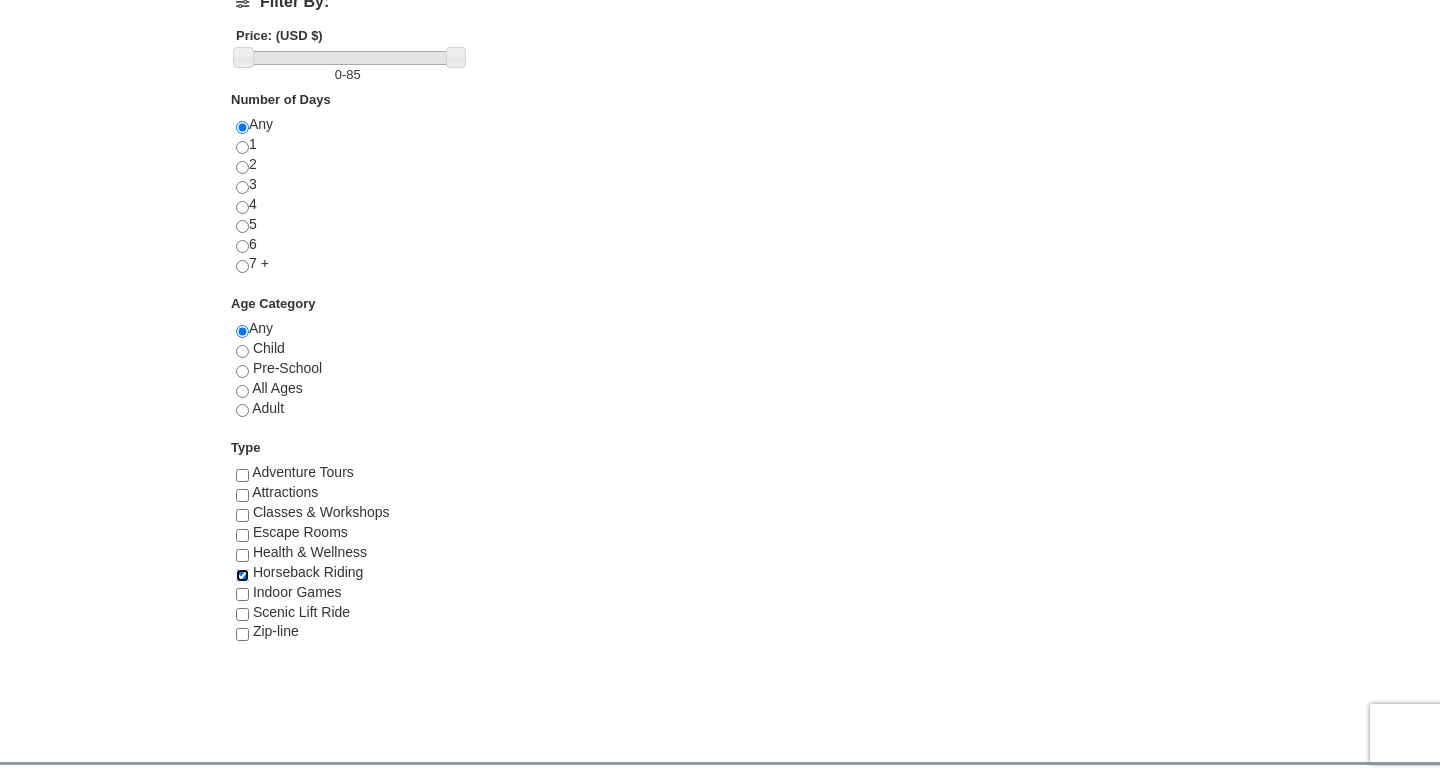 scroll, scrollTop: 15, scrollLeft: 0, axis: vertical 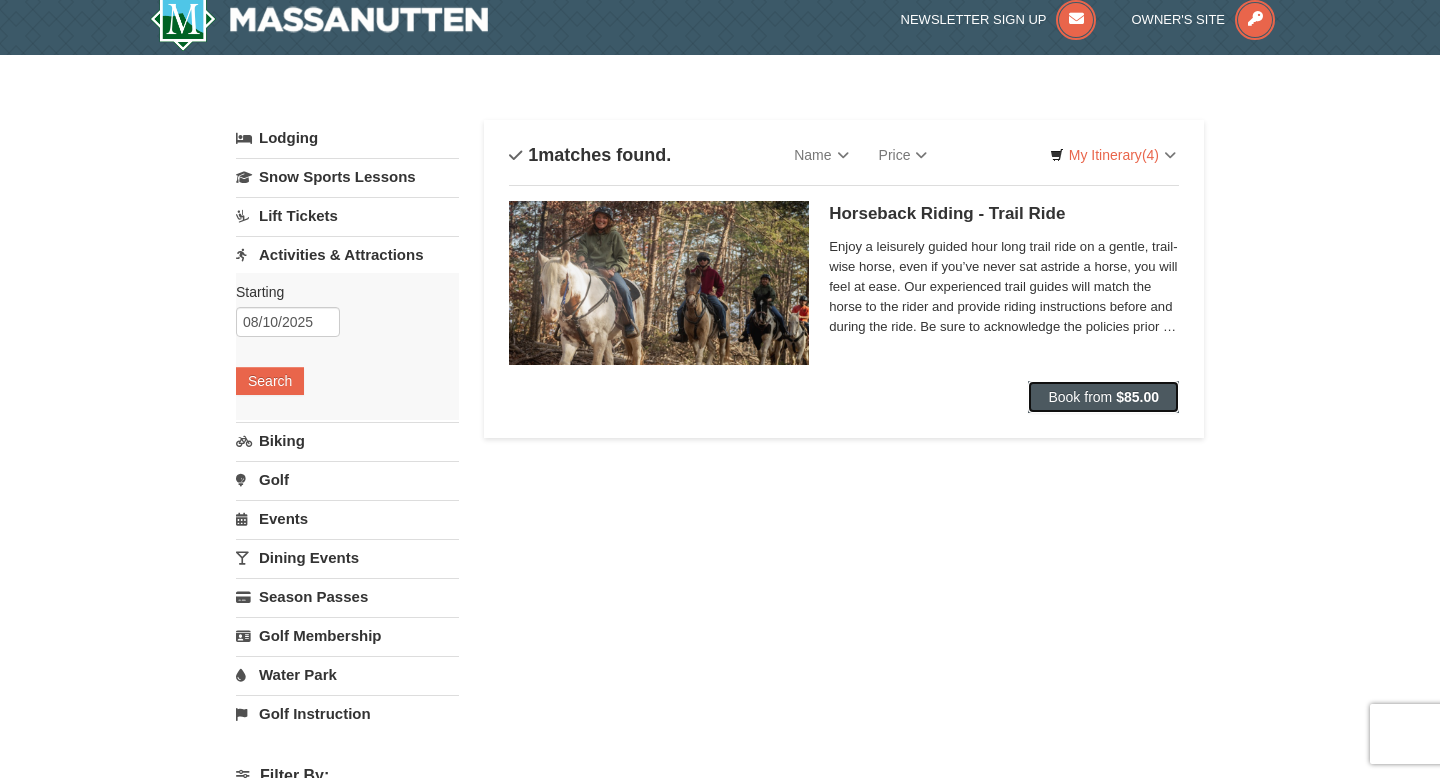 click on "Book from" at bounding box center [1080, 397] 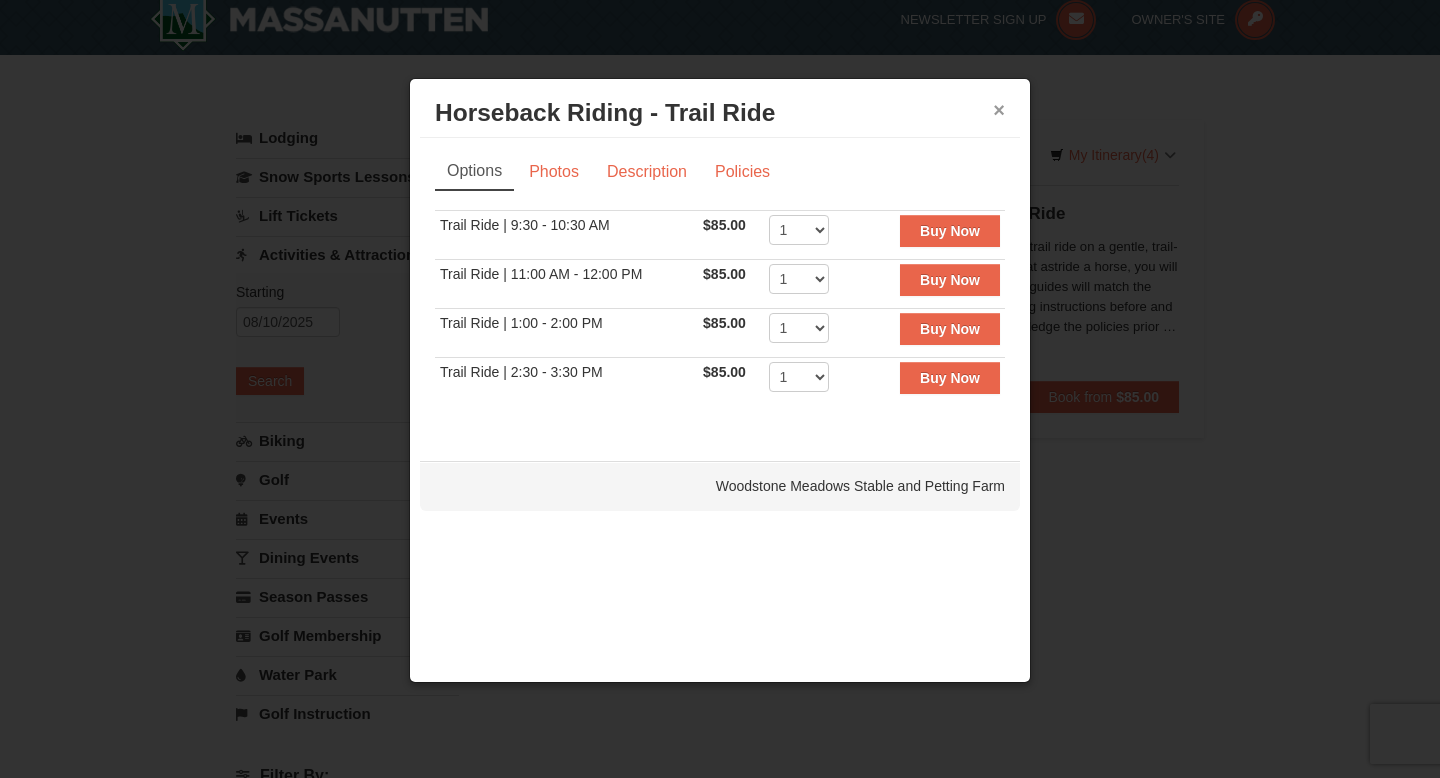 click on "×" at bounding box center (999, 110) 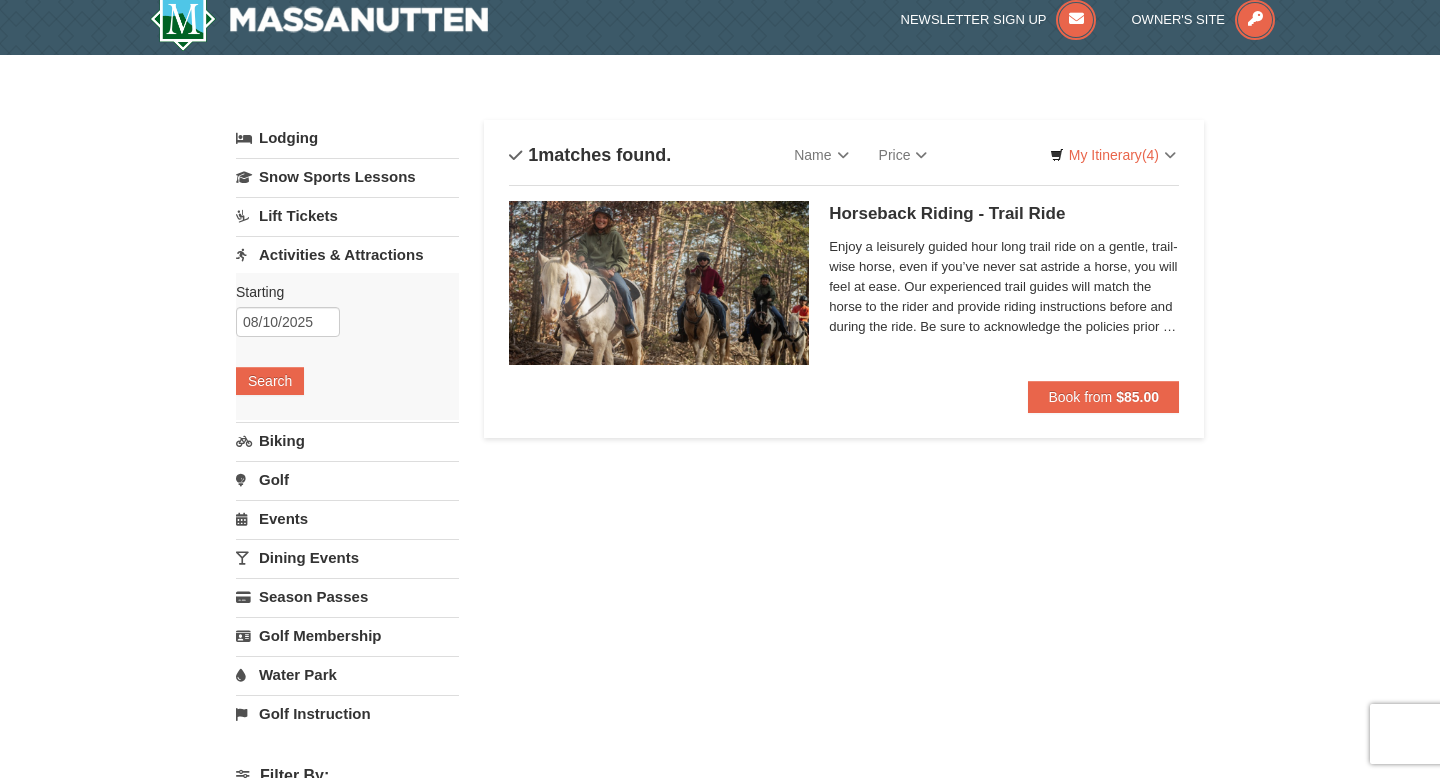 scroll, scrollTop: 0, scrollLeft: 0, axis: both 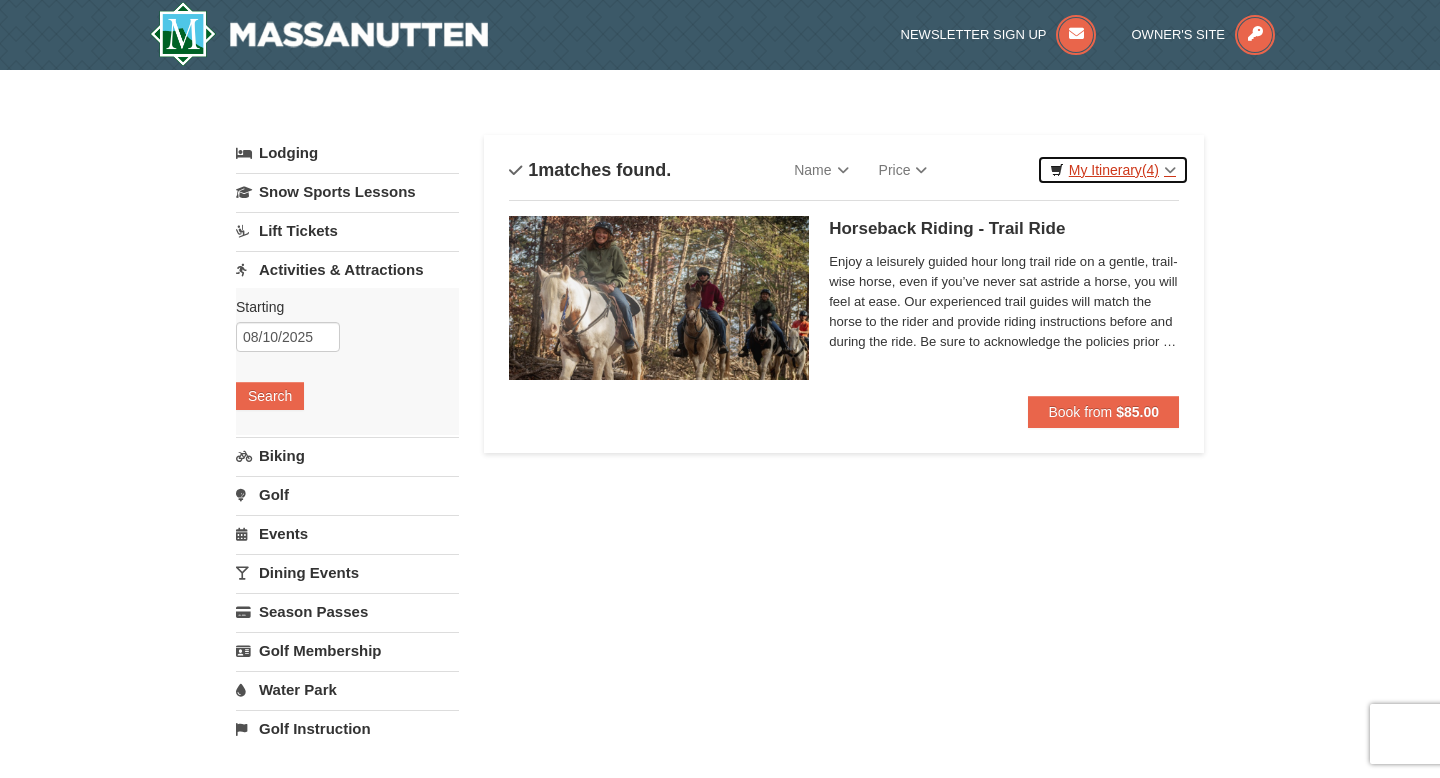 click on "My Itinerary (4)" at bounding box center (1113, 170) 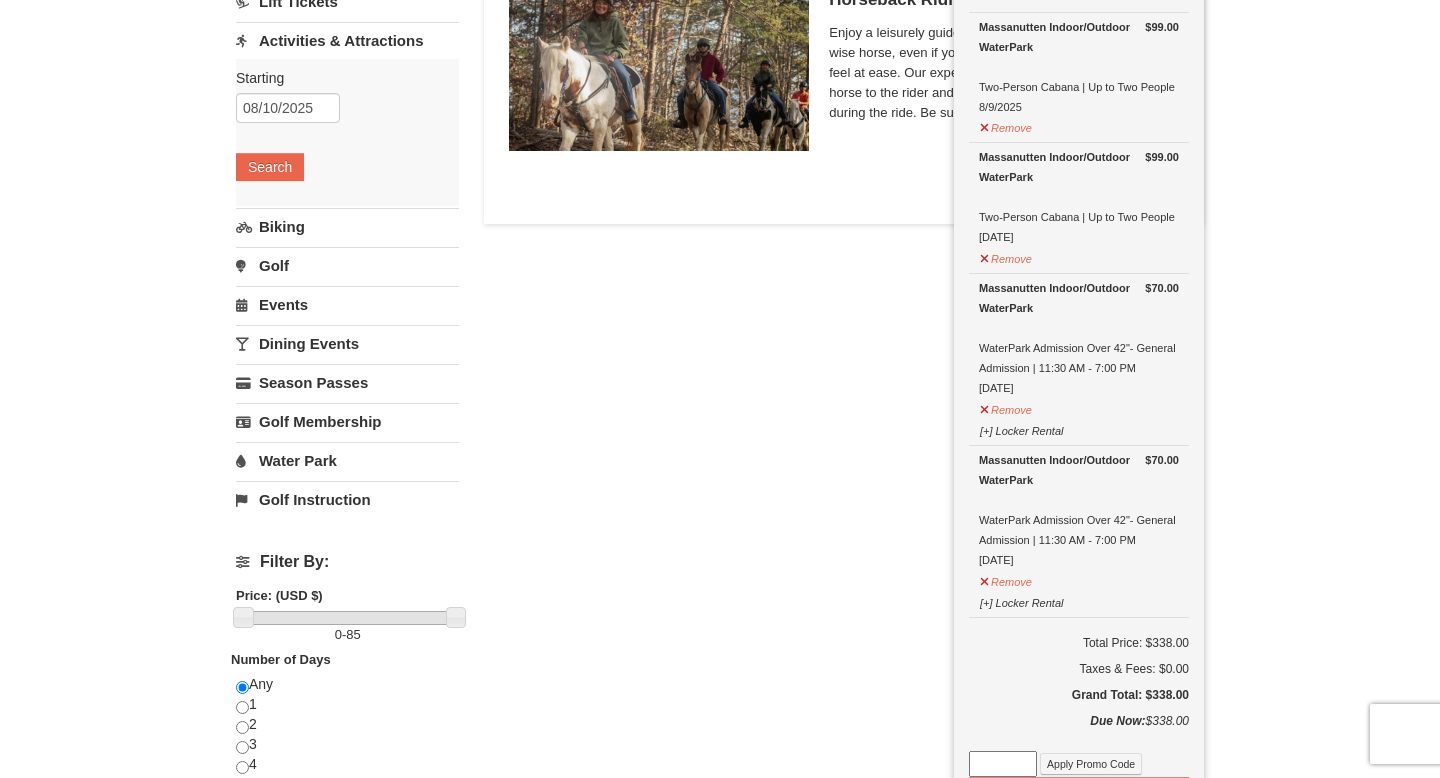 scroll, scrollTop: 230, scrollLeft: 0, axis: vertical 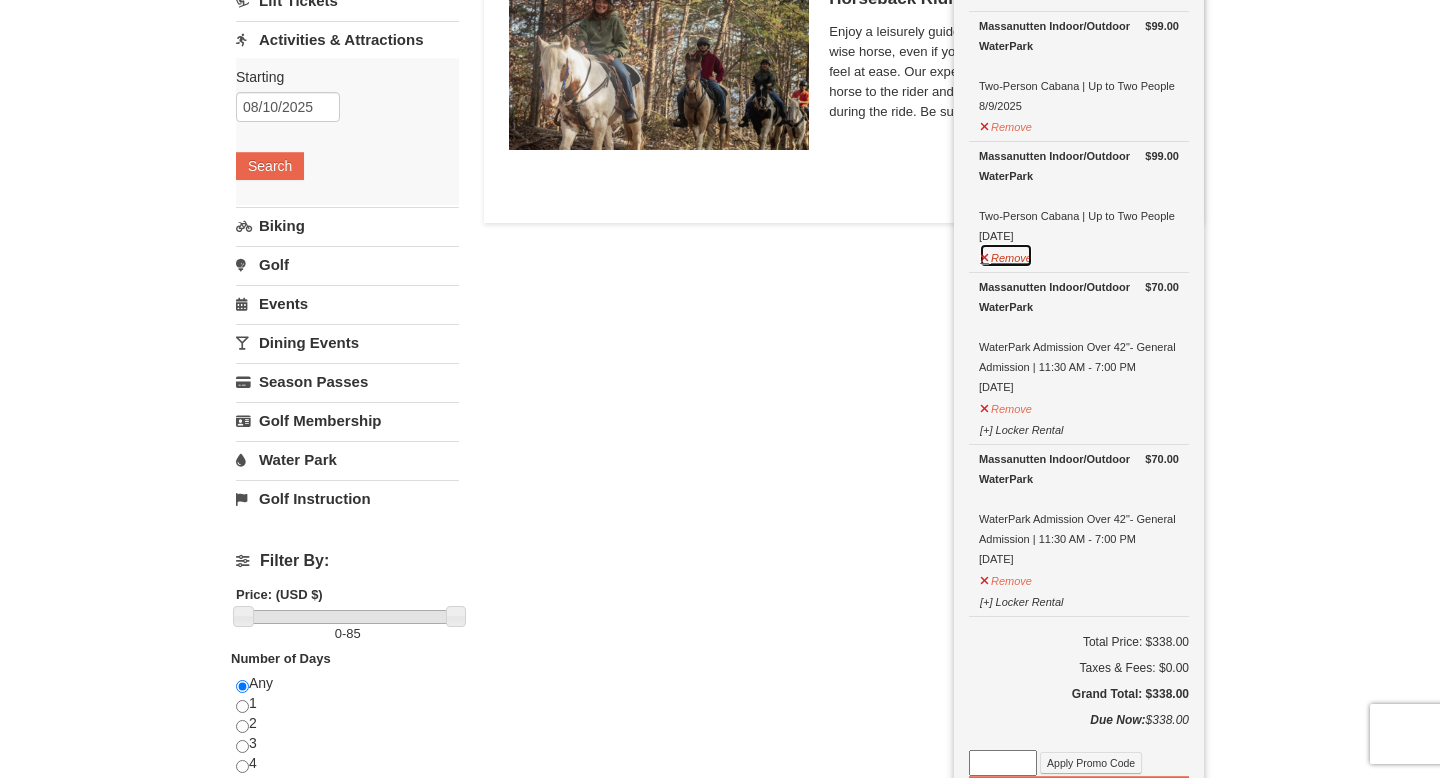 click on "Remove" at bounding box center (1006, 255) 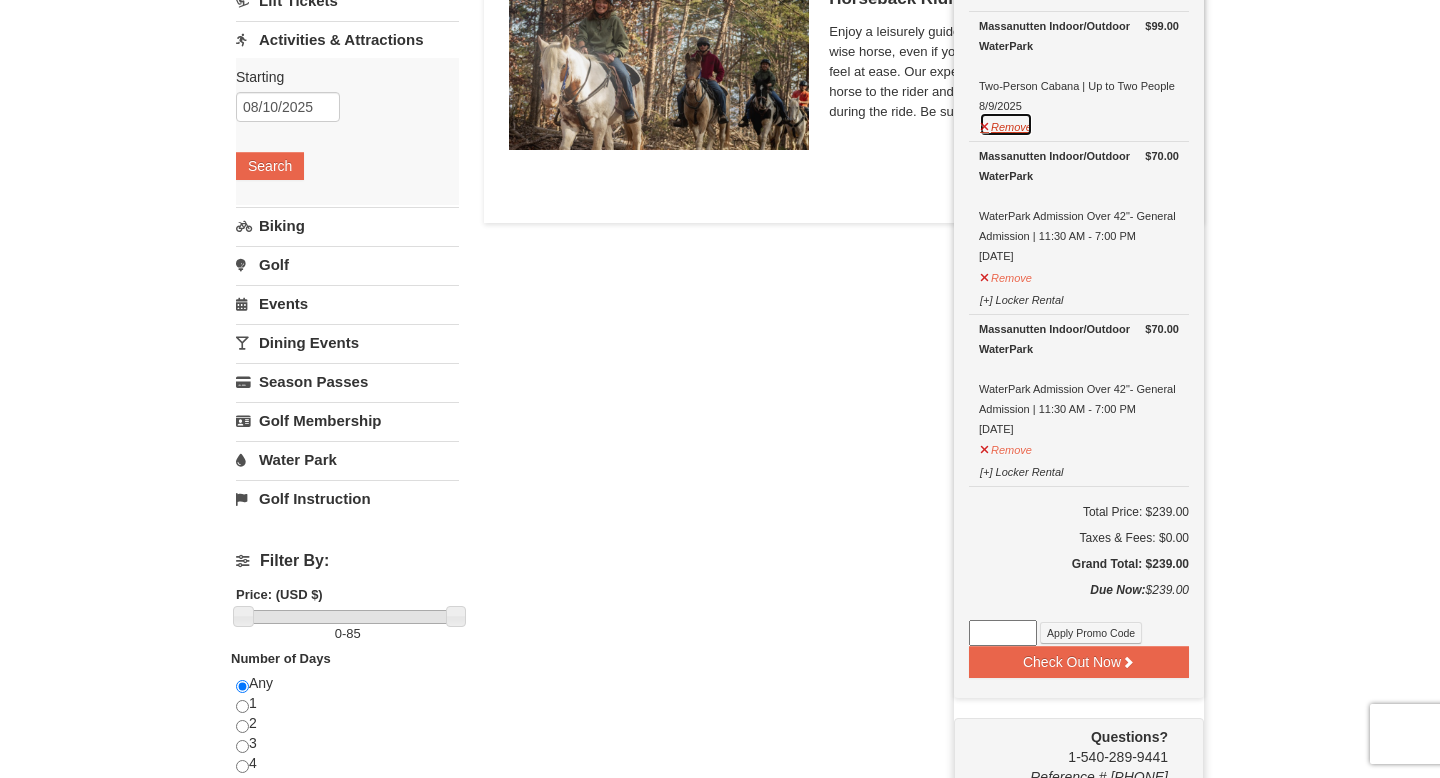 click on "Remove" at bounding box center [1006, 124] 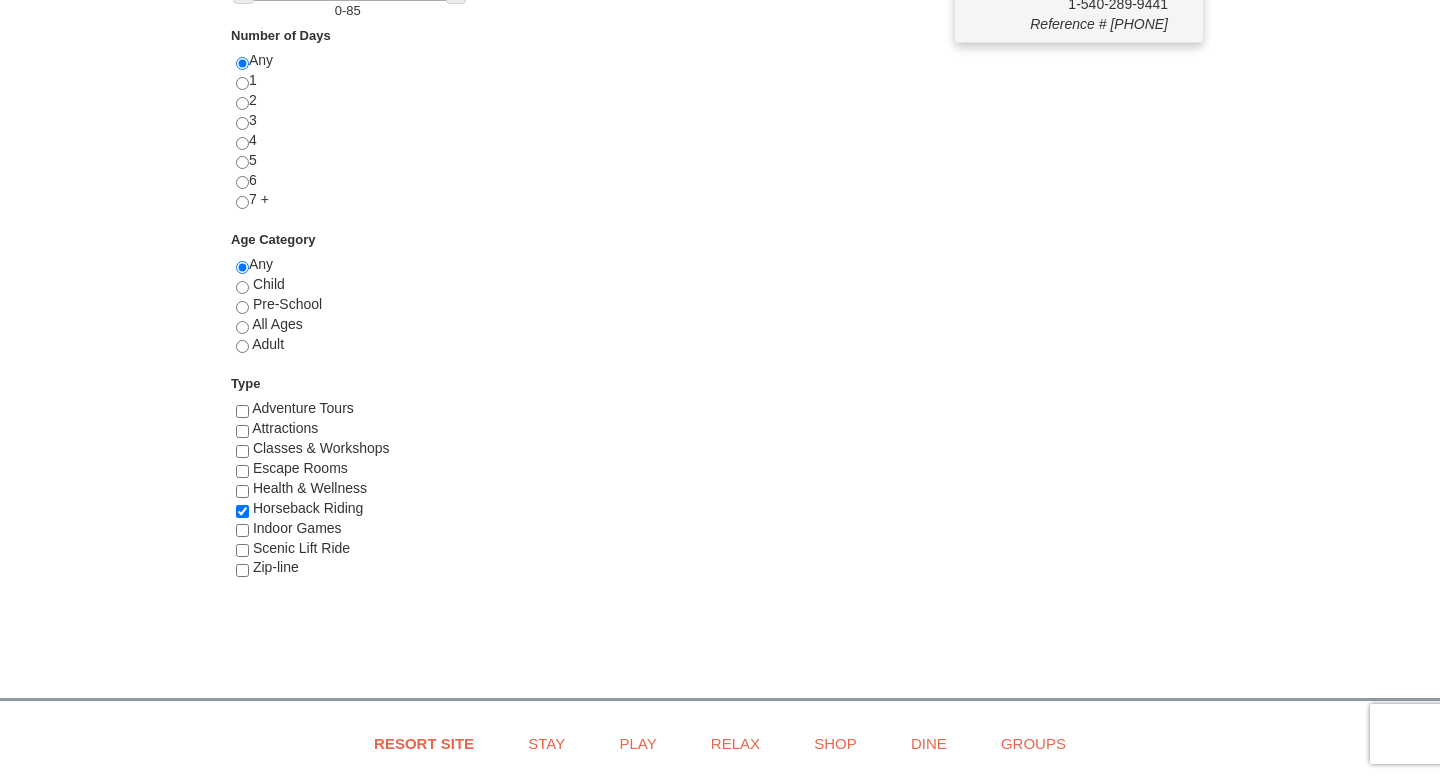 scroll, scrollTop: 858, scrollLeft: 0, axis: vertical 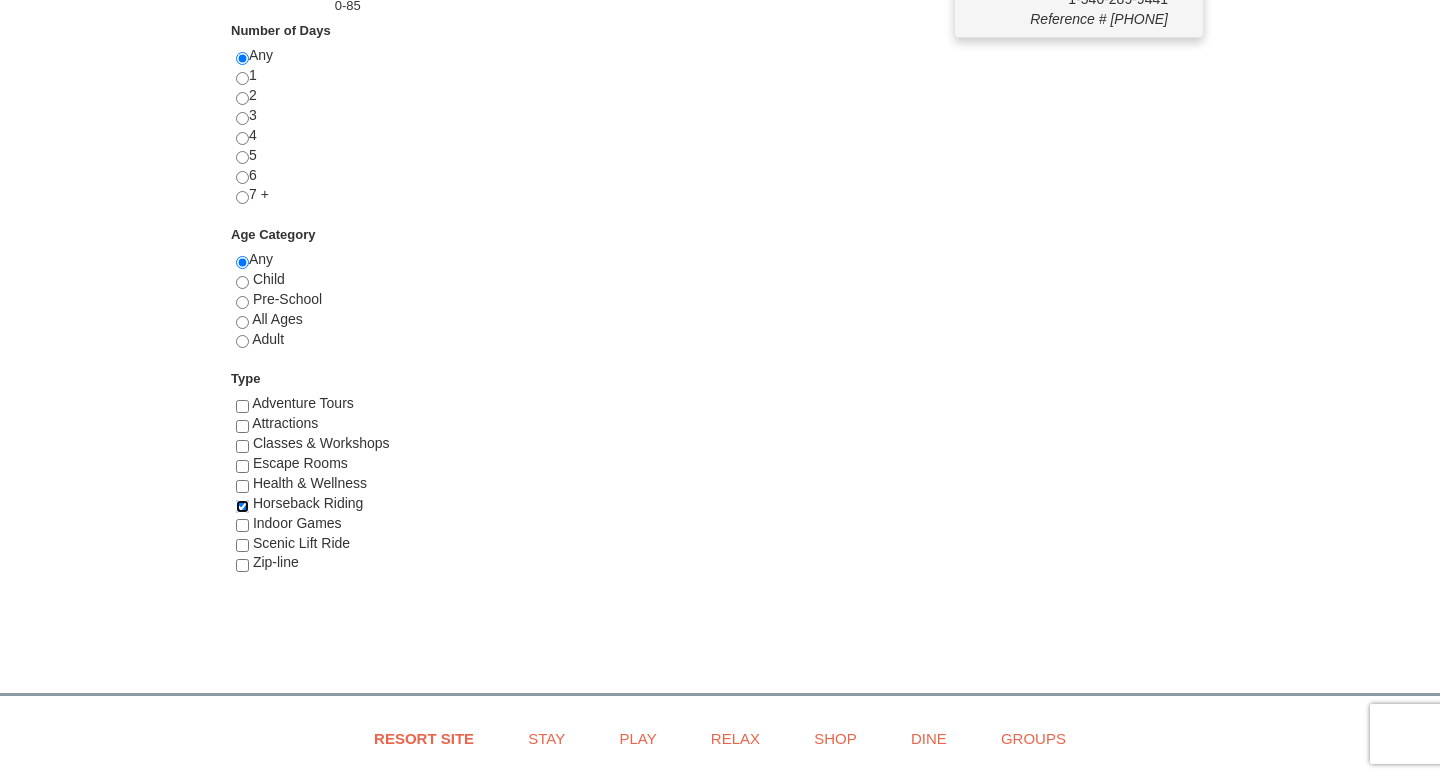 click at bounding box center (242, 506) 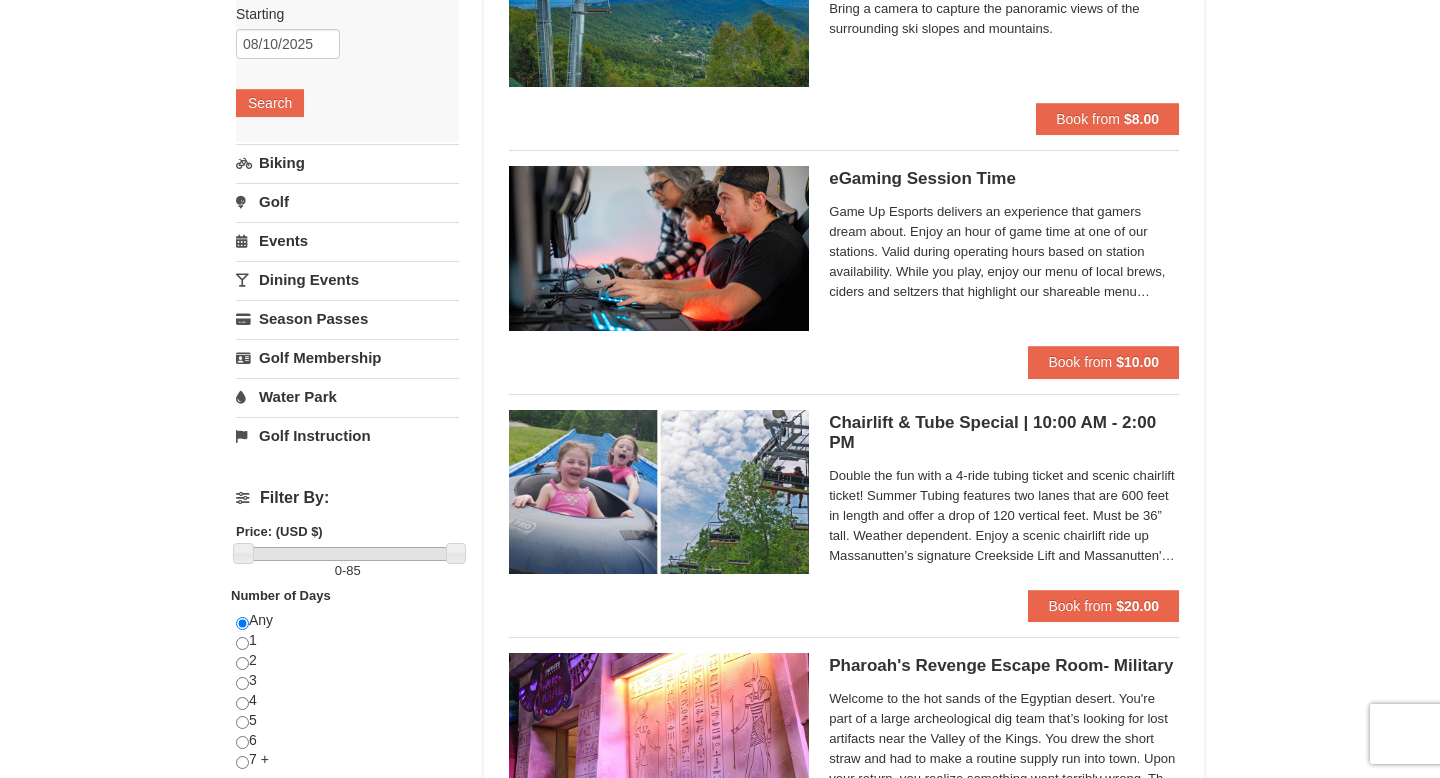 scroll, scrollTop: 320, scrollLeft: 0, axis: vertical 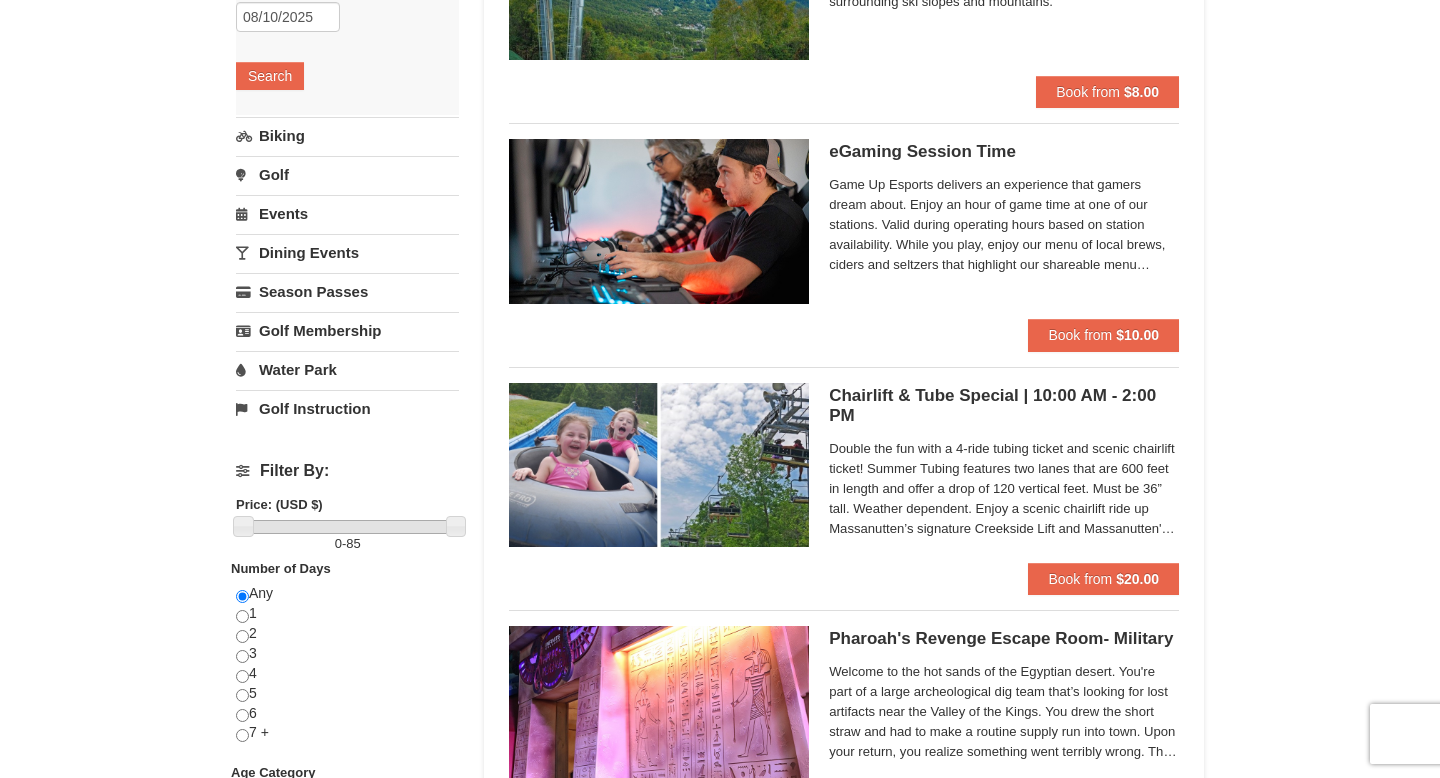 click on "Water Park" at bounding box center (347, 369) 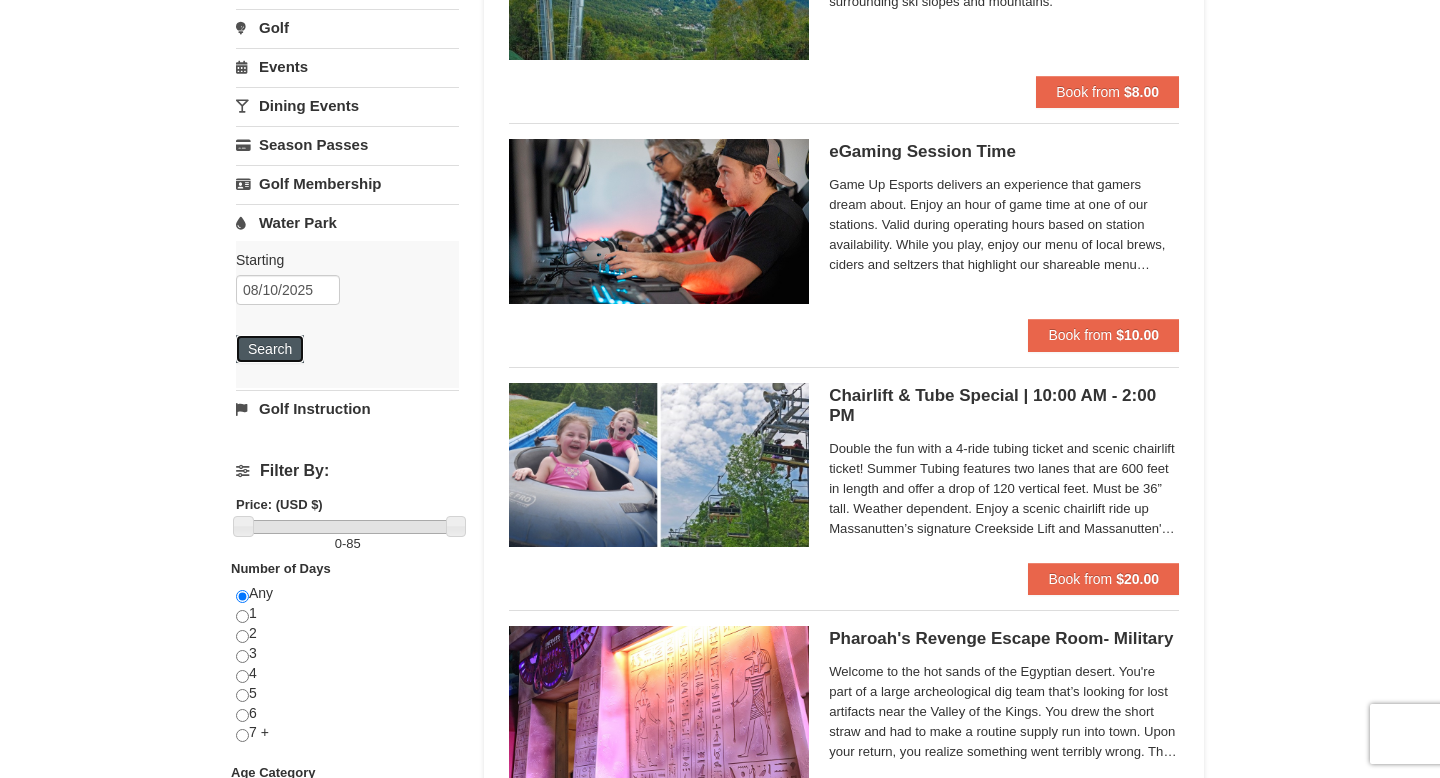 click on "Search" at bounding box center (270, 349) 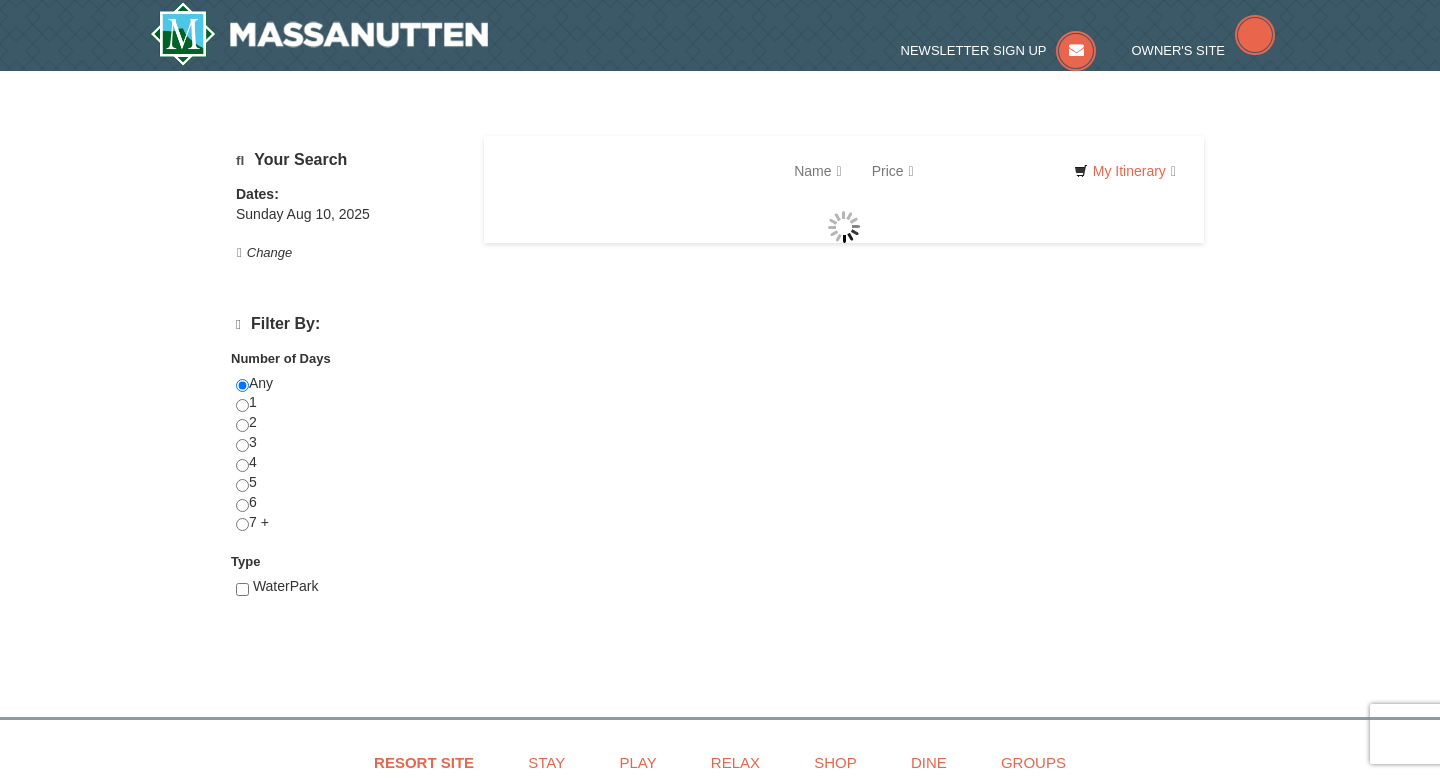 scroll, scrollTop: 0, scrollLeft: 0, axis: both 